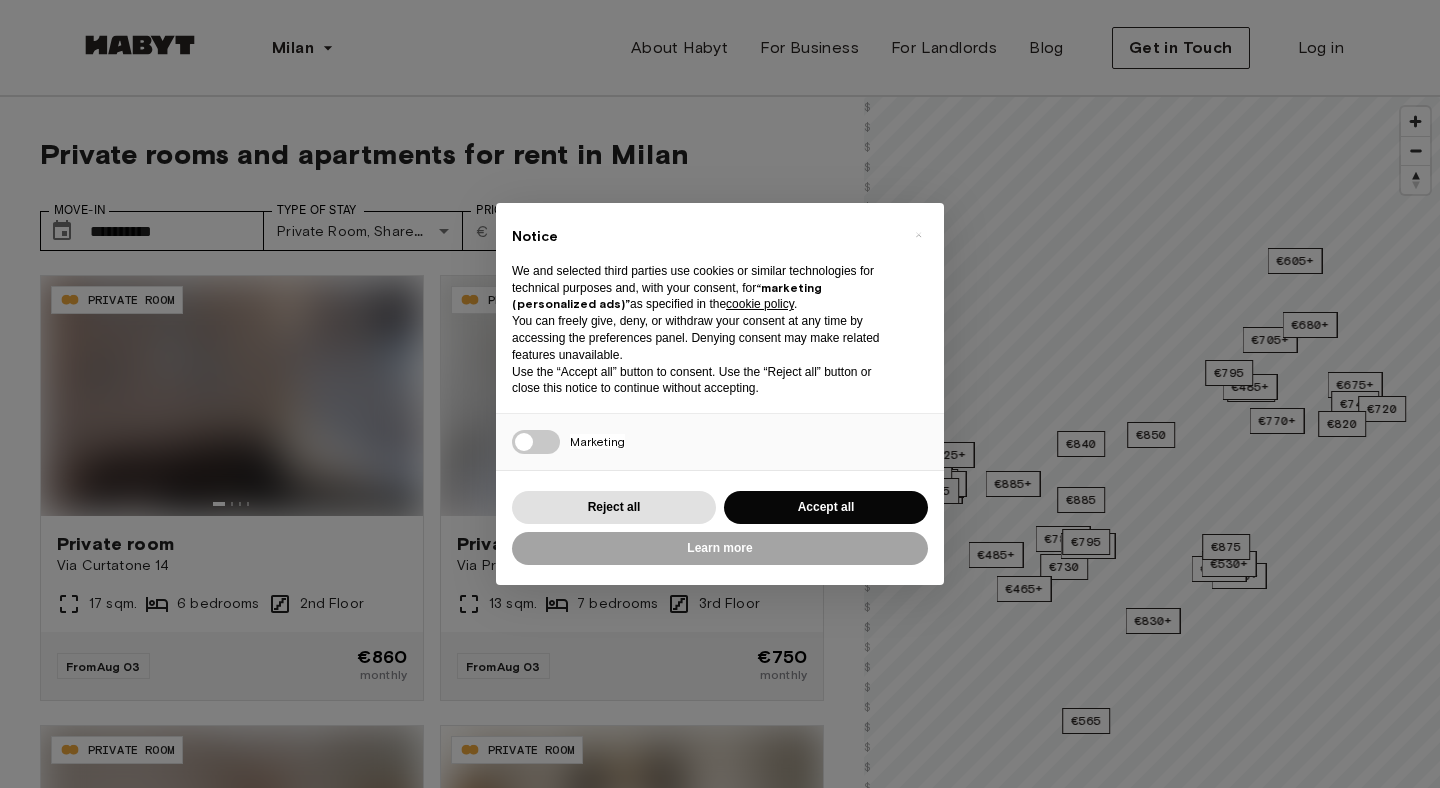 scroll, scrollTop: 0, scrollLeft: 0, axis: both 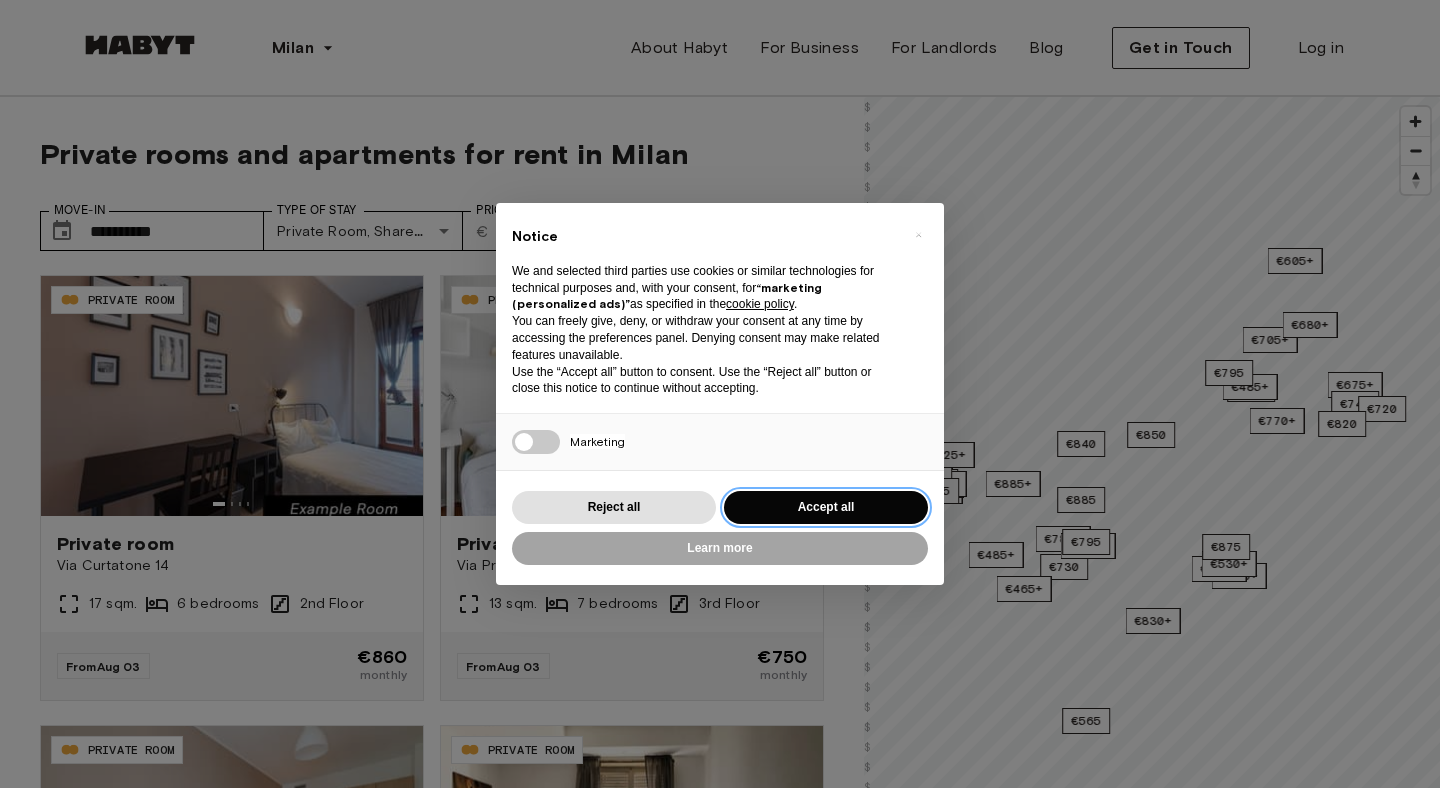 click on "Accept all" at bounding box center (826, 507) 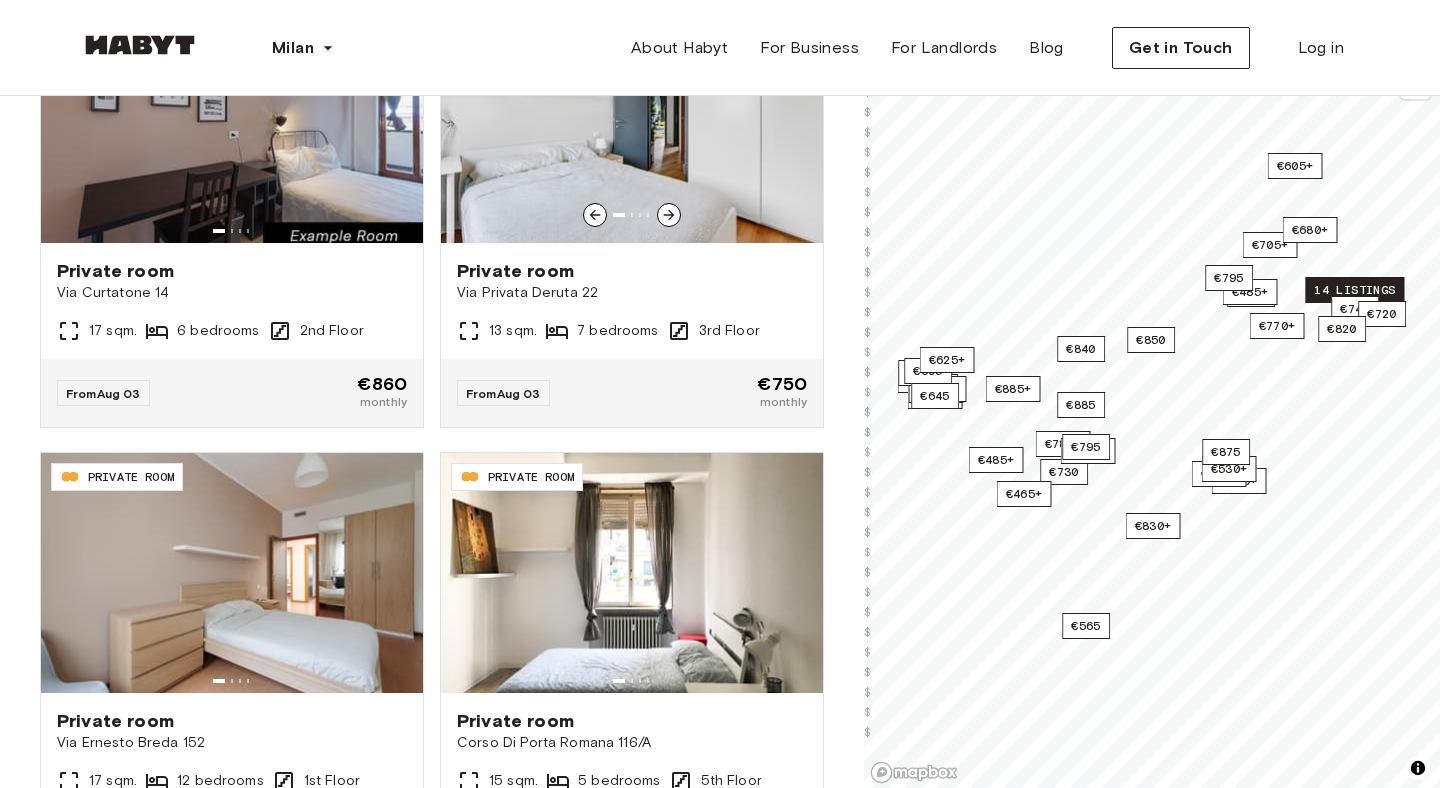 scroll, scrollTop: 316, scrollLeft: 0, axis: vertical 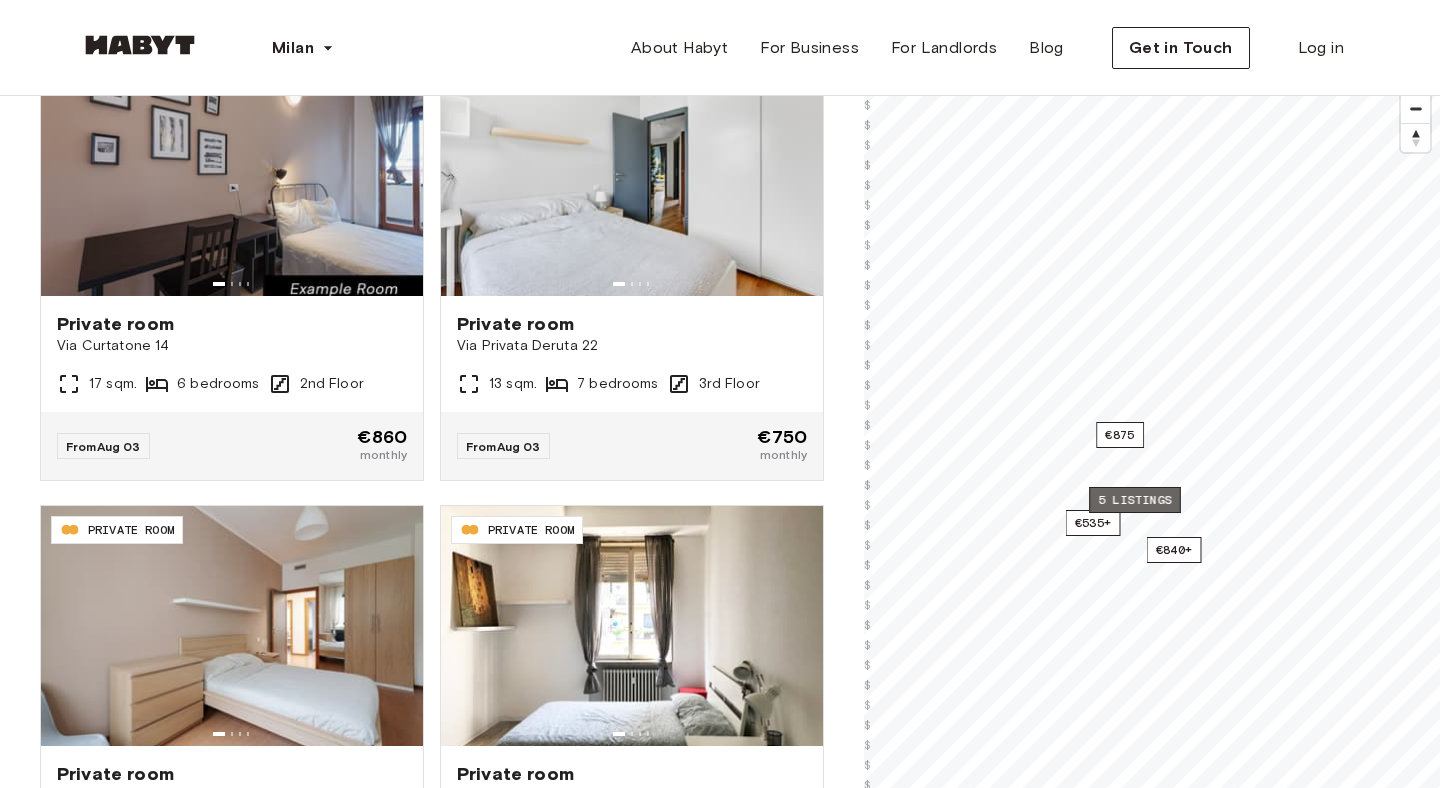 click on "5 listings" at bounding box center (1135, 500) 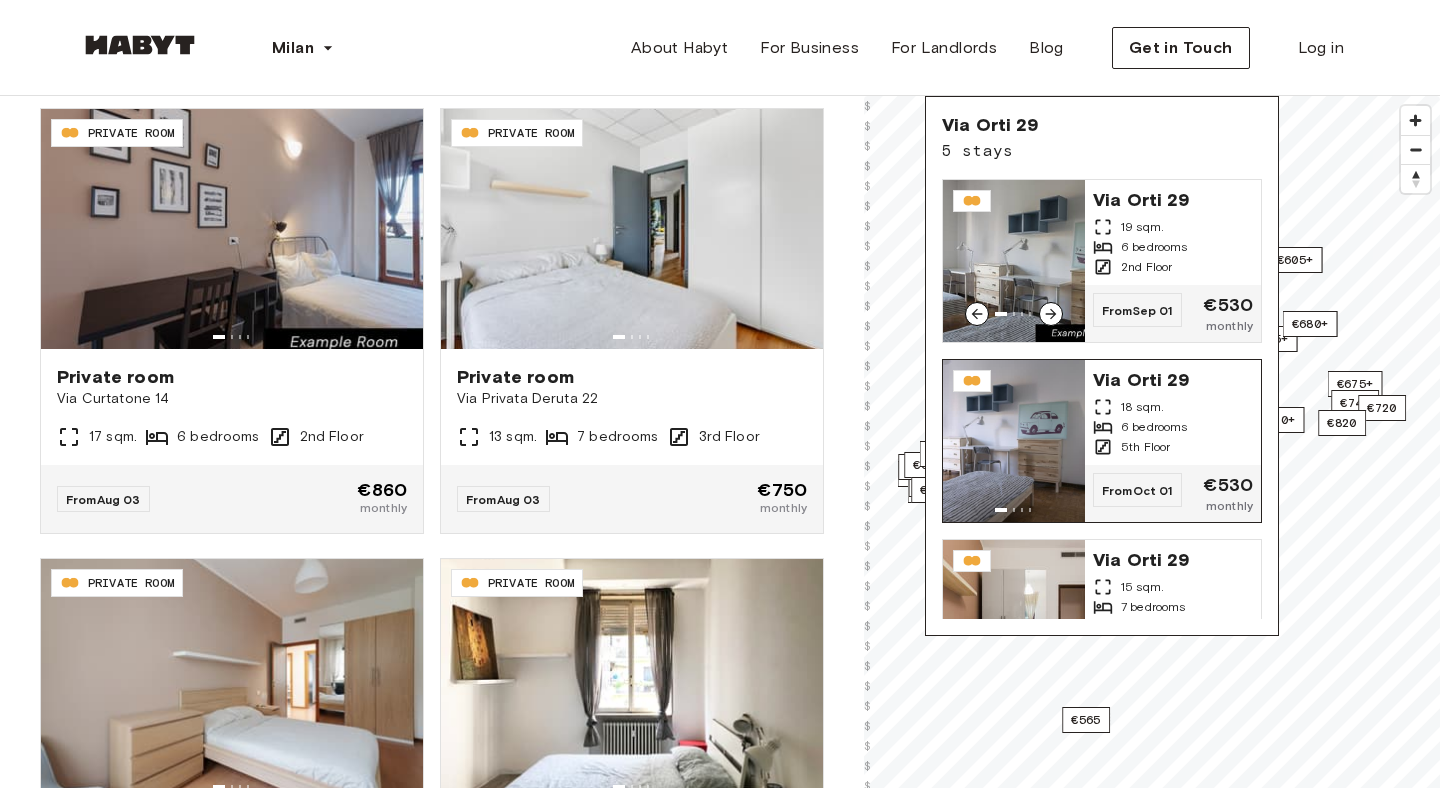 scroll, scrollTop: 165, scrollLeft: 0, axis: vertical 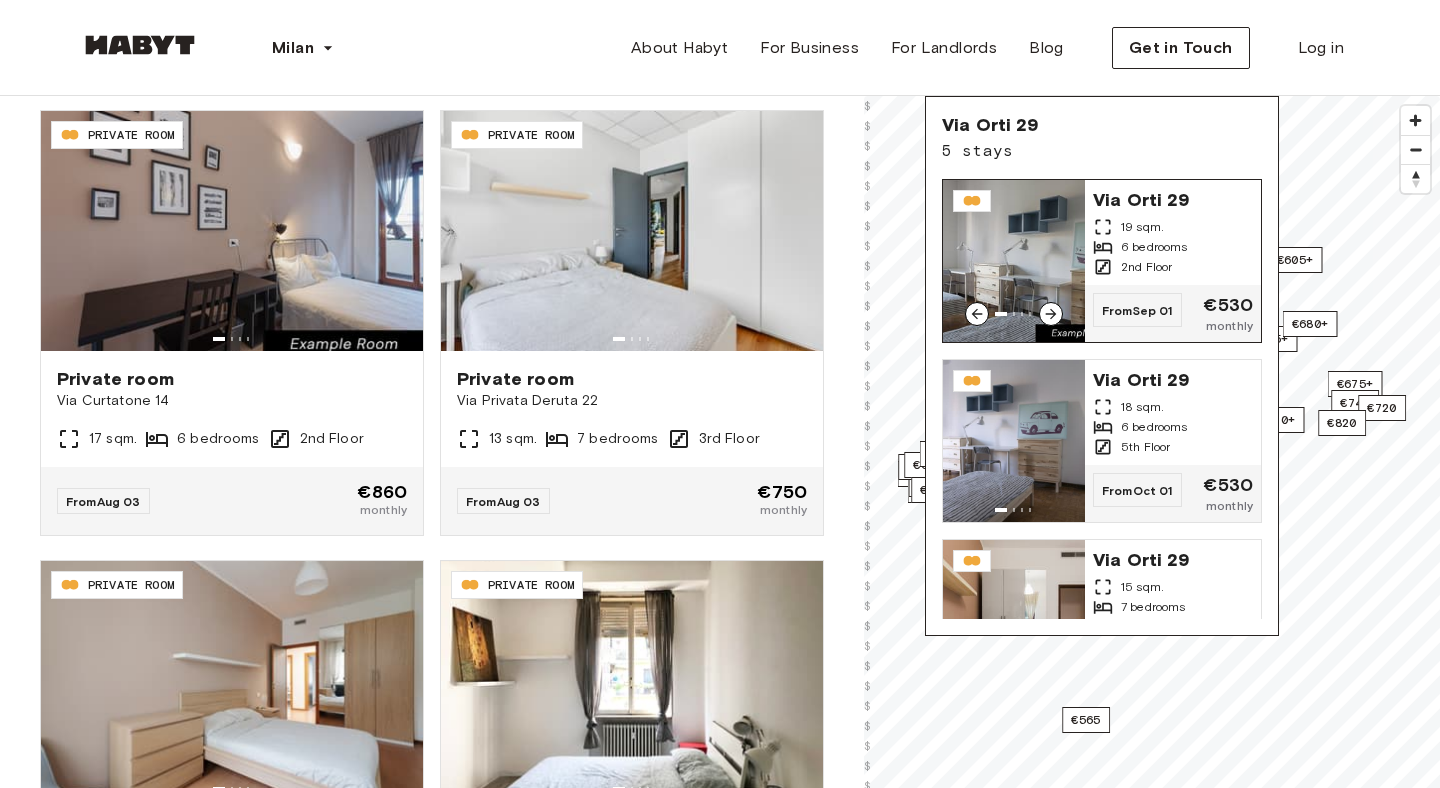 click on "6 bedrooms" at bounding box center [1173, 247] 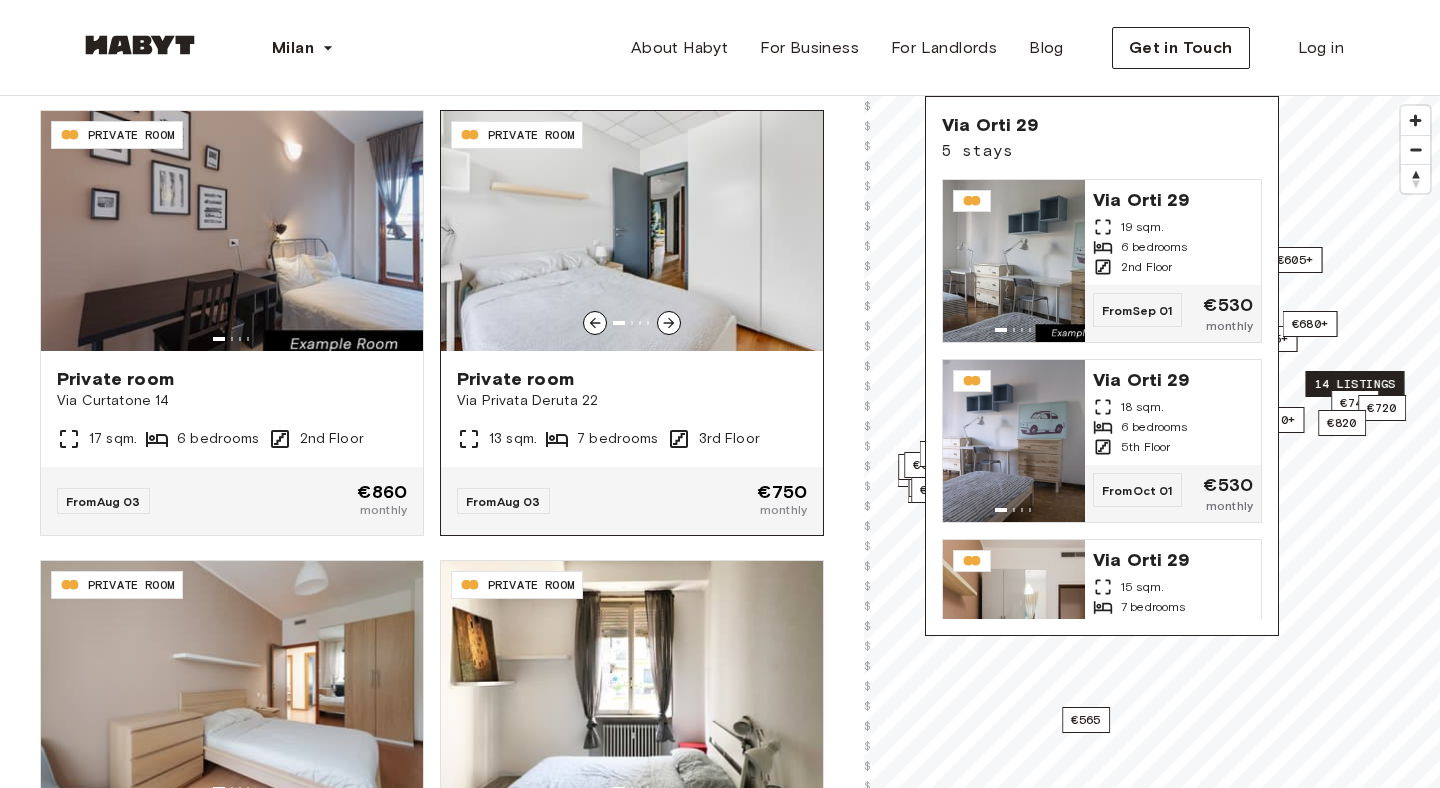 scroll, scrollTop: 0, scrollLeft: 0, axis: both 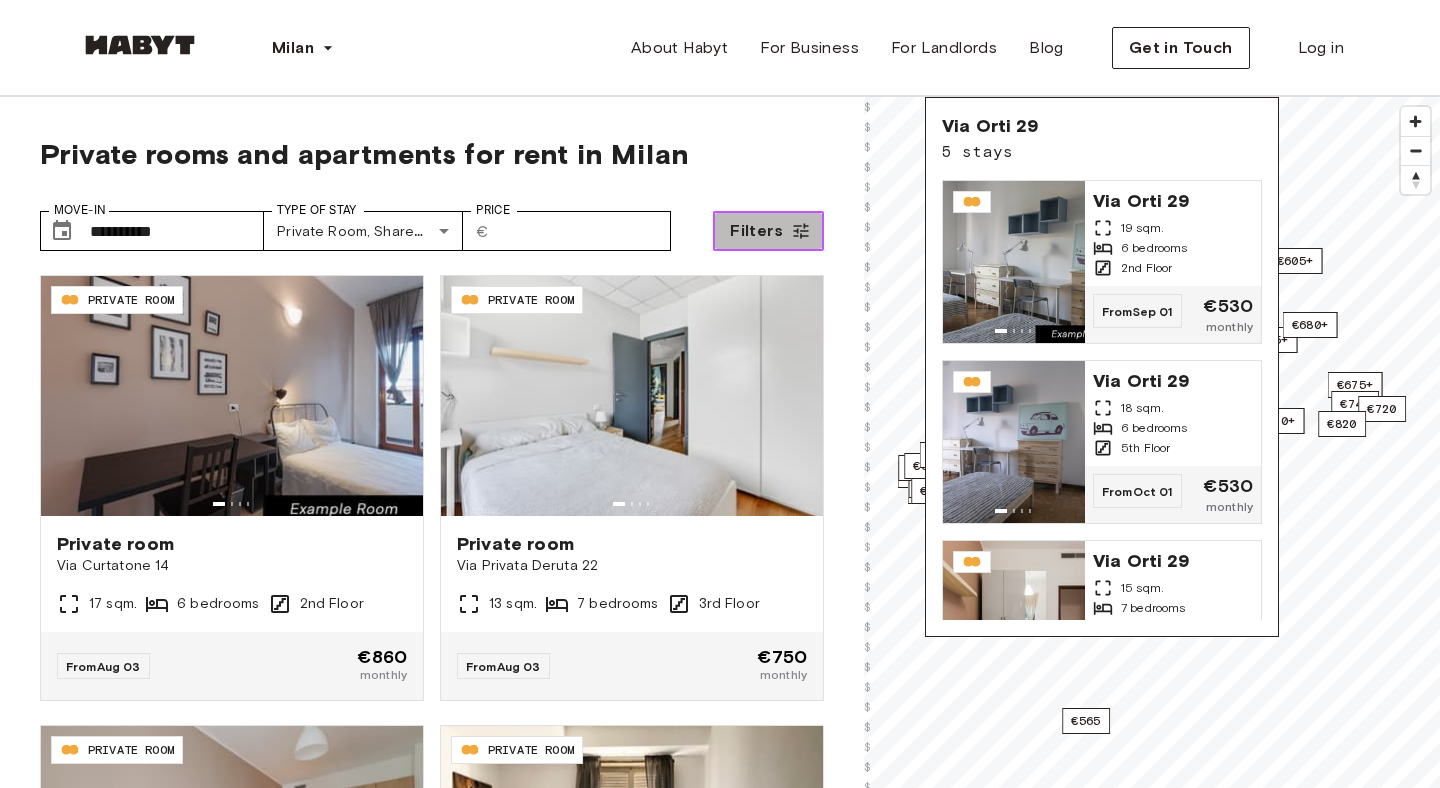click on "Filters" at bounding box center (768, 231) 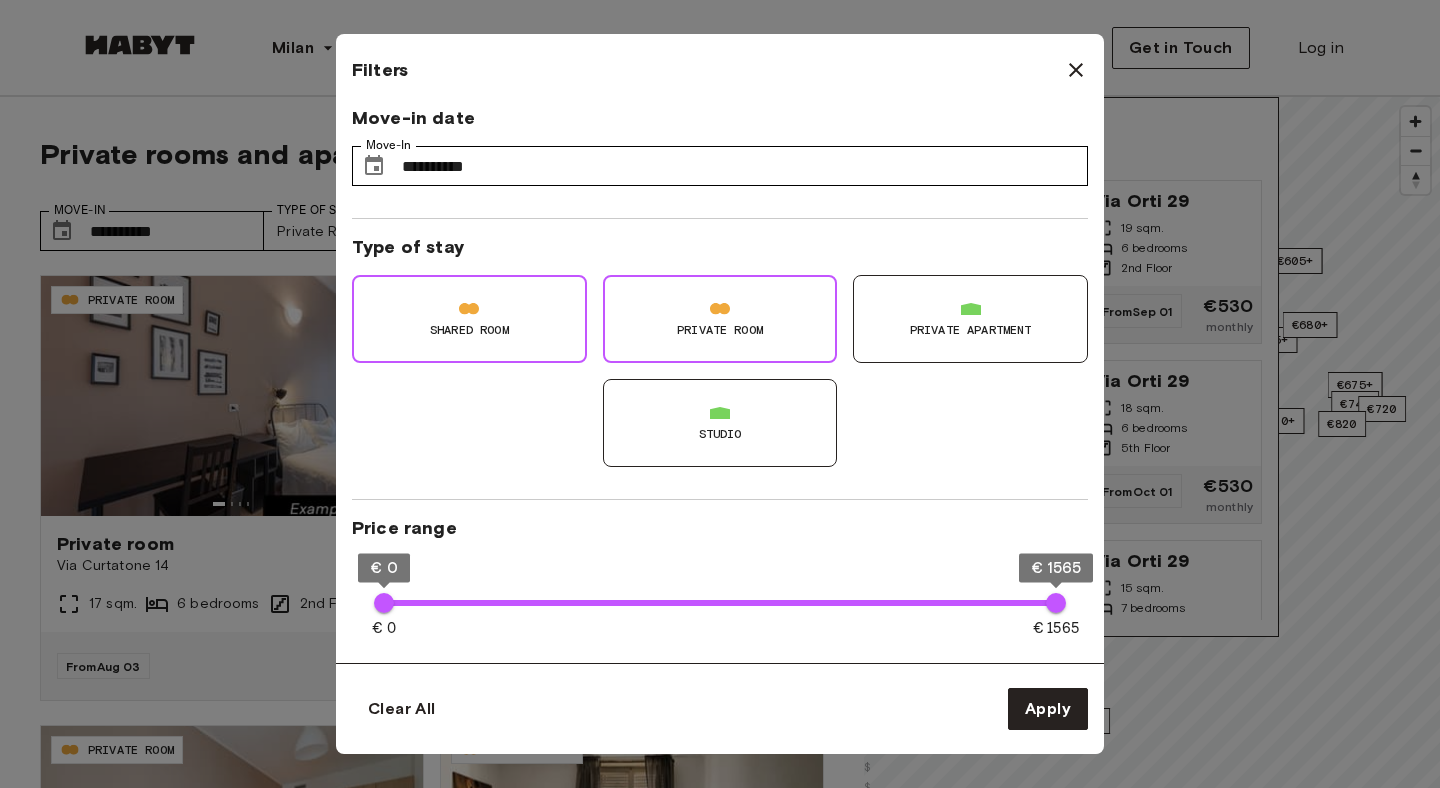 click on "Shared Room" at bounding box center (469, 319) 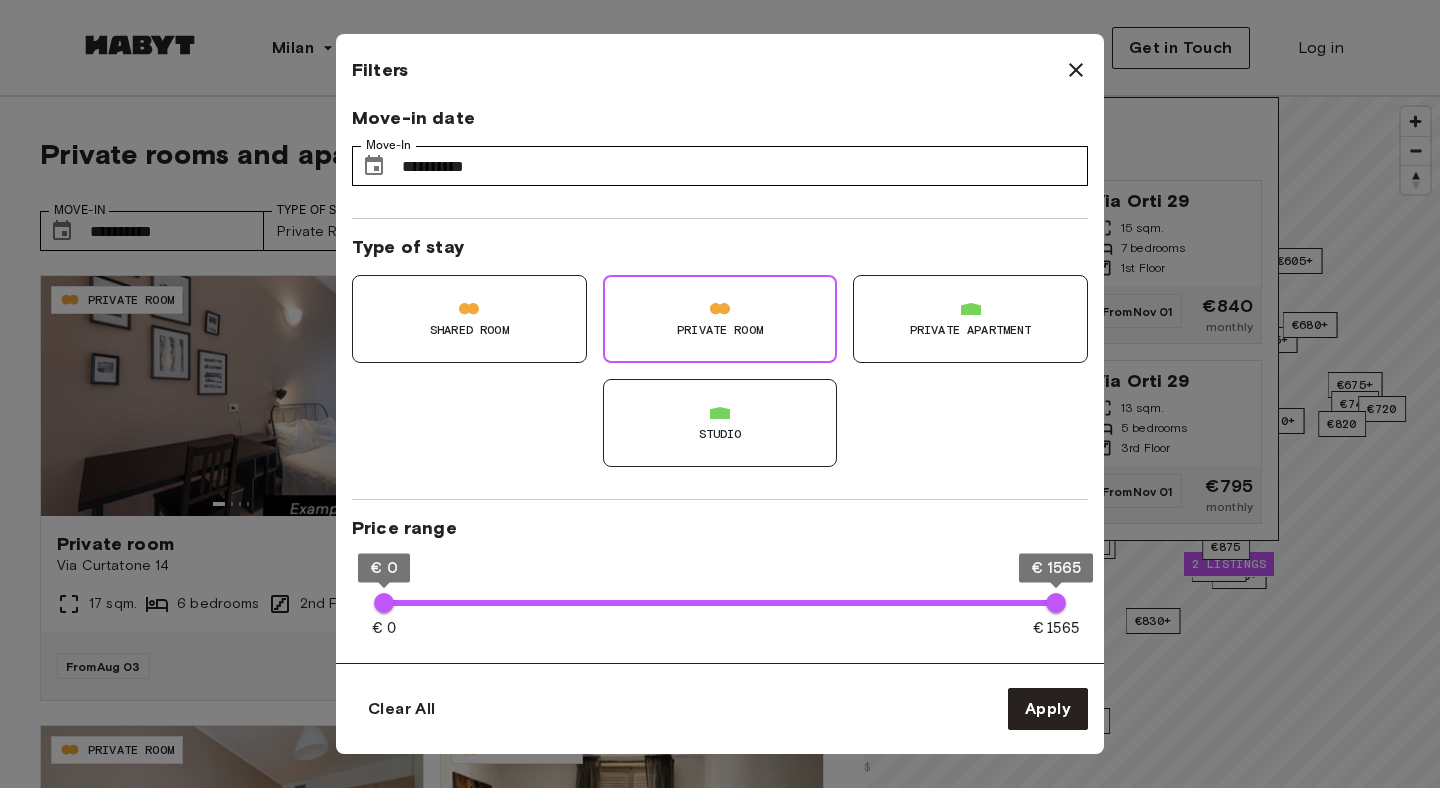 scroll, scrollTop: 19, scrollLeft: 0, axis: vertical 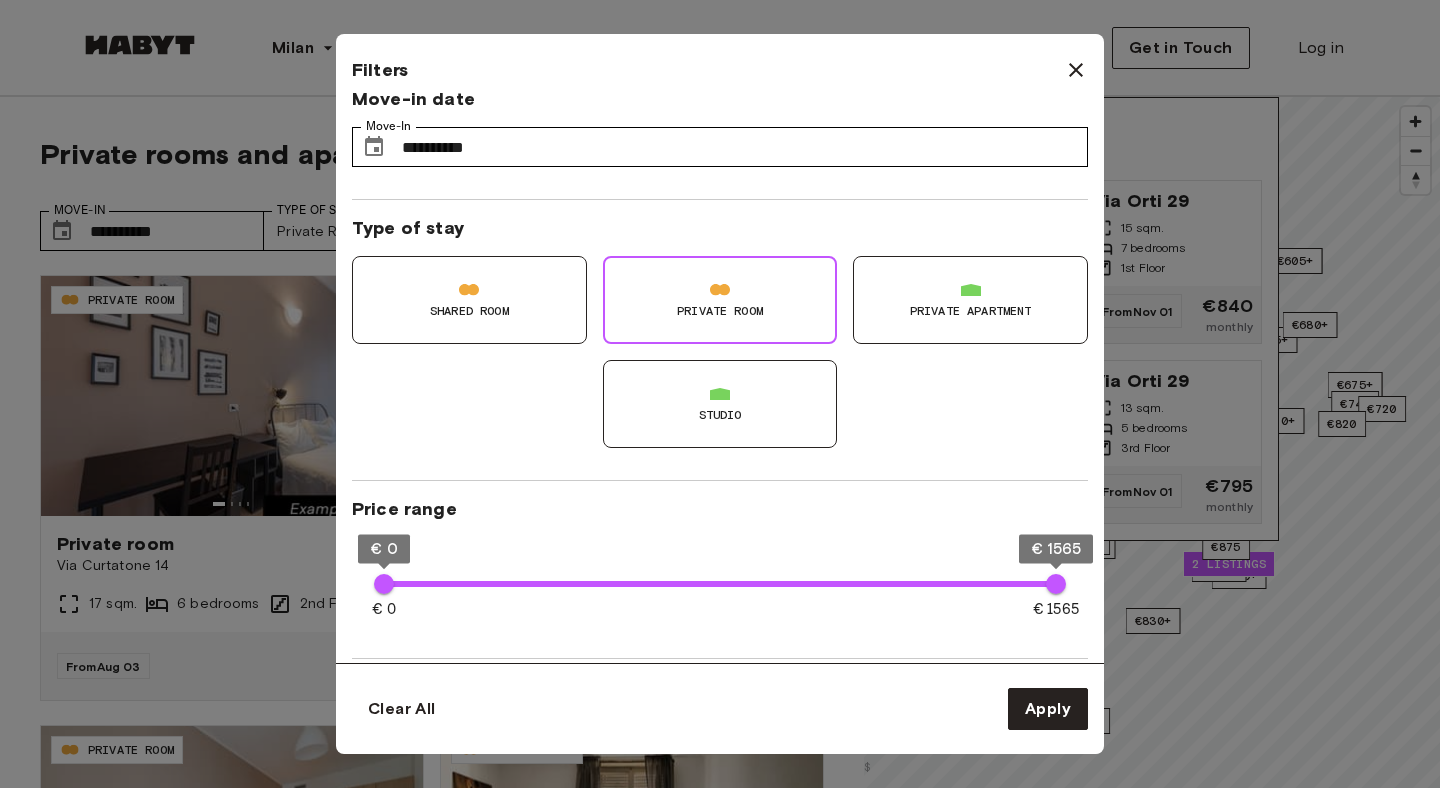 click on "Private apartment" at bounding box center (970, 300) 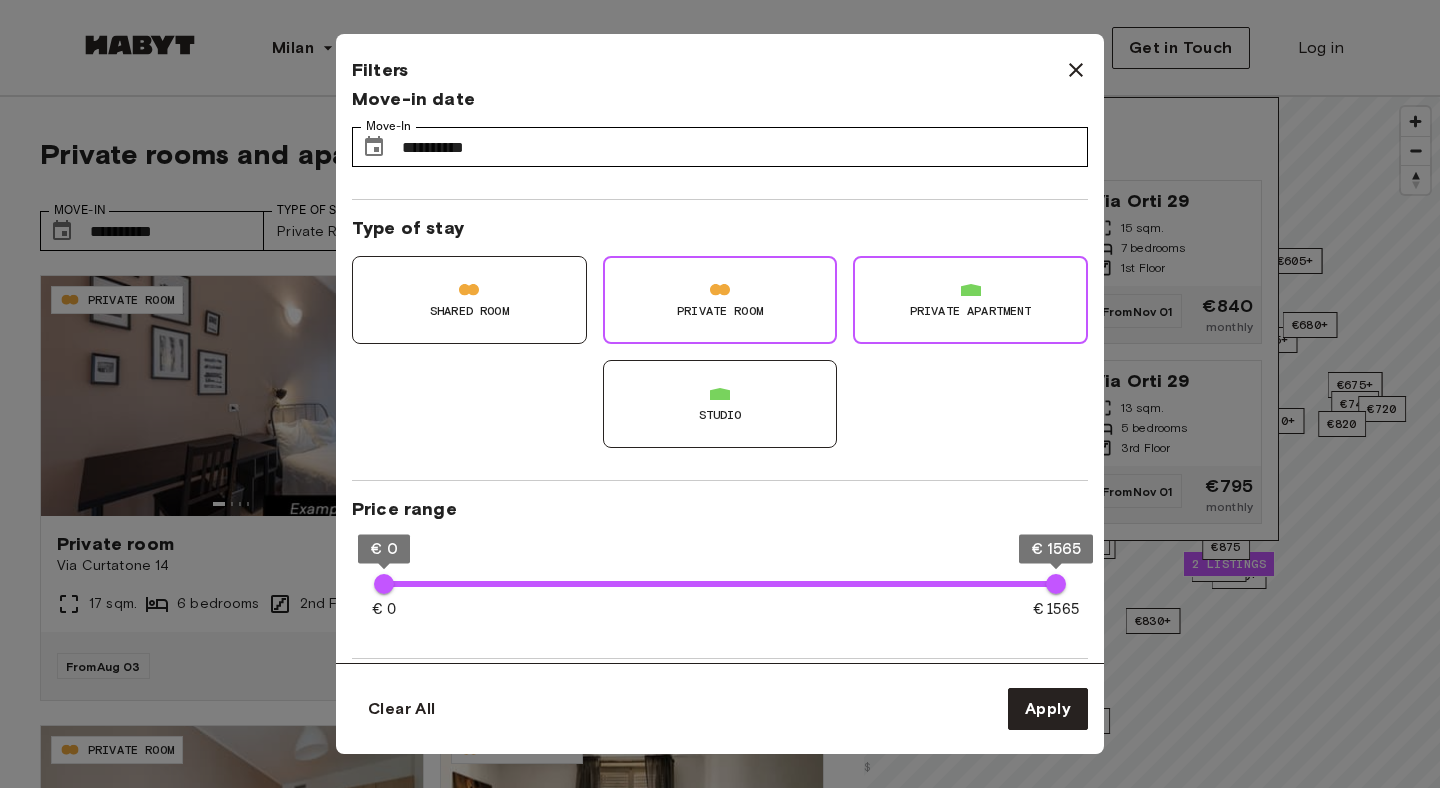 drag, startPoint x: 791, startPoint y: 393, endPoint x: 877, endPoint y: 483, distance: 124.48293 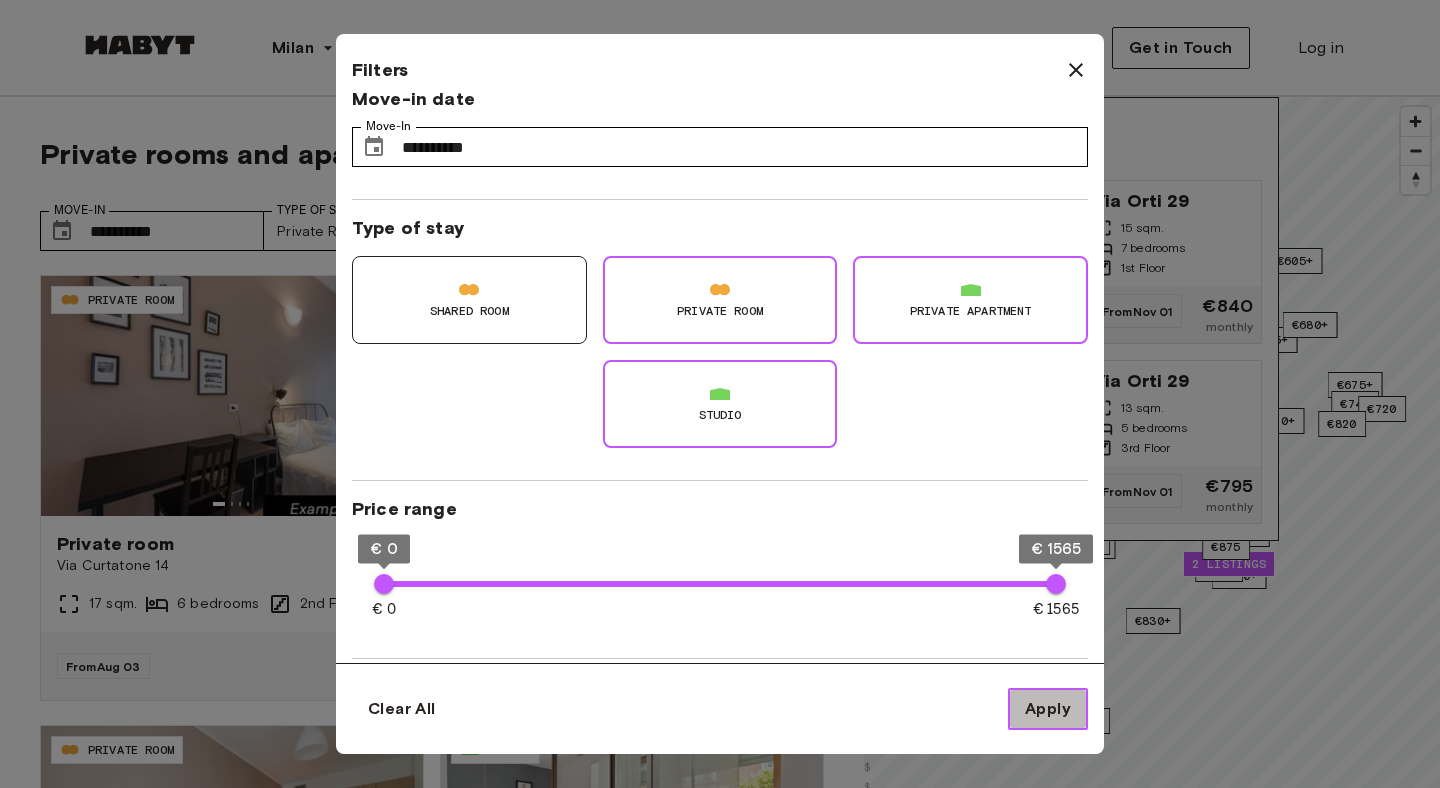 click on "Apply" at bounding box center [1048, 709] 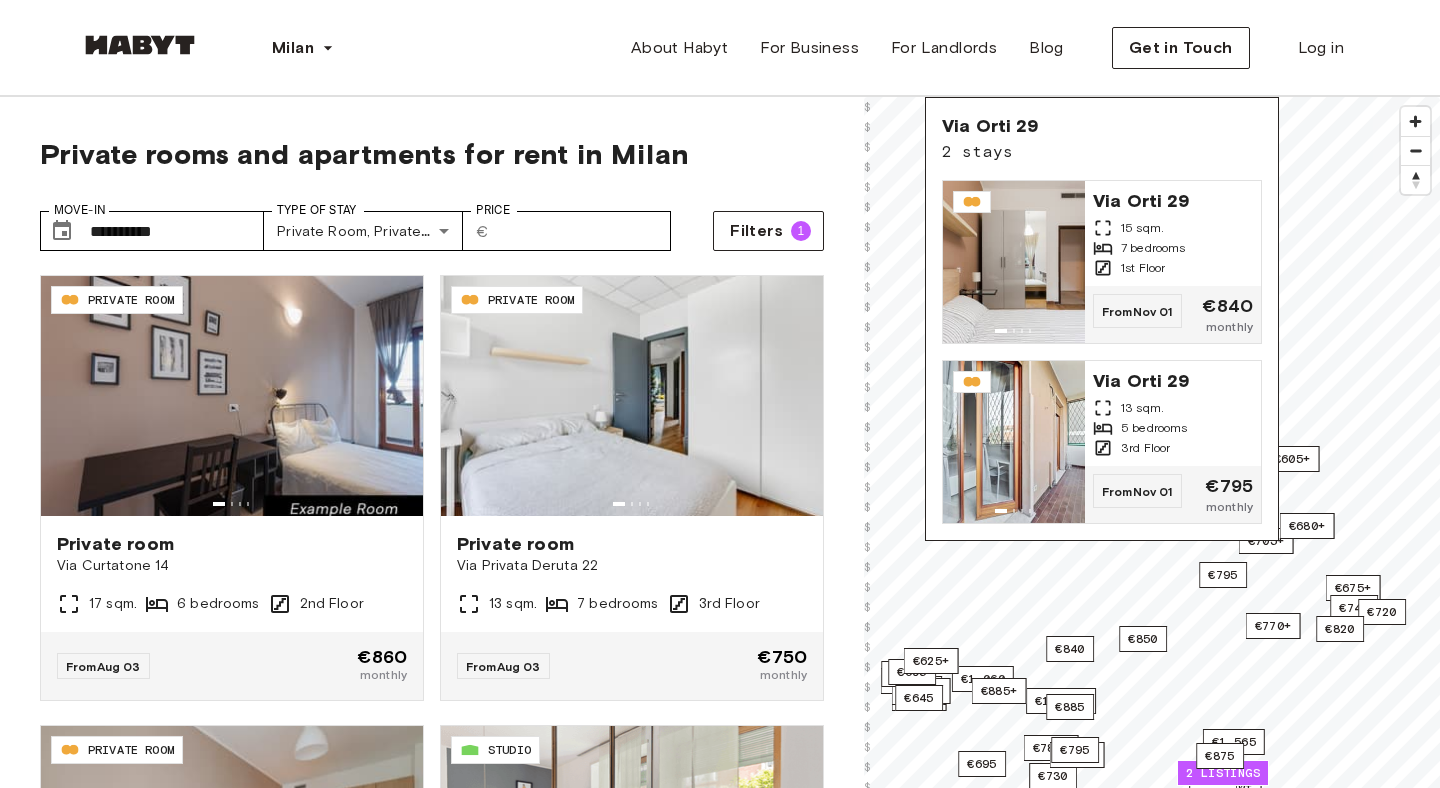 click on "Via Orti 29 2 stays" at bounding box center (1102, 139) 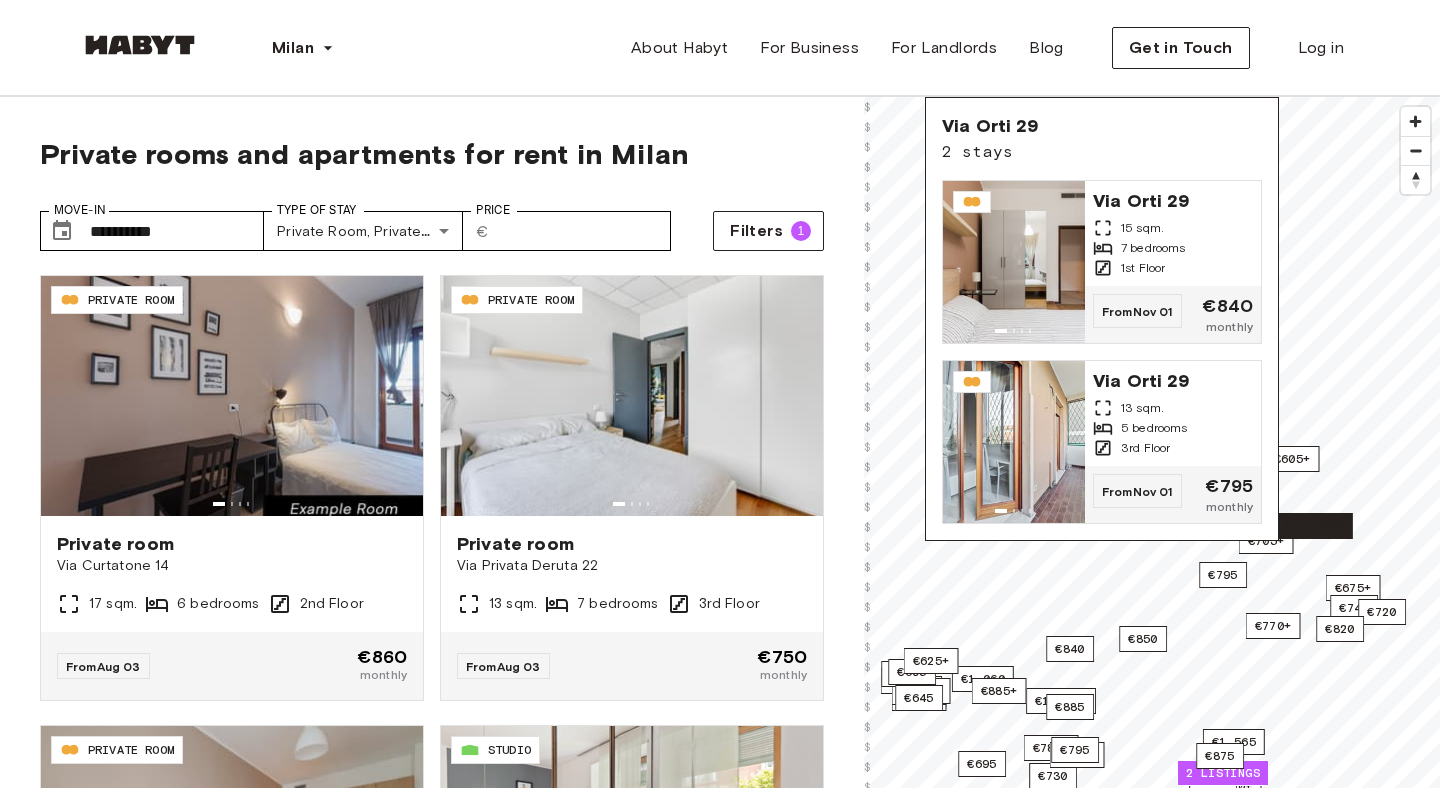 click on "3 listings" at bounding box center [1307, 526] 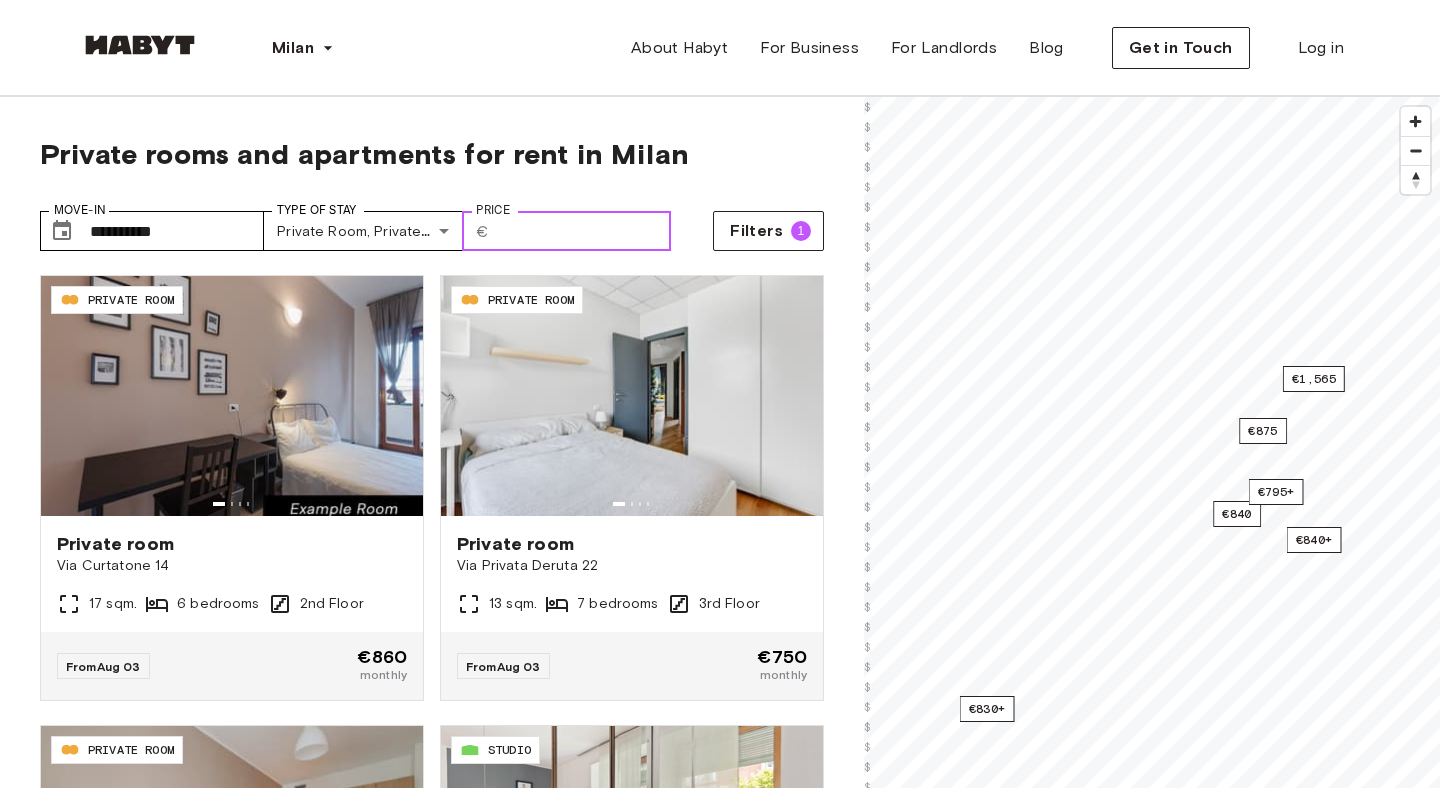 click on "Price" at bounding box center [584, 231] 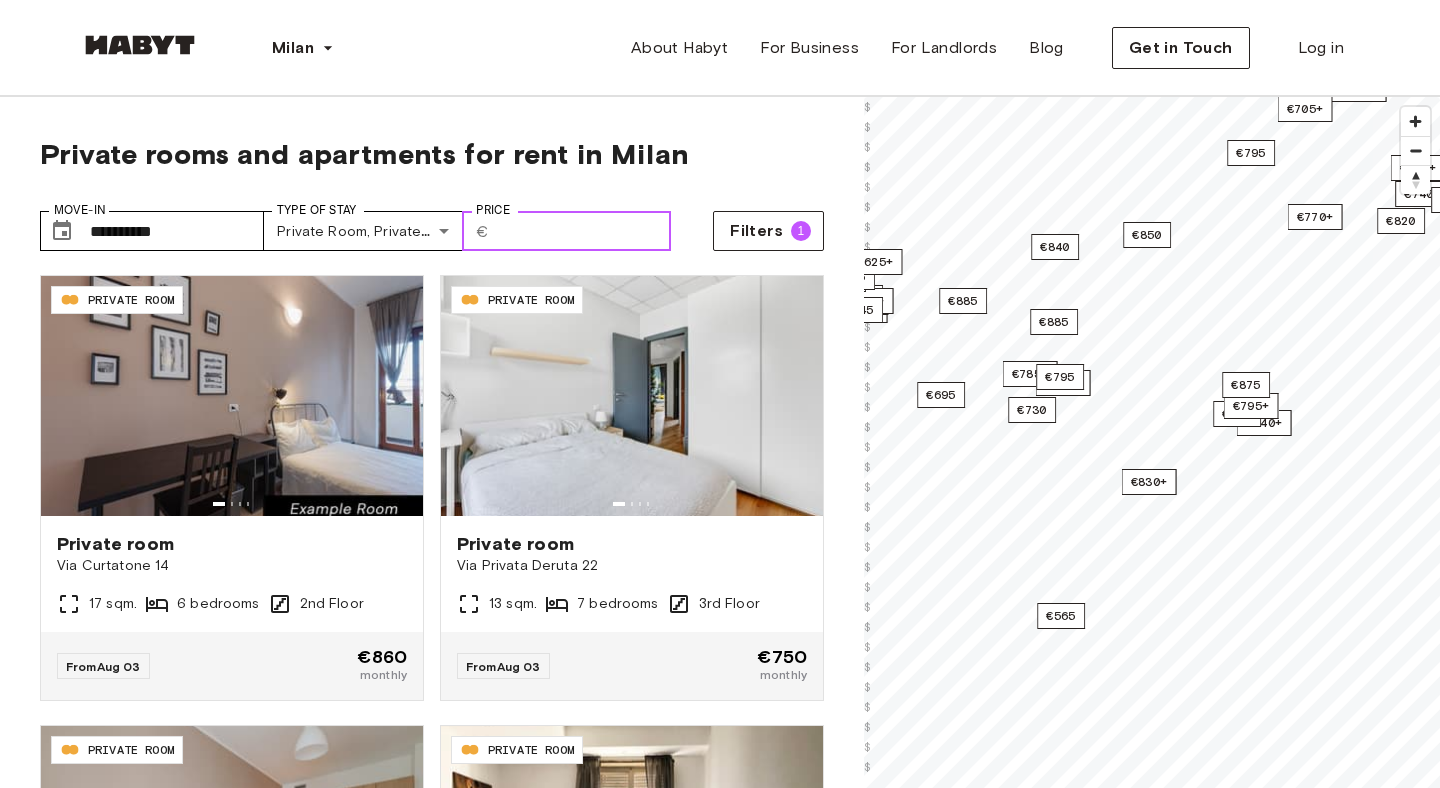 click on "***" at bounding box center [584, 231] 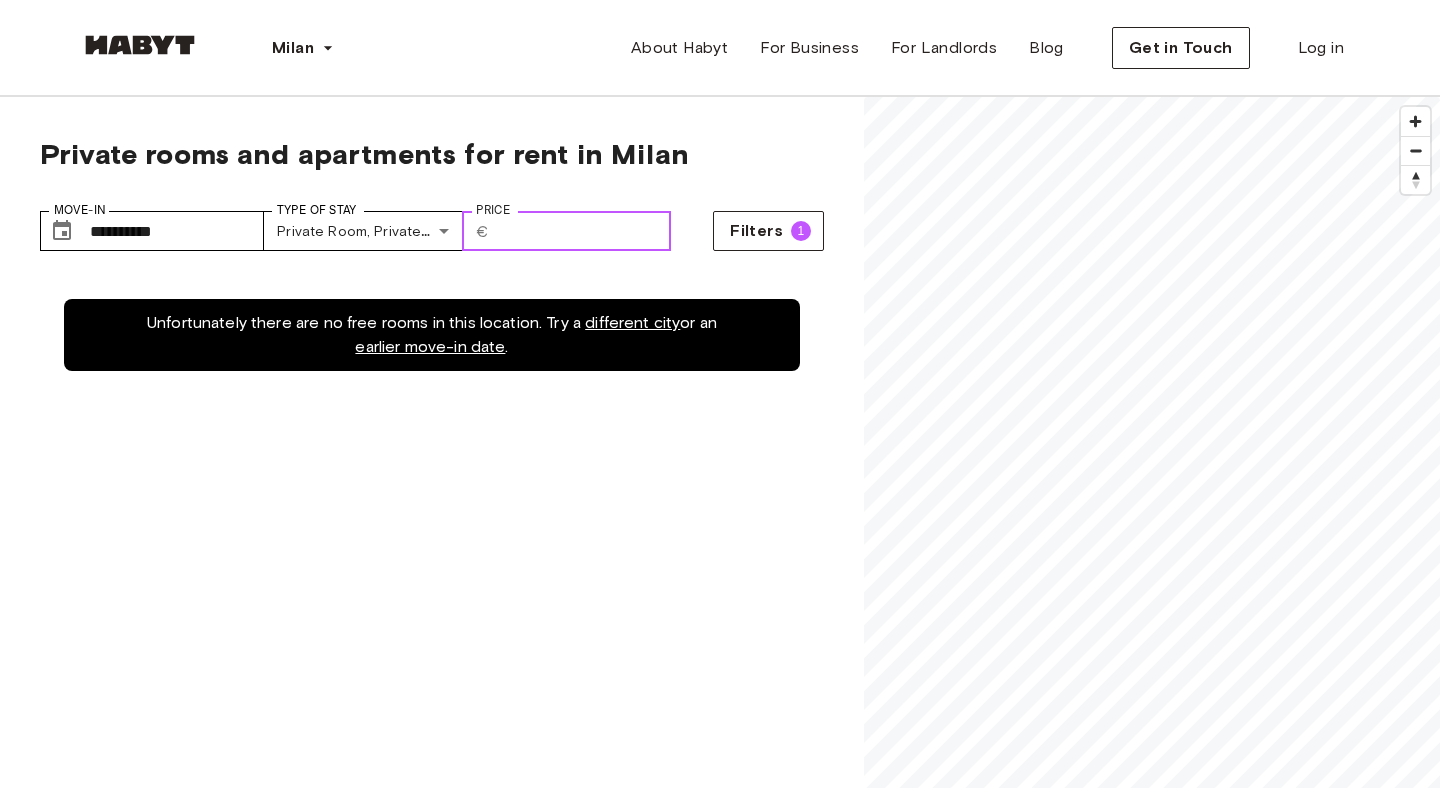 type on "*" 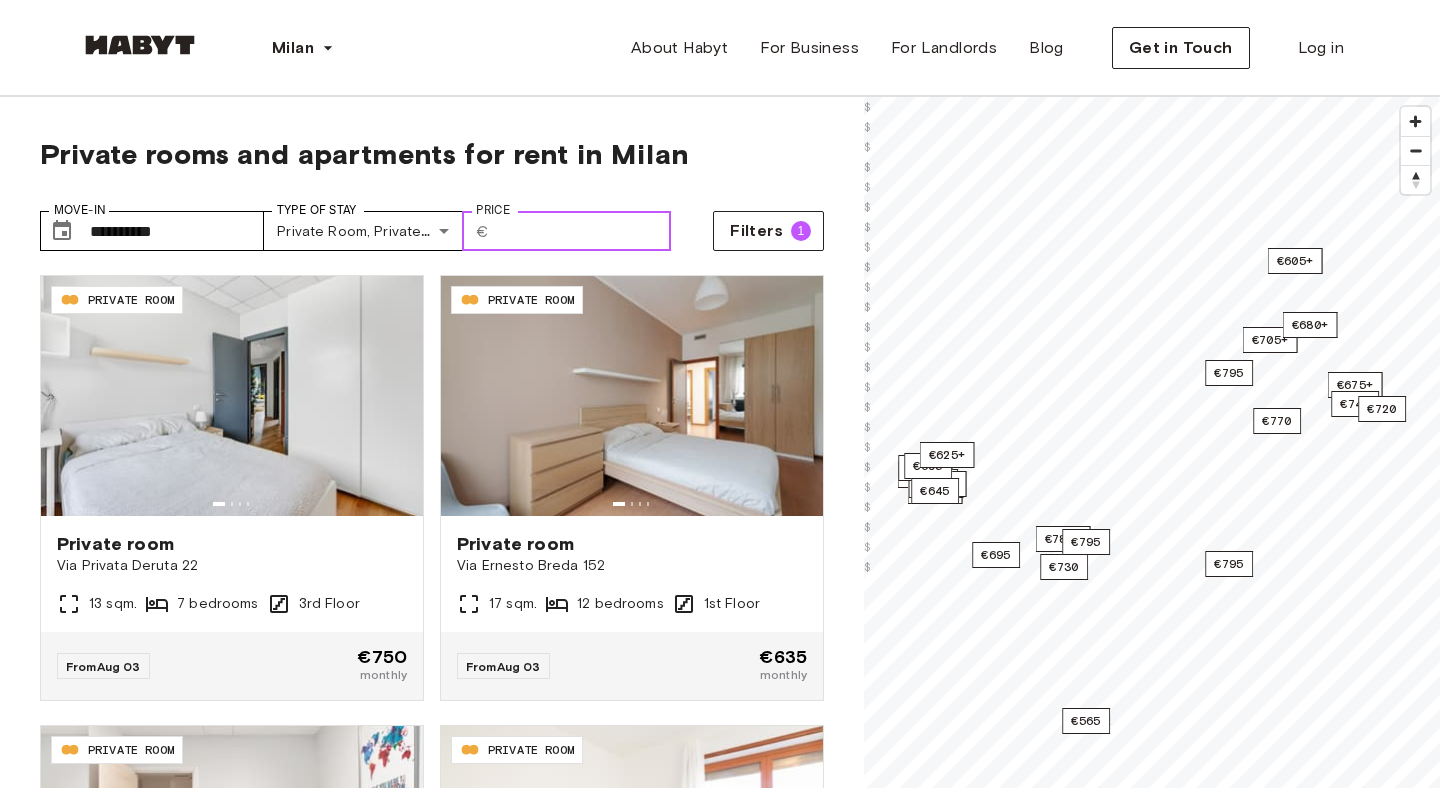 type on "***" 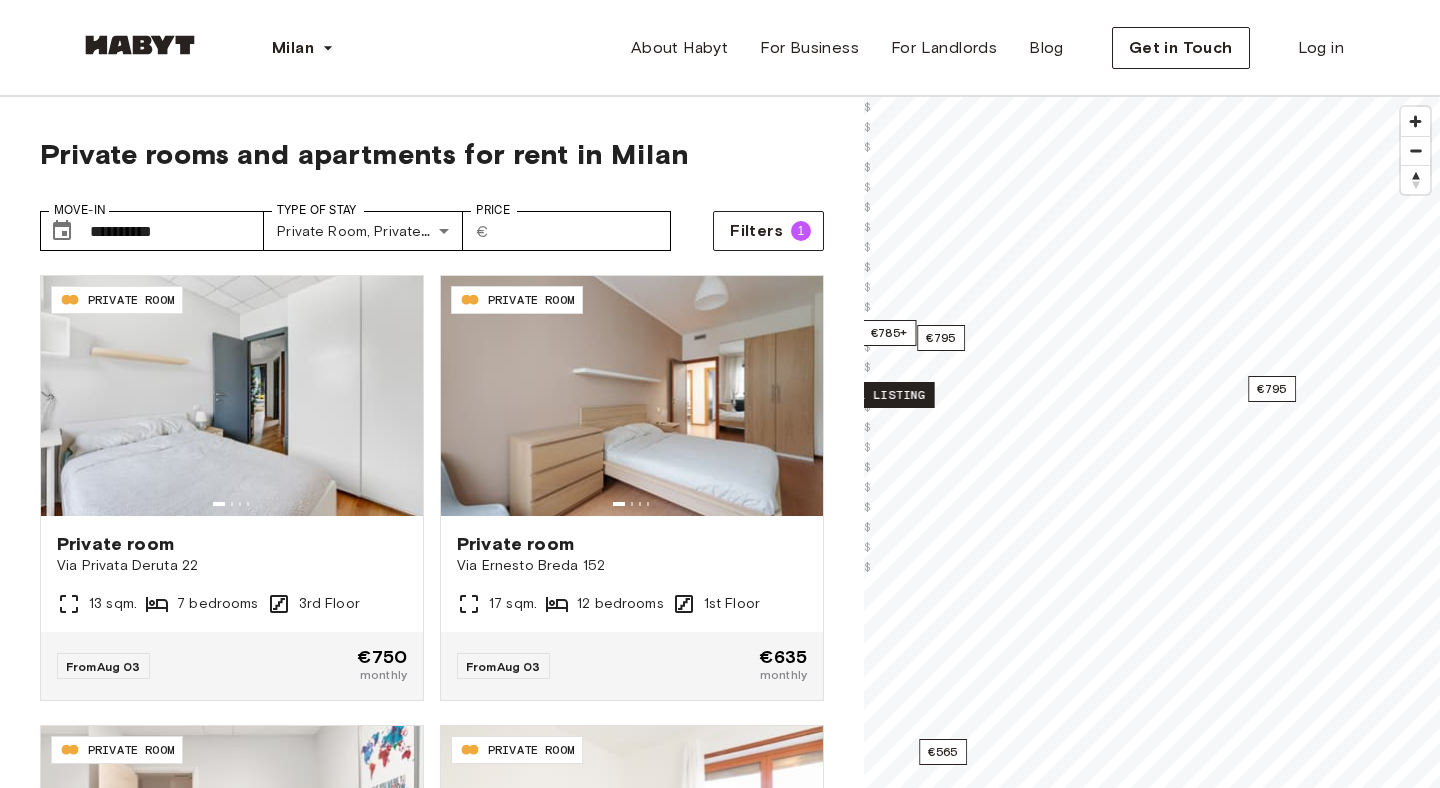 click on "1 listing" at bounding box center [892, 395] 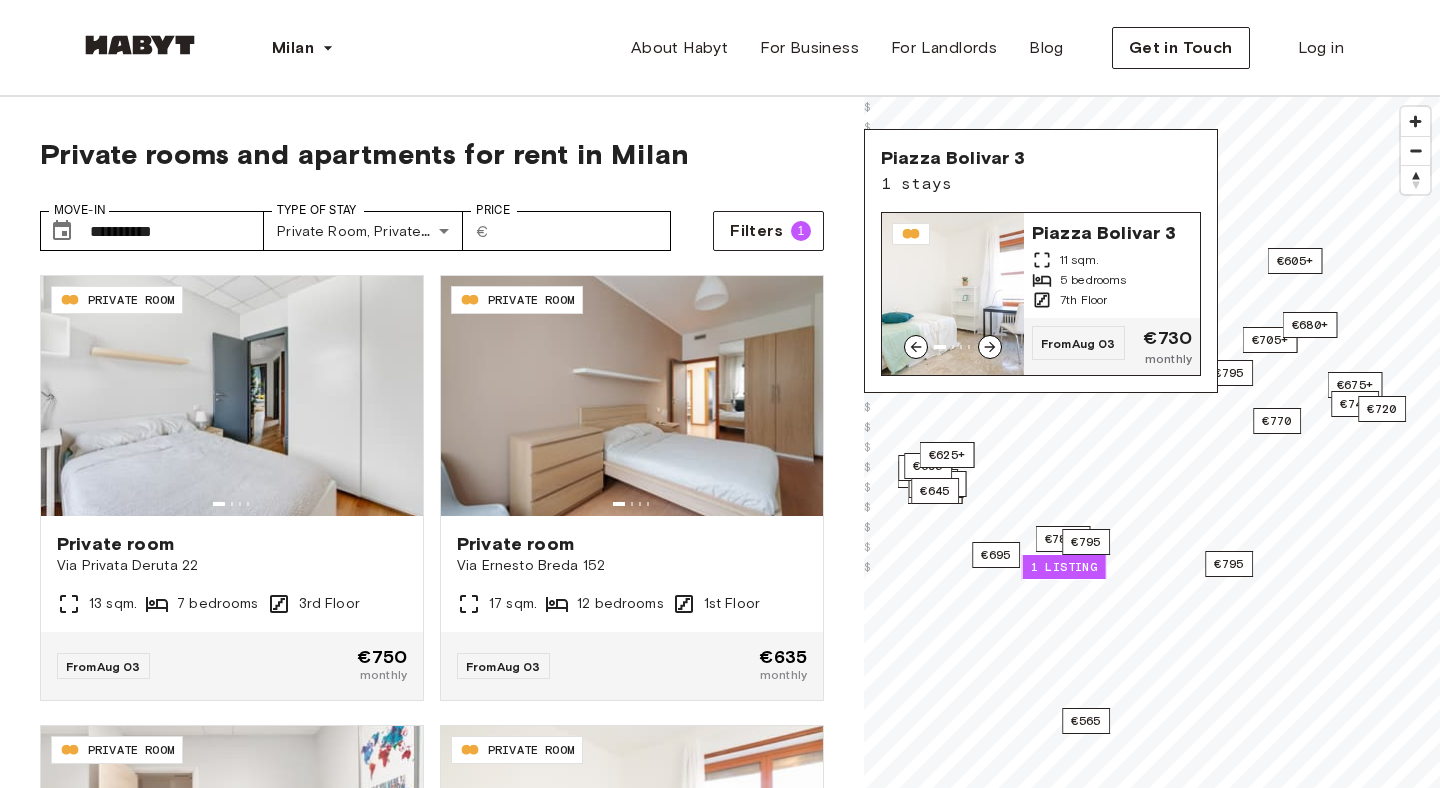 click on "Piazza Bolivar 3" at bounding box center [1112, 231] 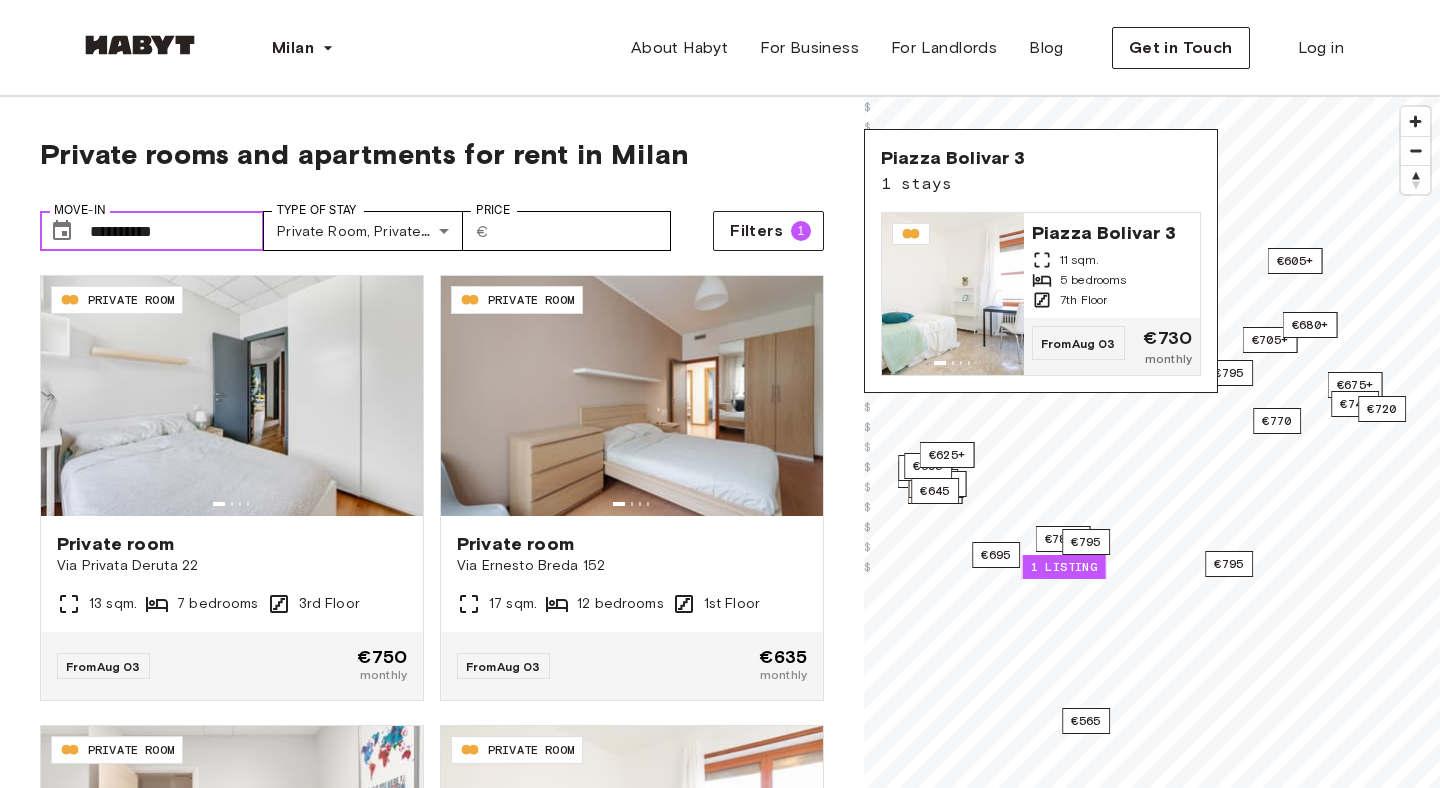 click on "**********" at bounding box center [177, 231] 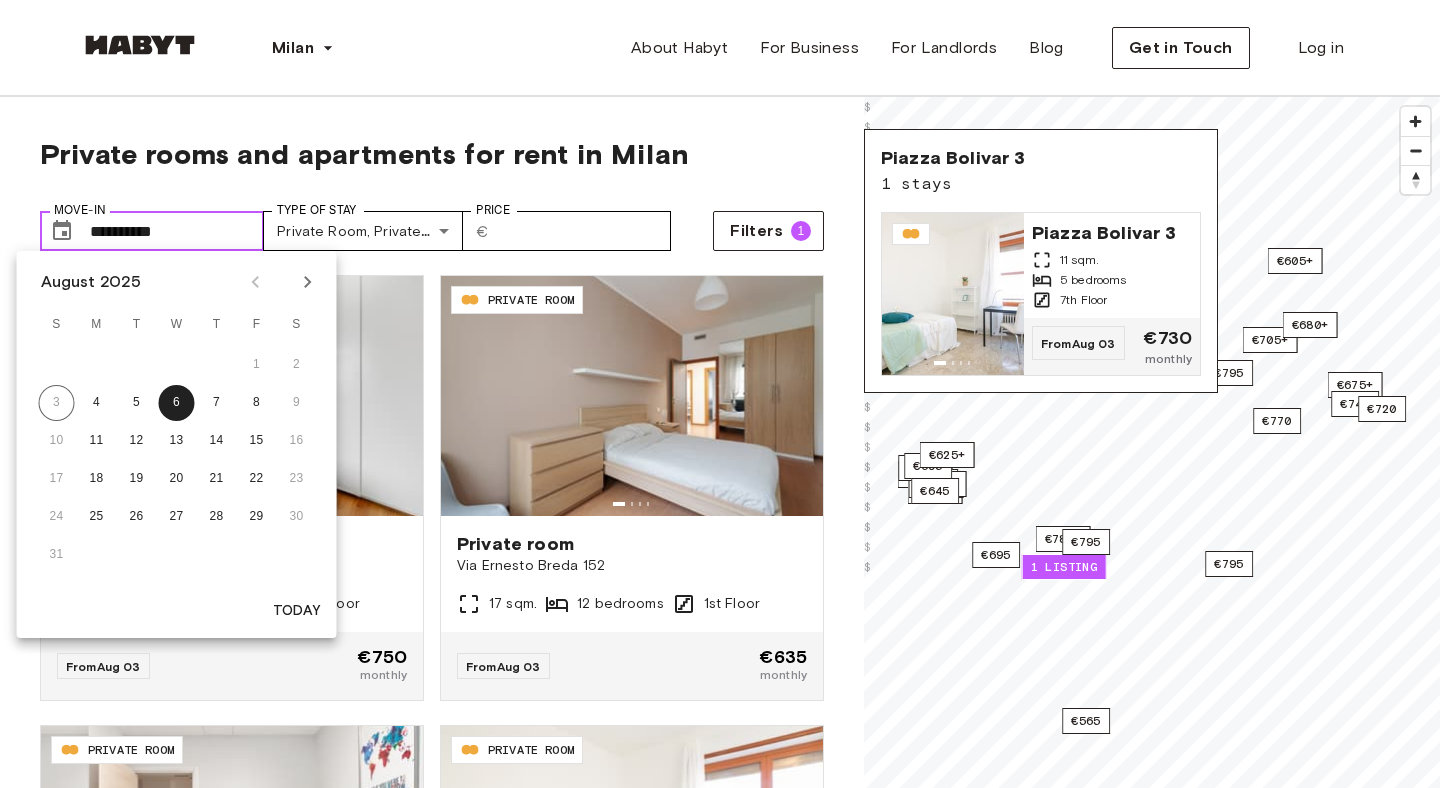 click on "**********" at bounding box center (177, 231) 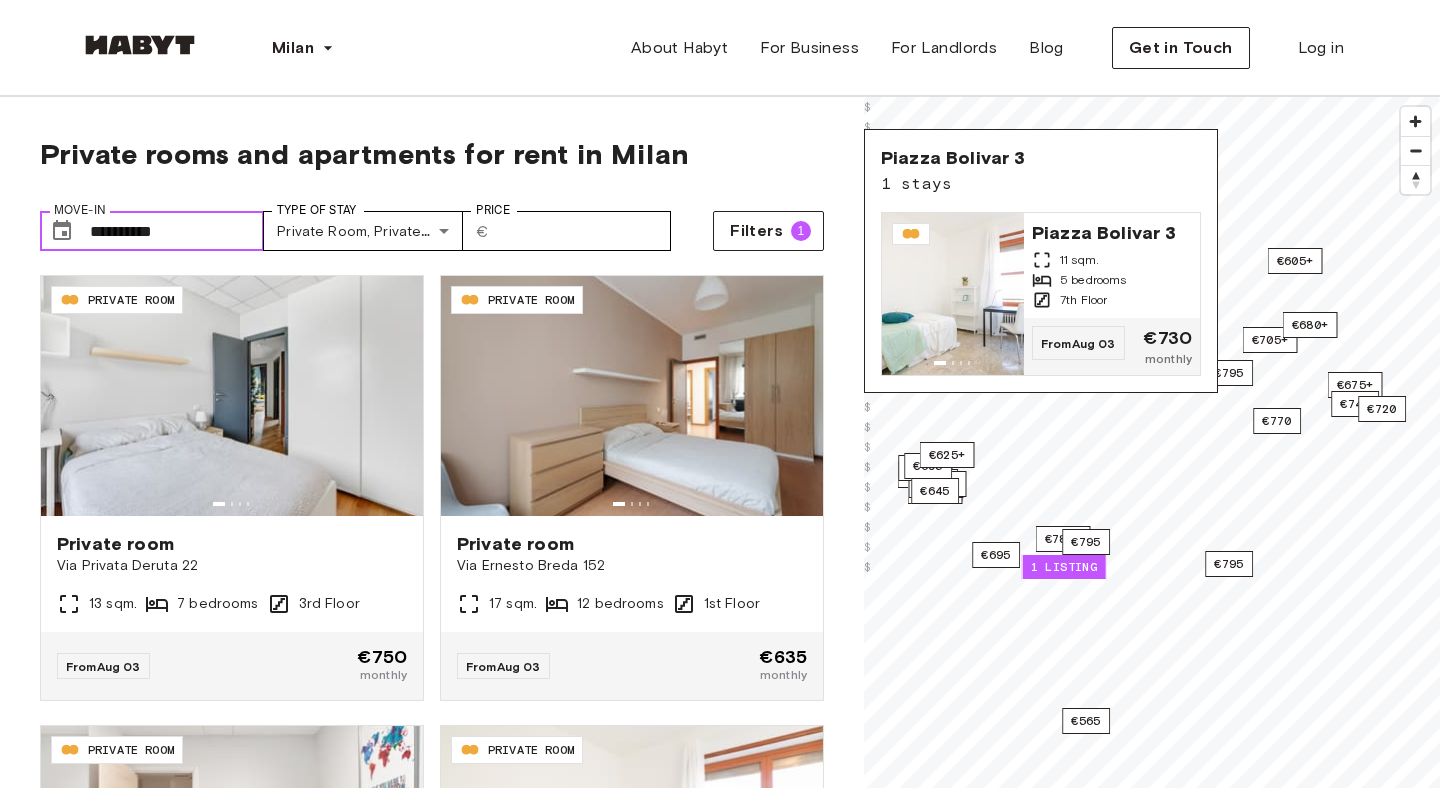 click on "**********" at bounding box center [177, 231] 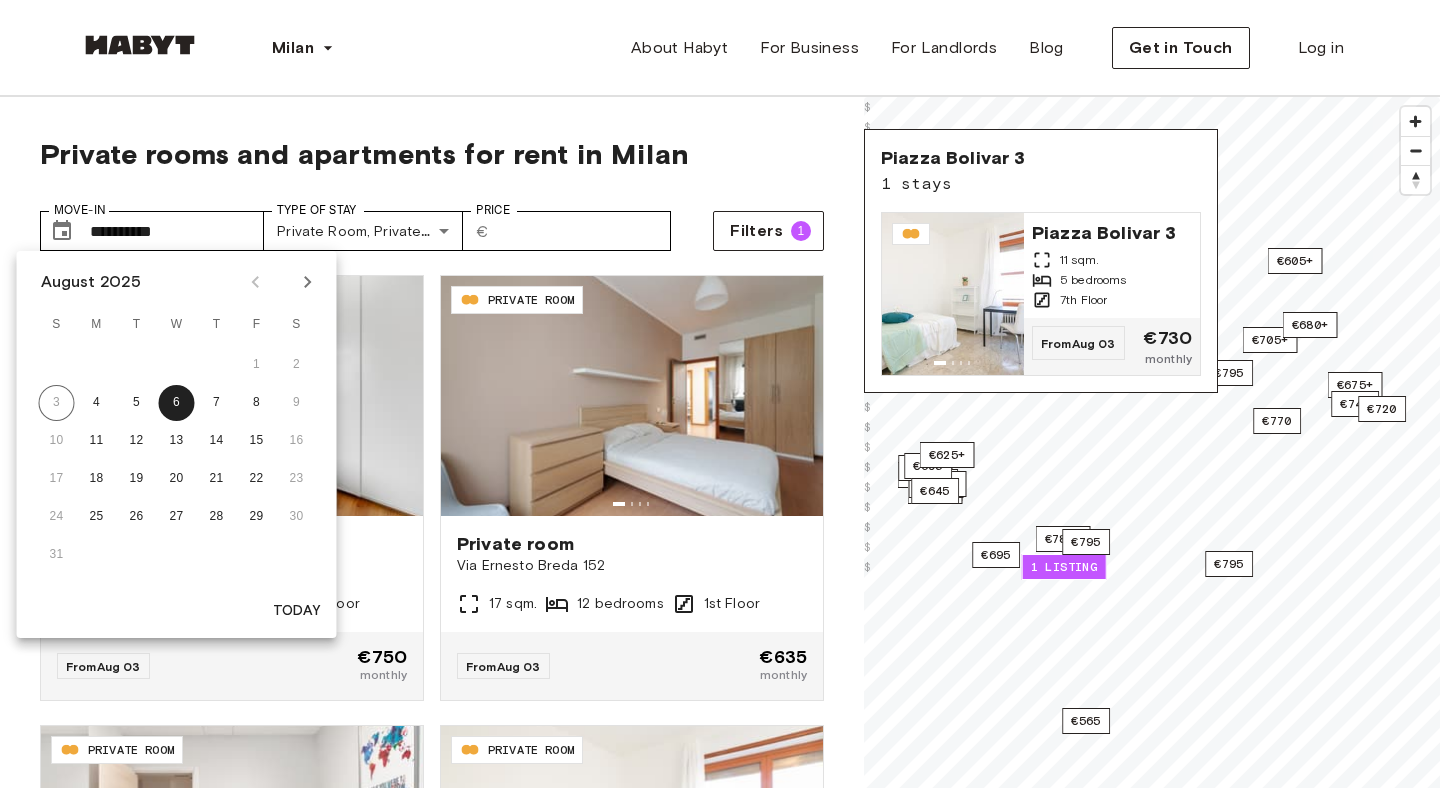 click 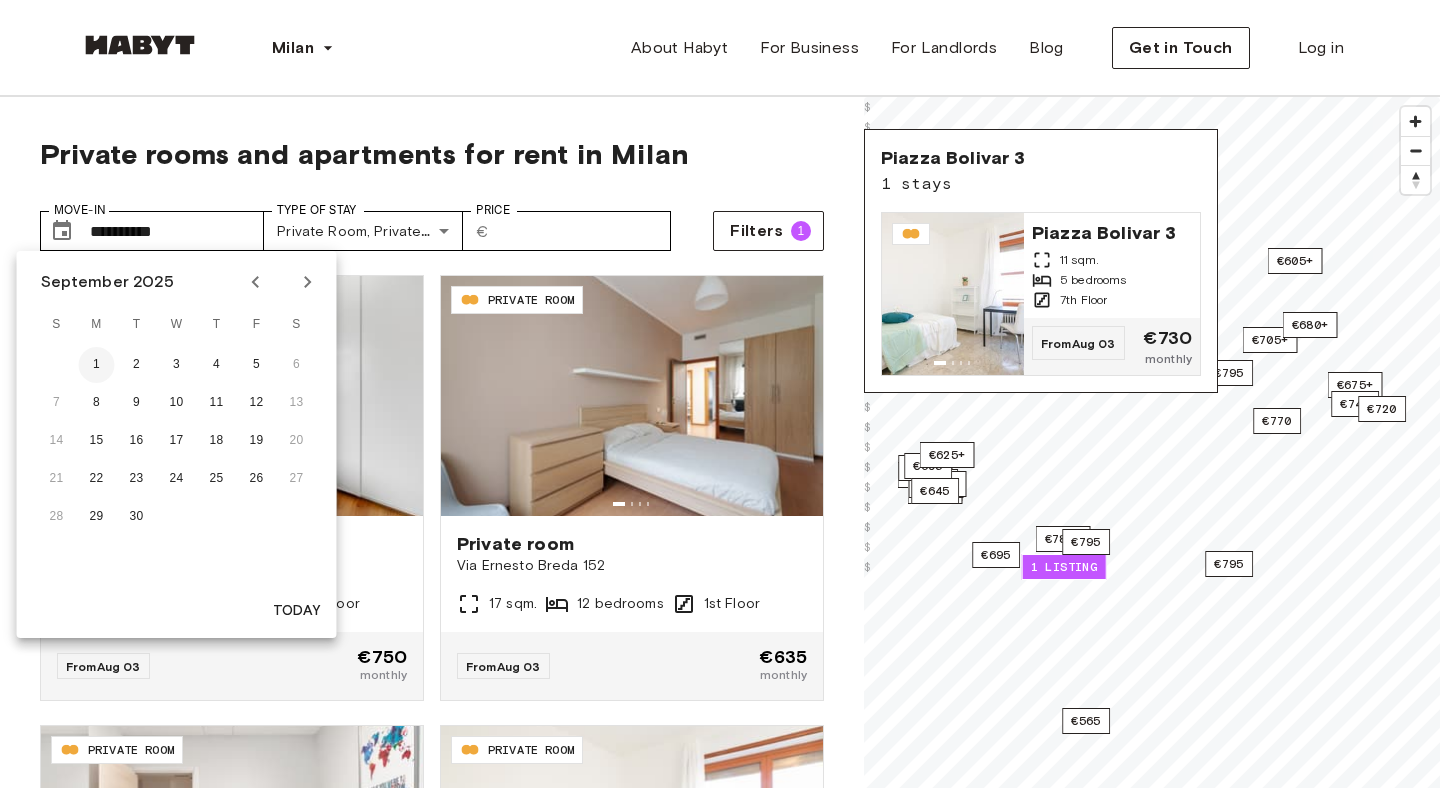 click on "1" at bounding box center (97, 365) 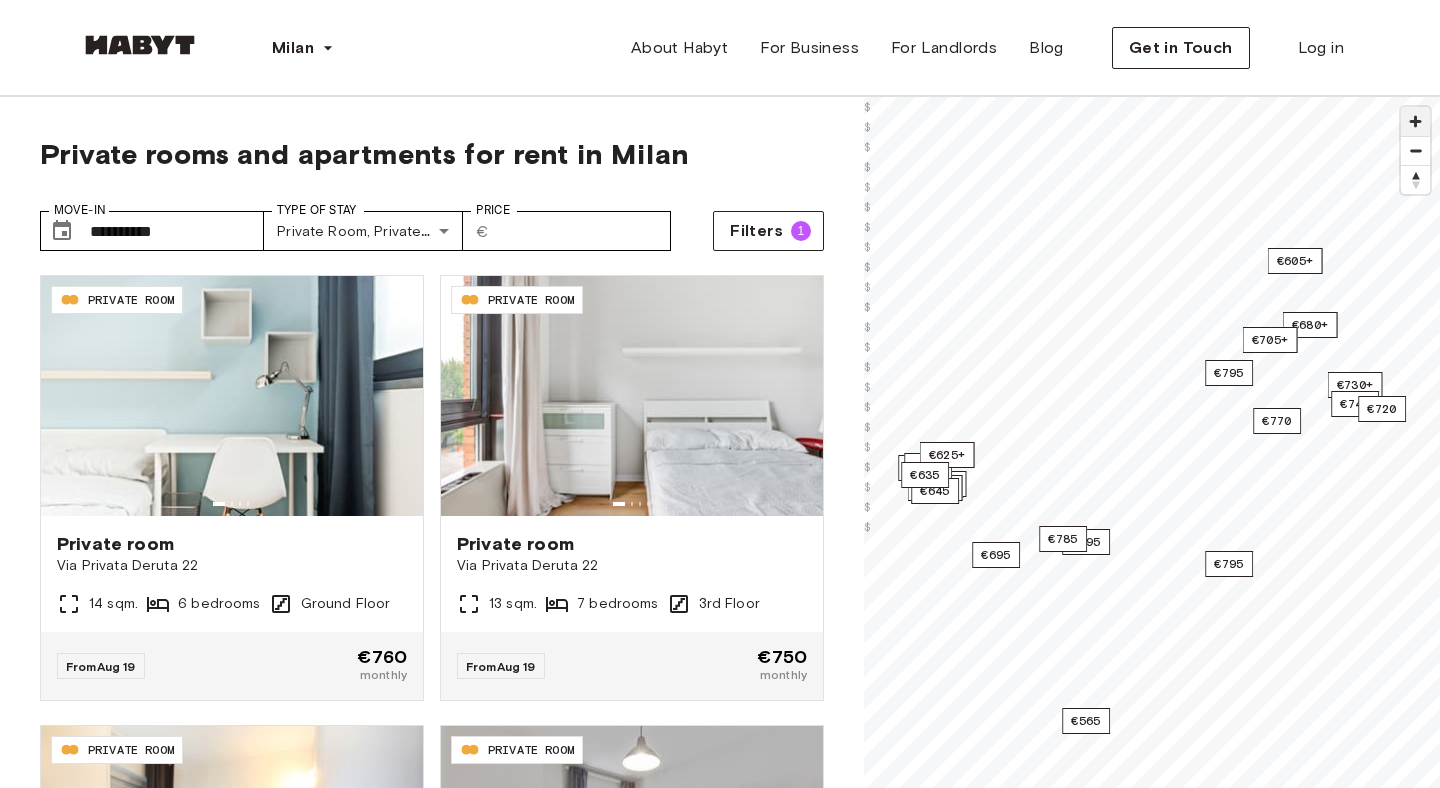 click at bounding box center [1415, 121] 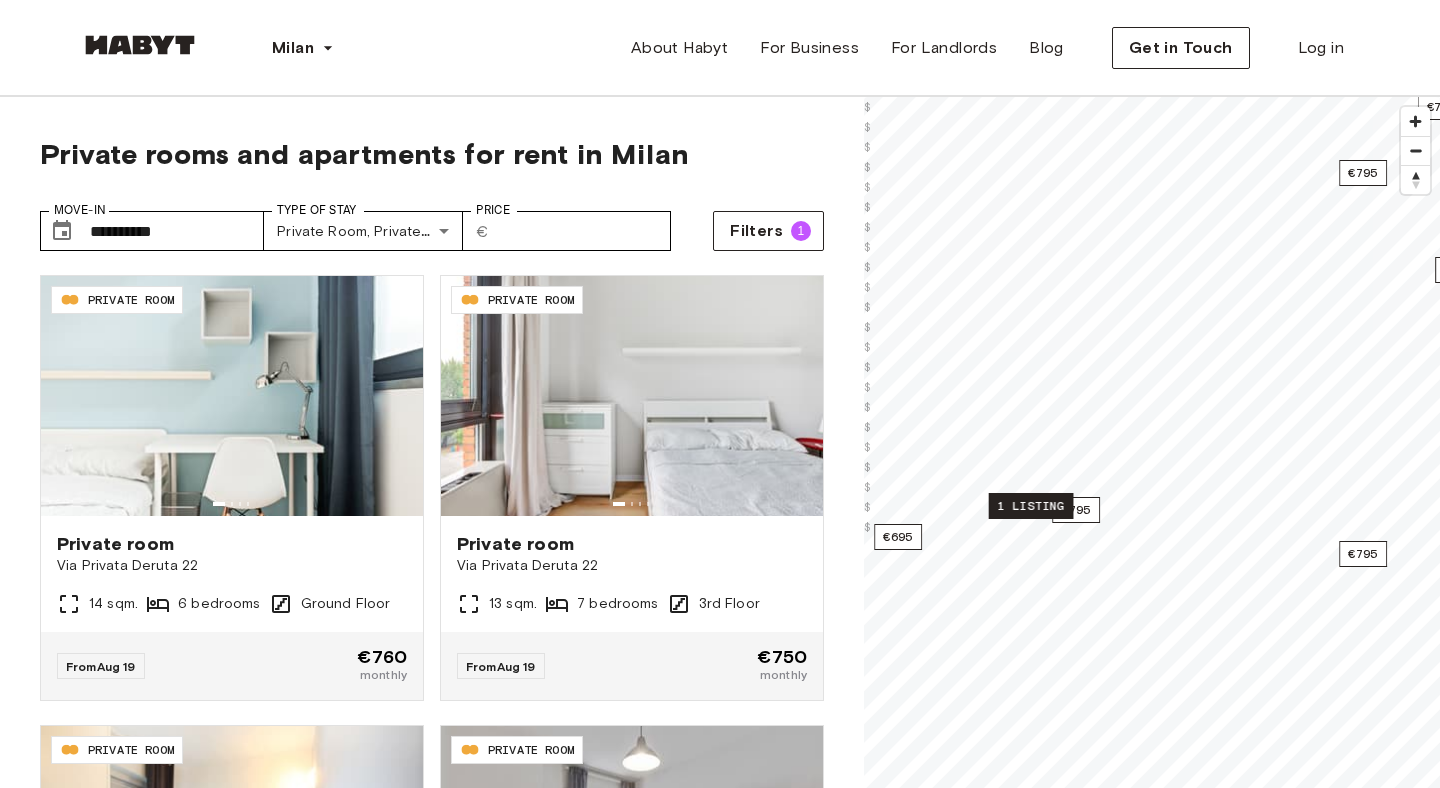 click on "1 listing" at bounding box center [1031, 506] 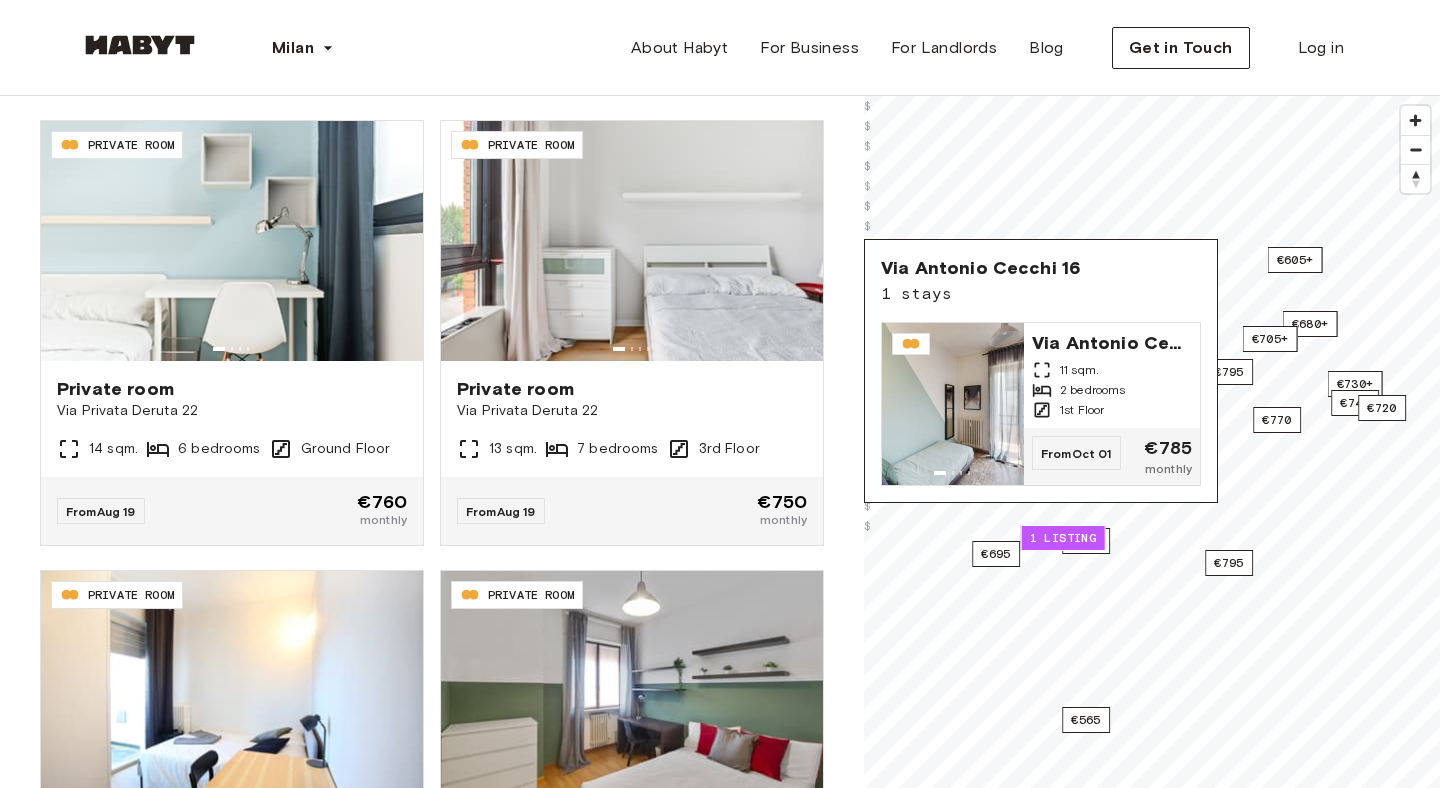 scroll, scrollTop: 157, scrollLeft: 0, axis: vertical 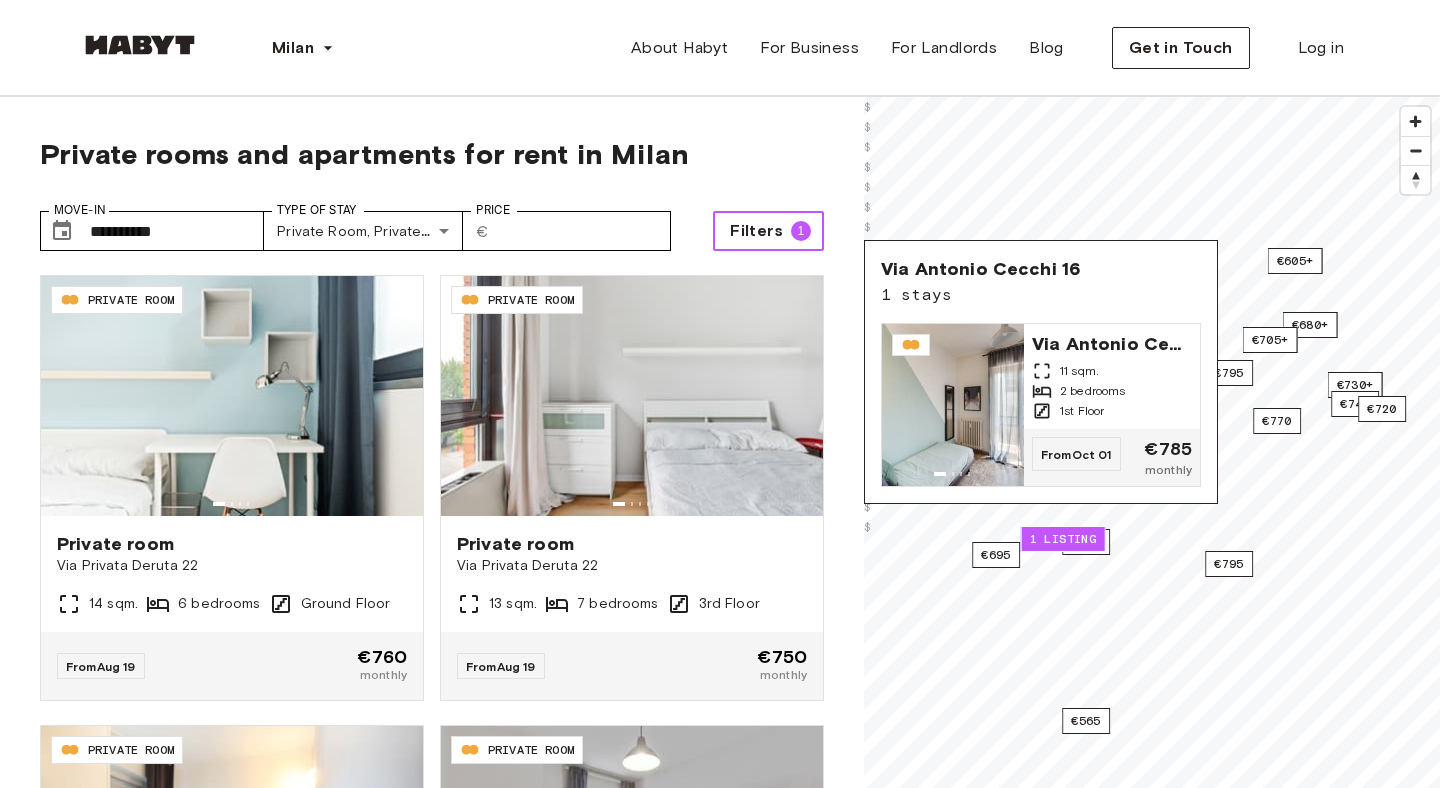 click on "Filters" at bounding box center [756, 231] 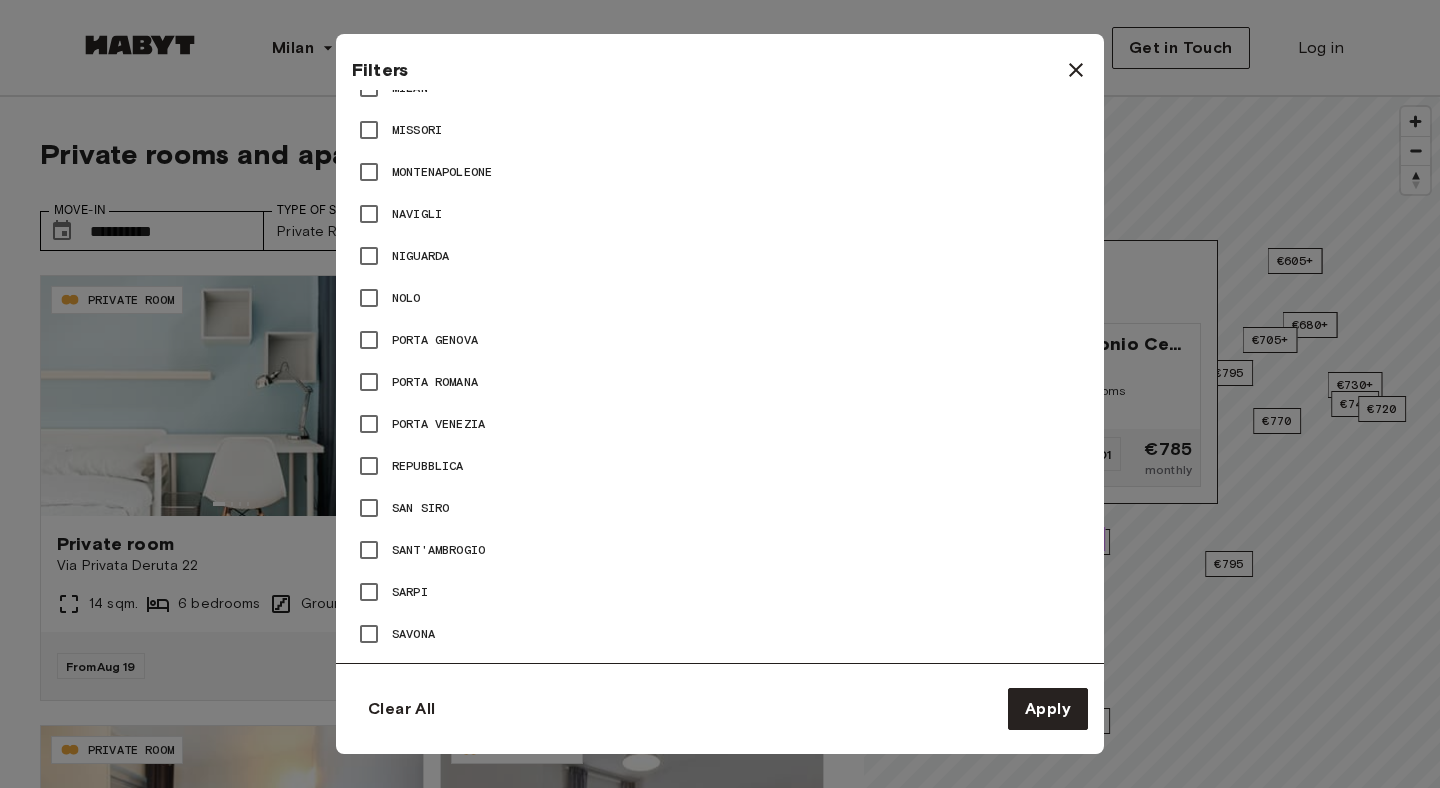 scroll, scrollTop: 2692, scrollLeft: 0, axis: vertical 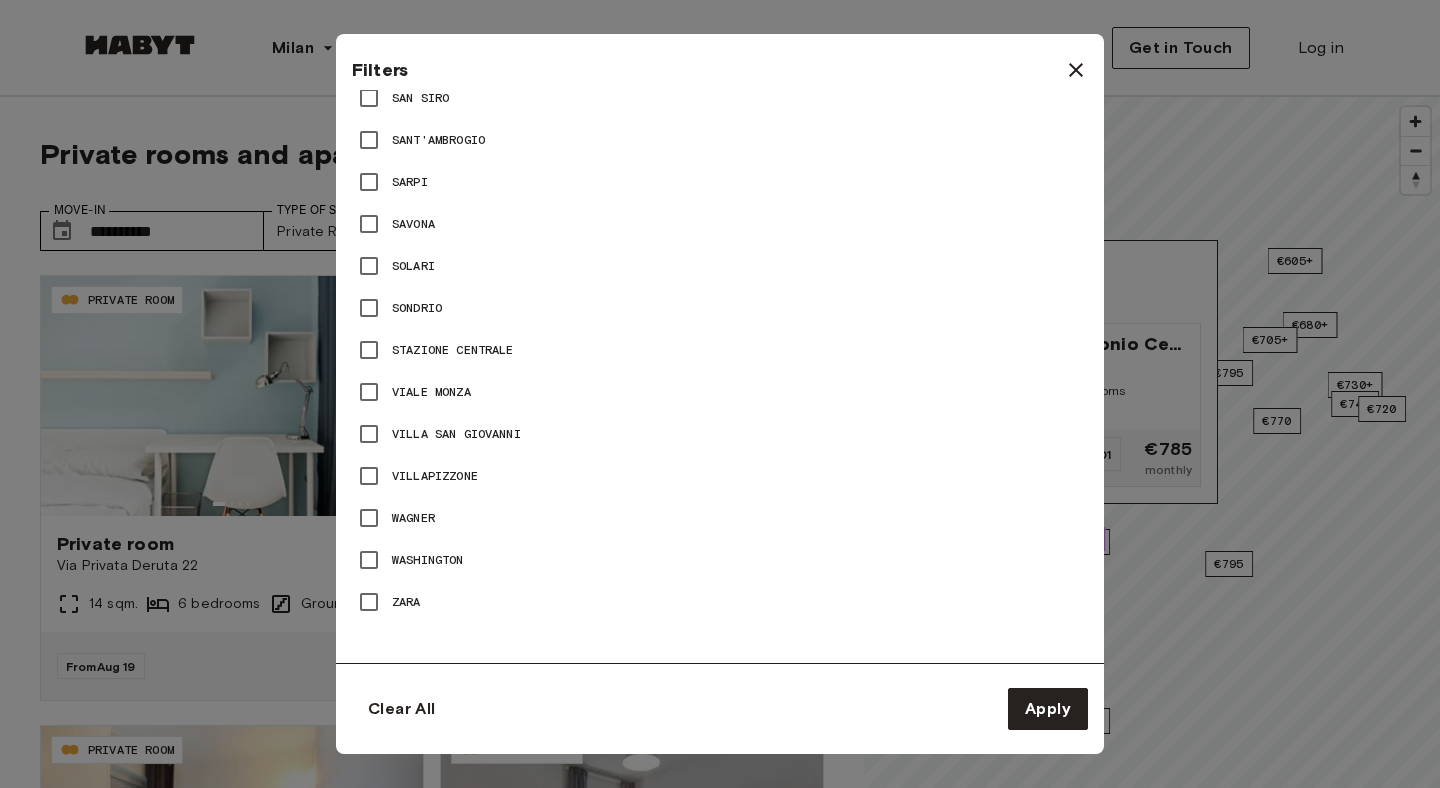 click 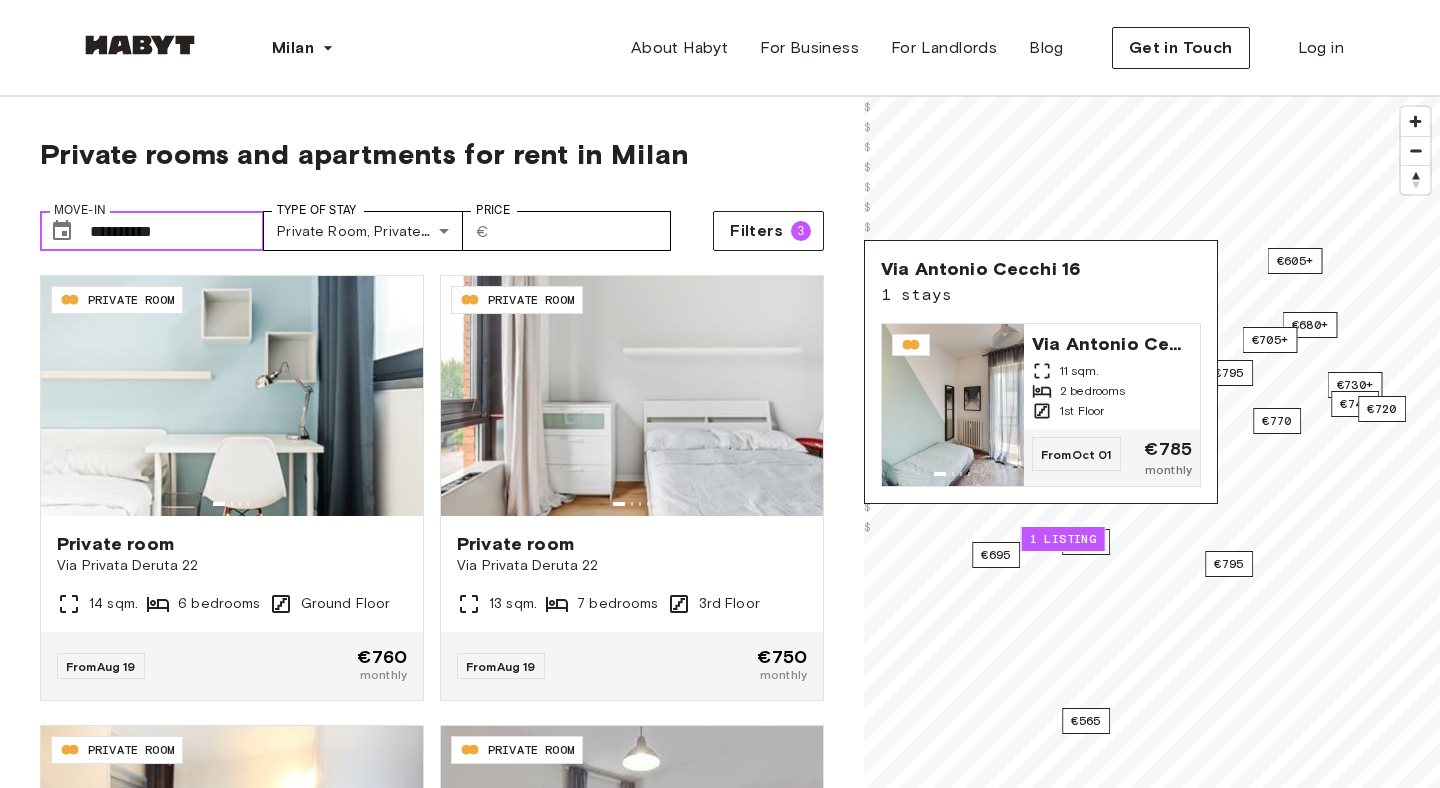 click on "**********" at bounding box center [177, 231] 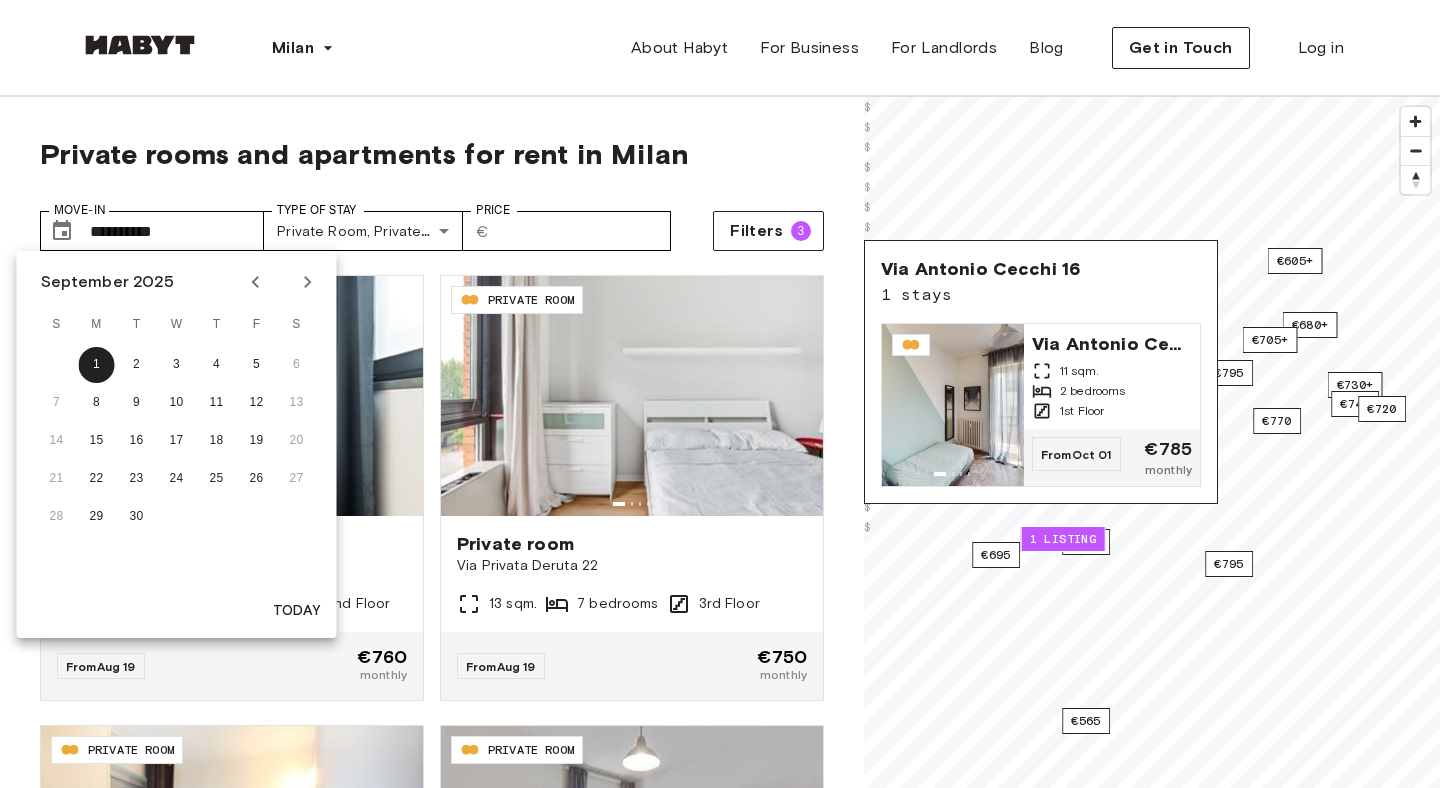 click 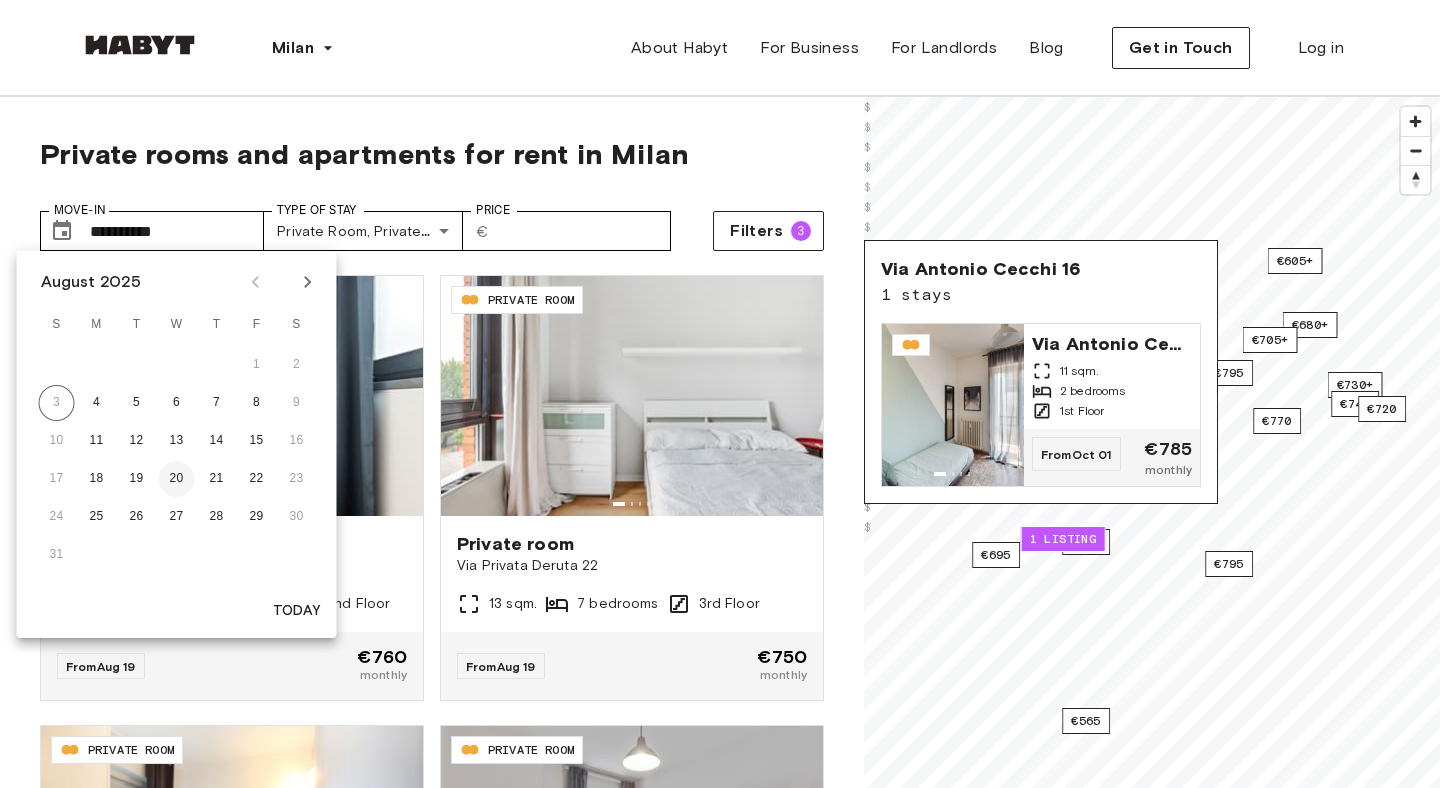 click on "20" at bounding box center [177, 479] 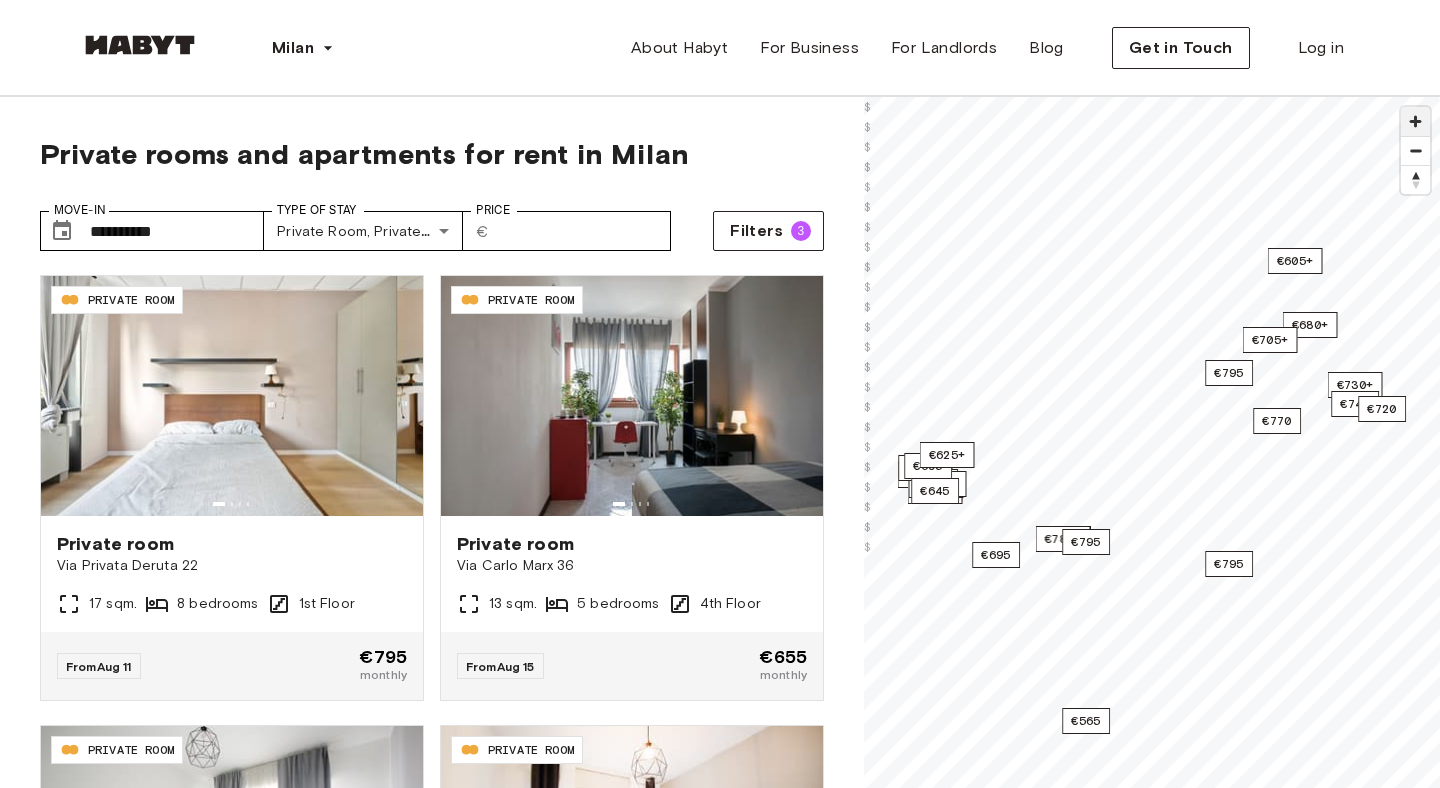 click at bounding box center [1415, 121] 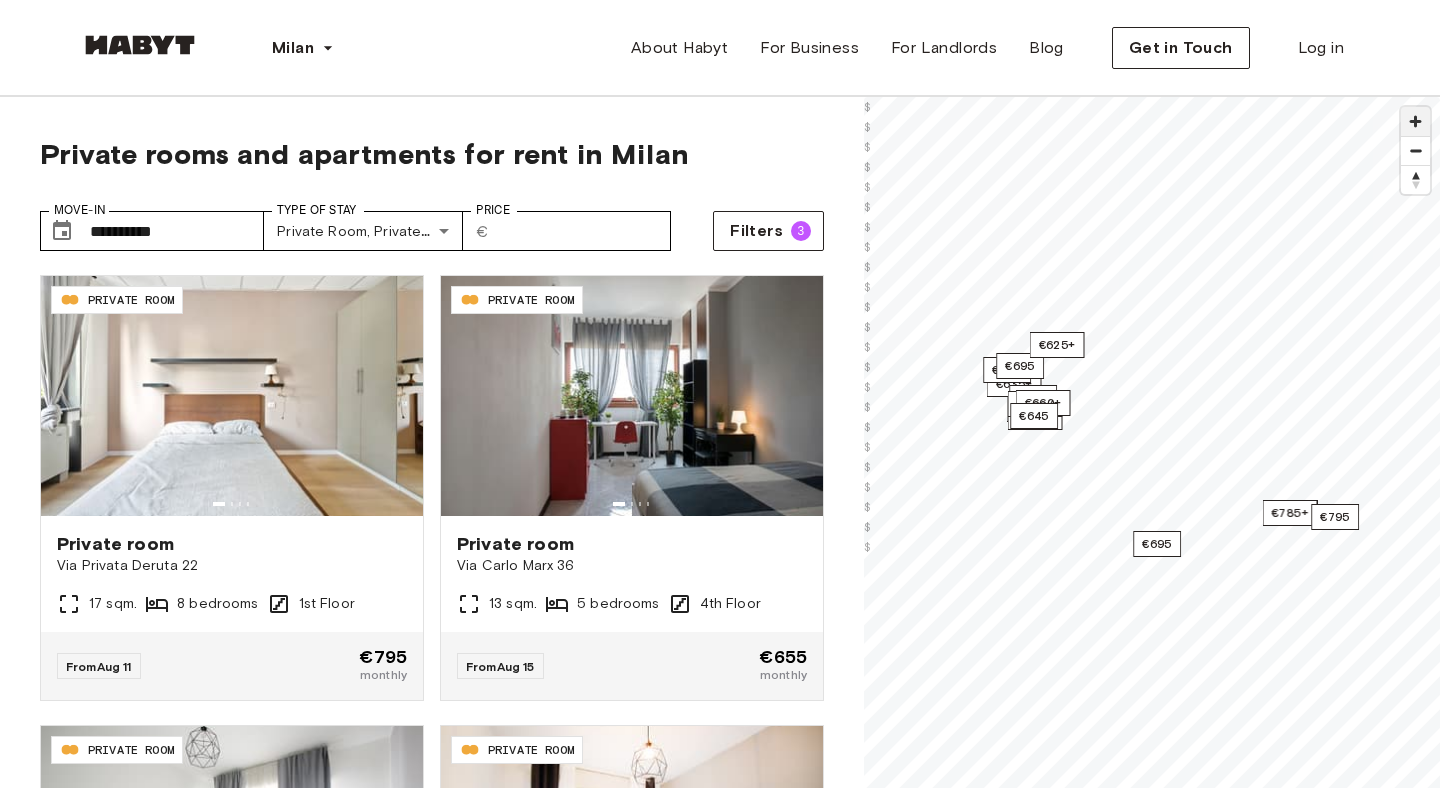 click at bounding box center [1415, 121] 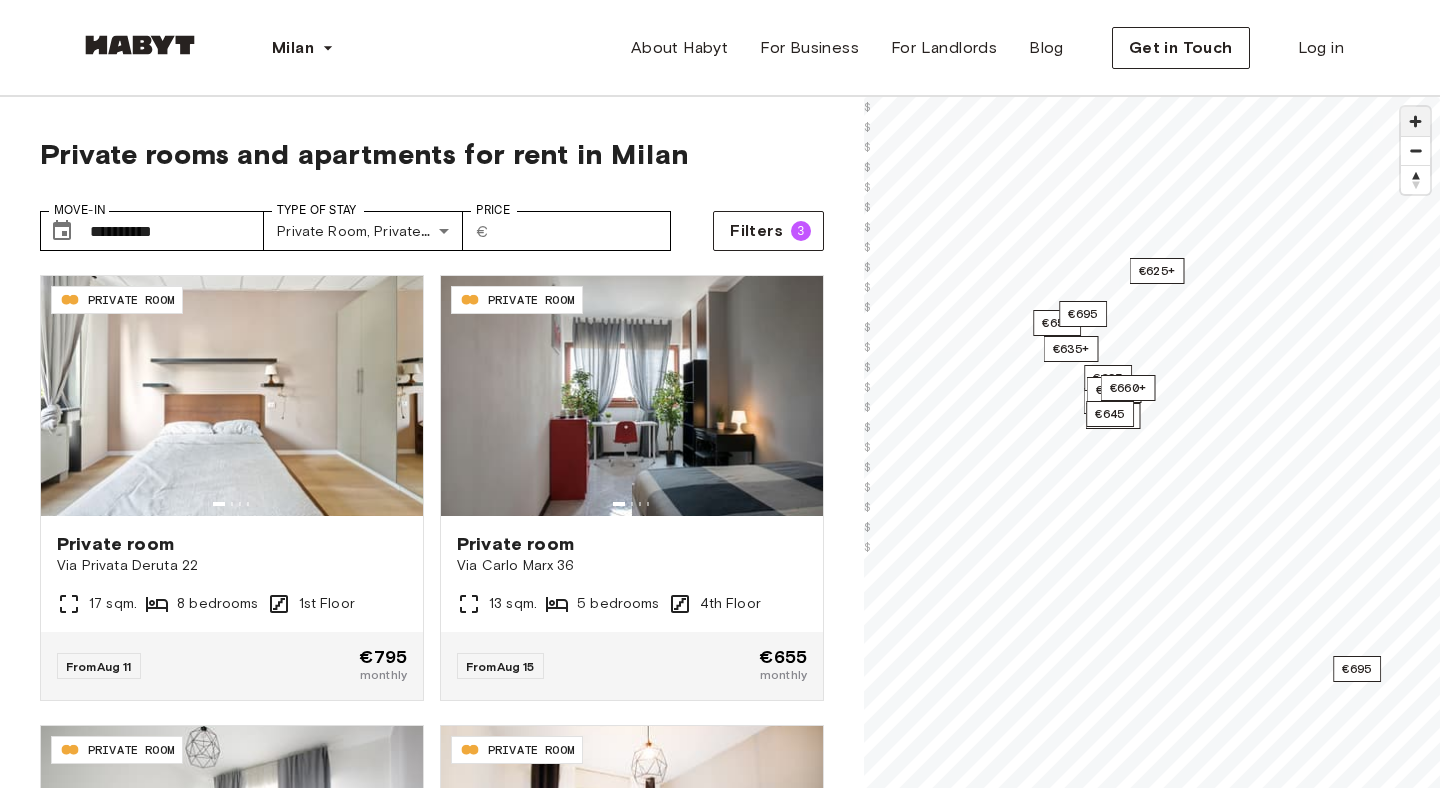 click at bounding box center (1415, 121) 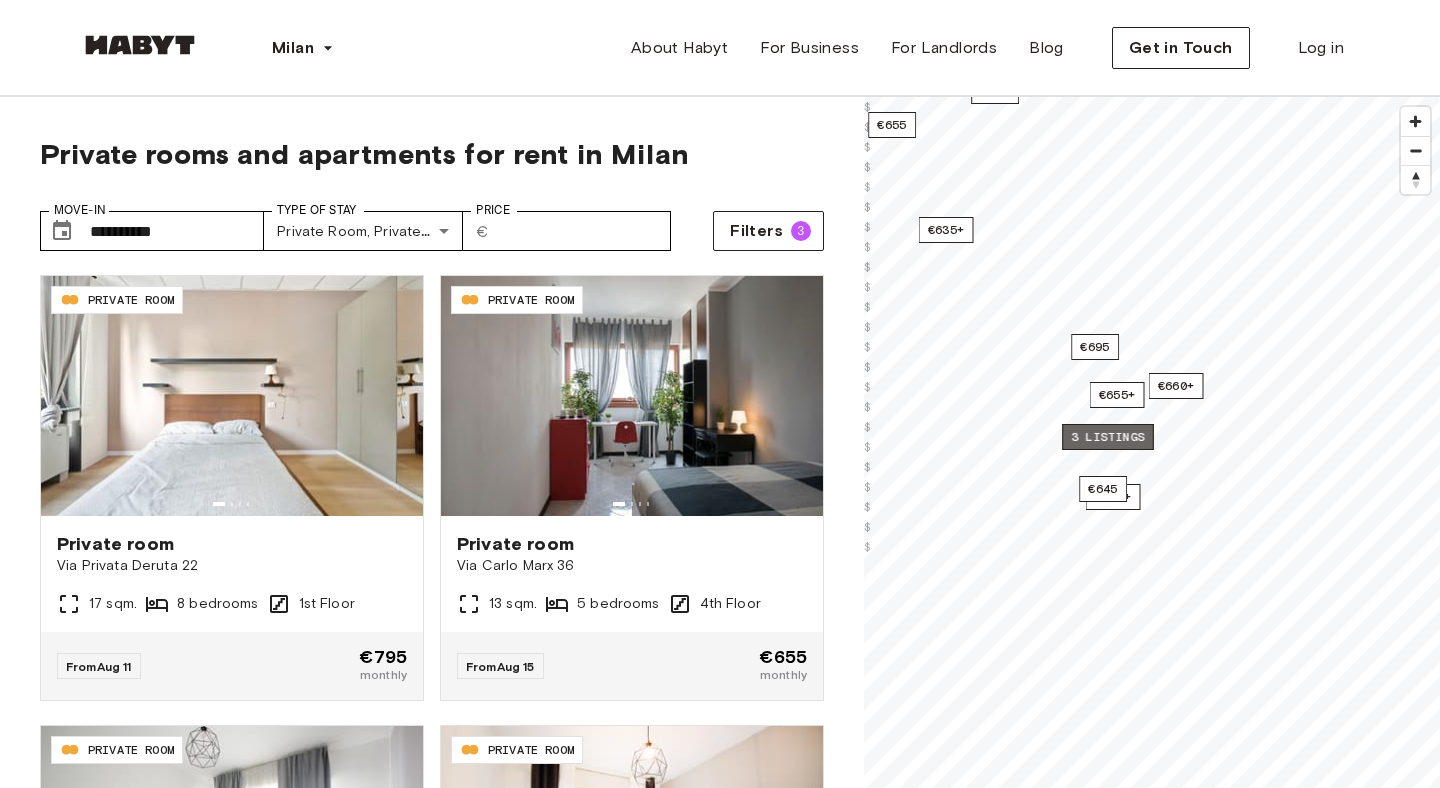 click on "3 listings" at bounding box center (1108, 437) 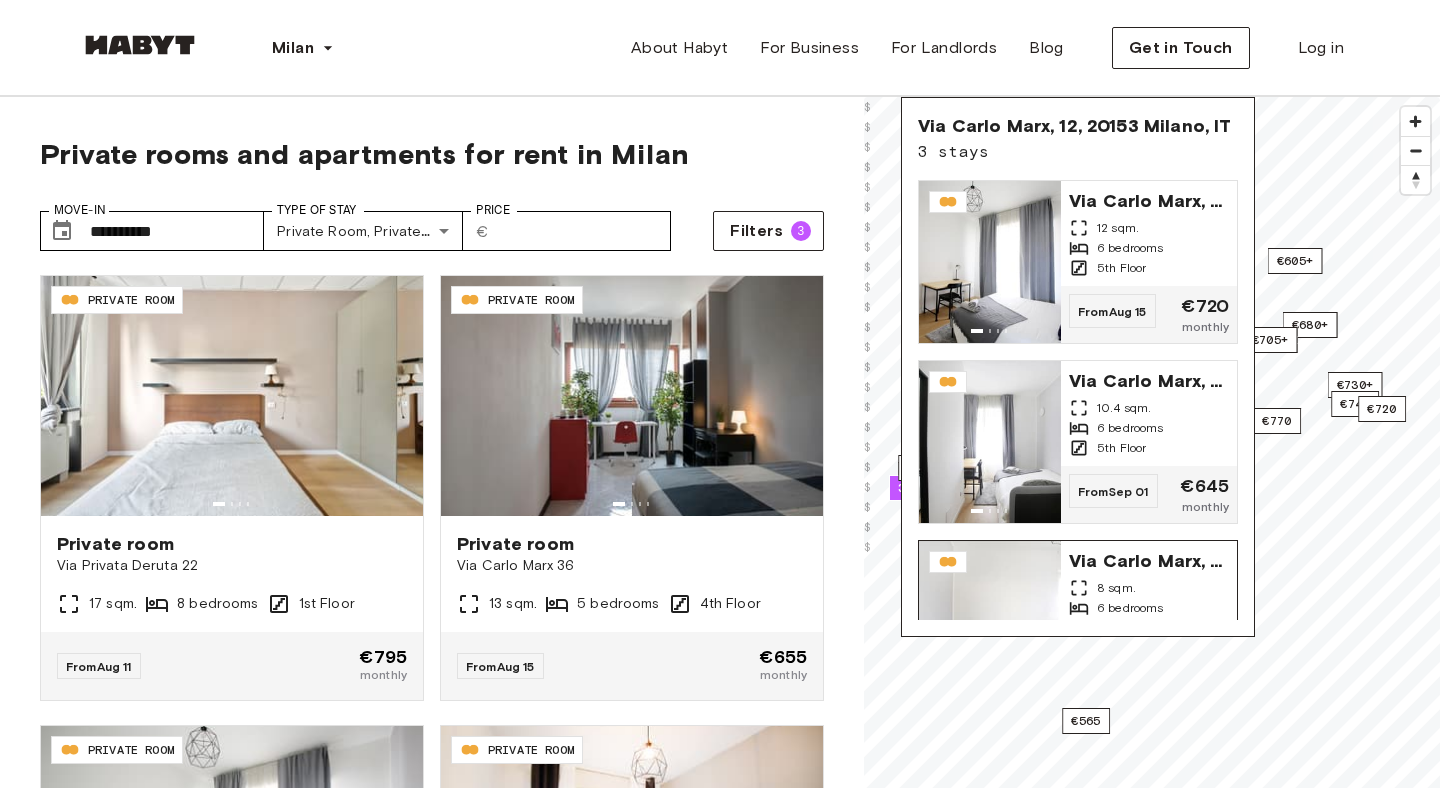 scroll, scrollTop: 83, scrollLeft: 0, axis: vertical 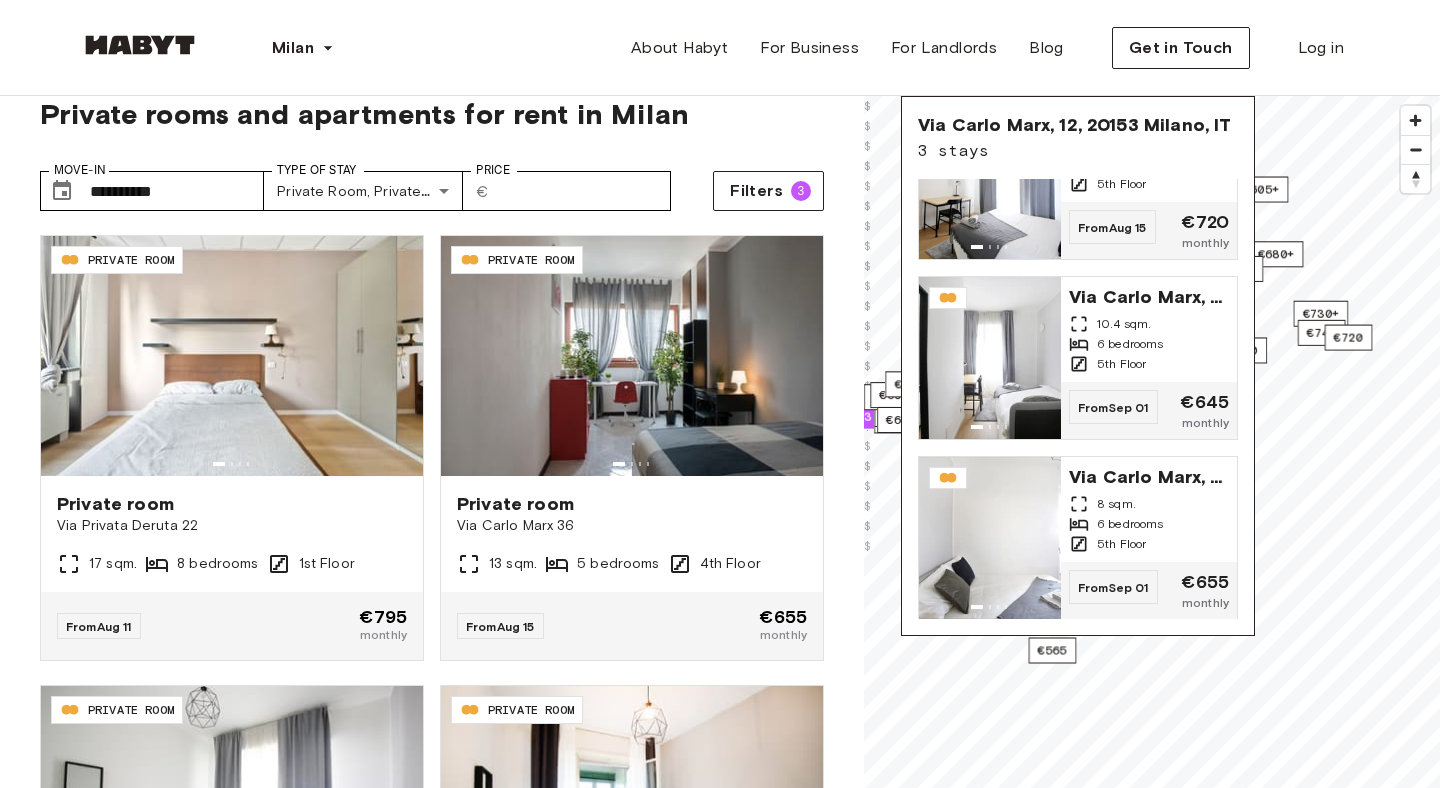 click on "€730+ €635+ 3 listings €695 €645+ €785+ €655+ €795 €660+ €655 €605+ €680+ €705+ €695 €645 €795 €625+ €740 €770 €720 €795 €695 €565 © Mapbox   © OpenStreetMap   Improve this map $ $ $ $ $ $ $ $ $ $ $ $ $ $ $ $ $ $ $ $ $ $ $ Via Carlo Marx, 12, 20153 Milano, IT 3 stays Via Carlo Marx, 12, 20153 Milano, IT 12 sqm. 6 bedrooms 5th Floor From  Aug 15 €720 monthly Via Carlo Marx, 12, 20153 Milano, IT 10.4 sqm. 6 bedrooms 5th Floor From  Sep 01 €645 monthly Via Carlo Marx, 12, 20153 Milano, IT 8 sqm. 6 bedrooms 5th Floor From  Sep 01 €655 monthly" at bounding box center [1152, 490] 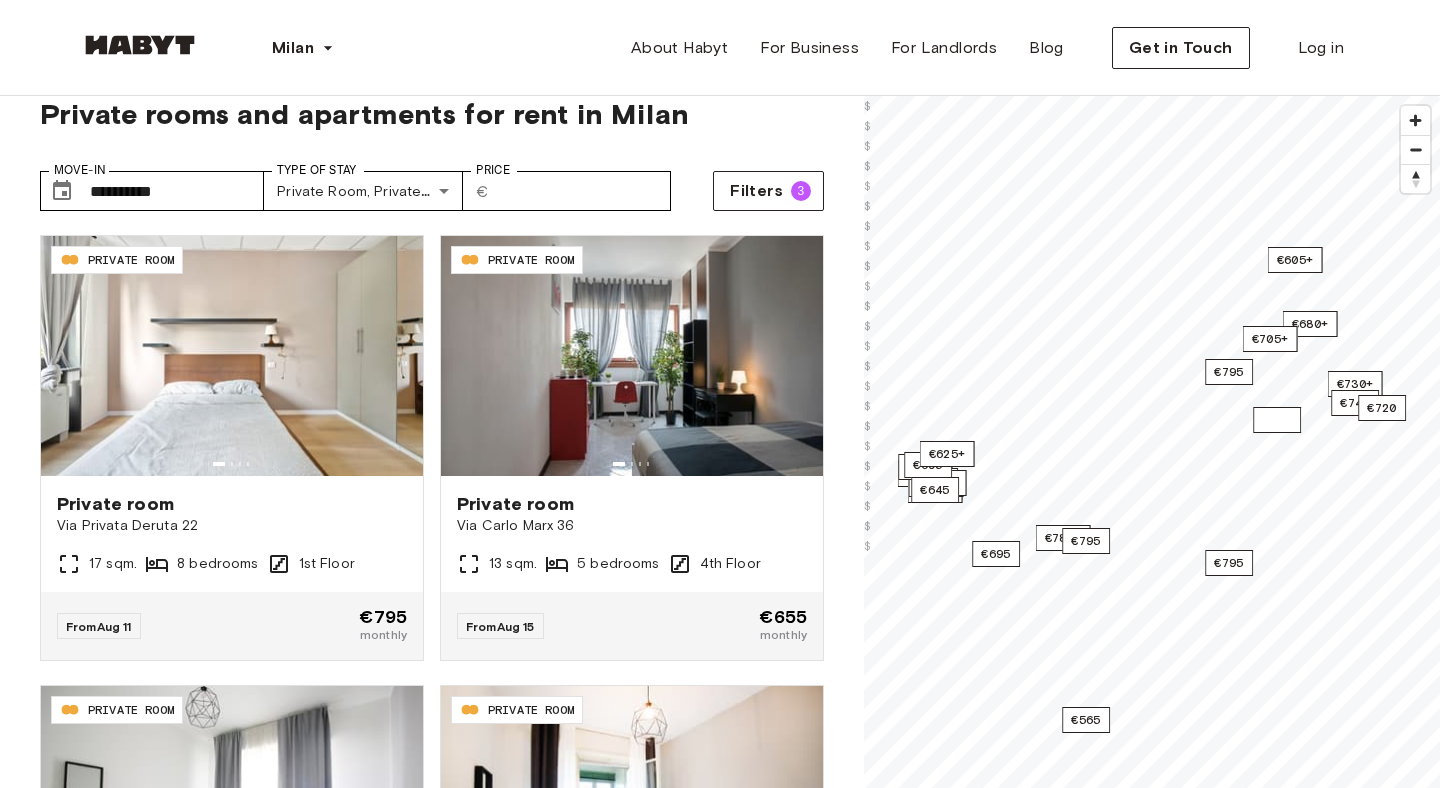 scroll, scrollTop: 0, scrollLeft: 0, axis: both 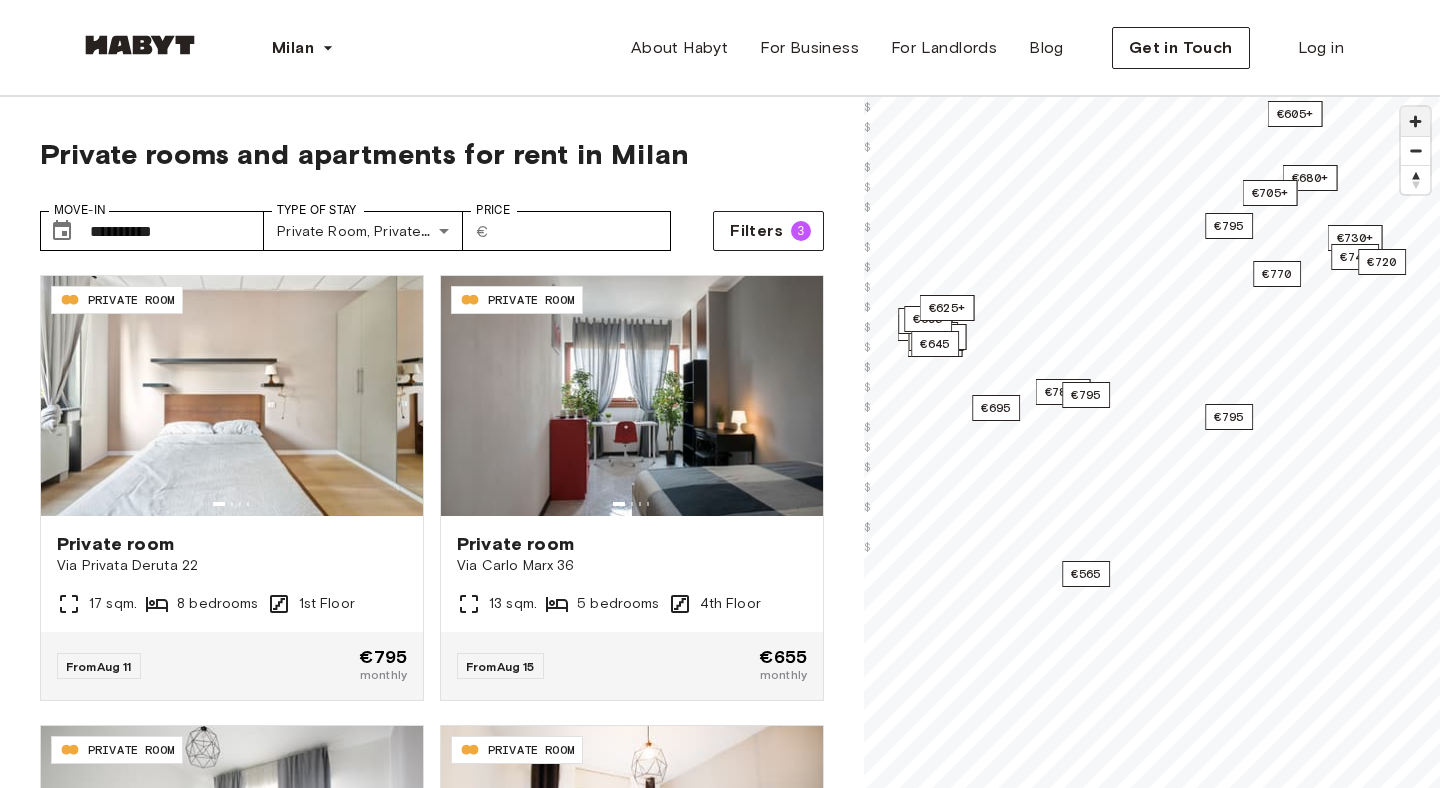 click at bounding box center (1415, 121) 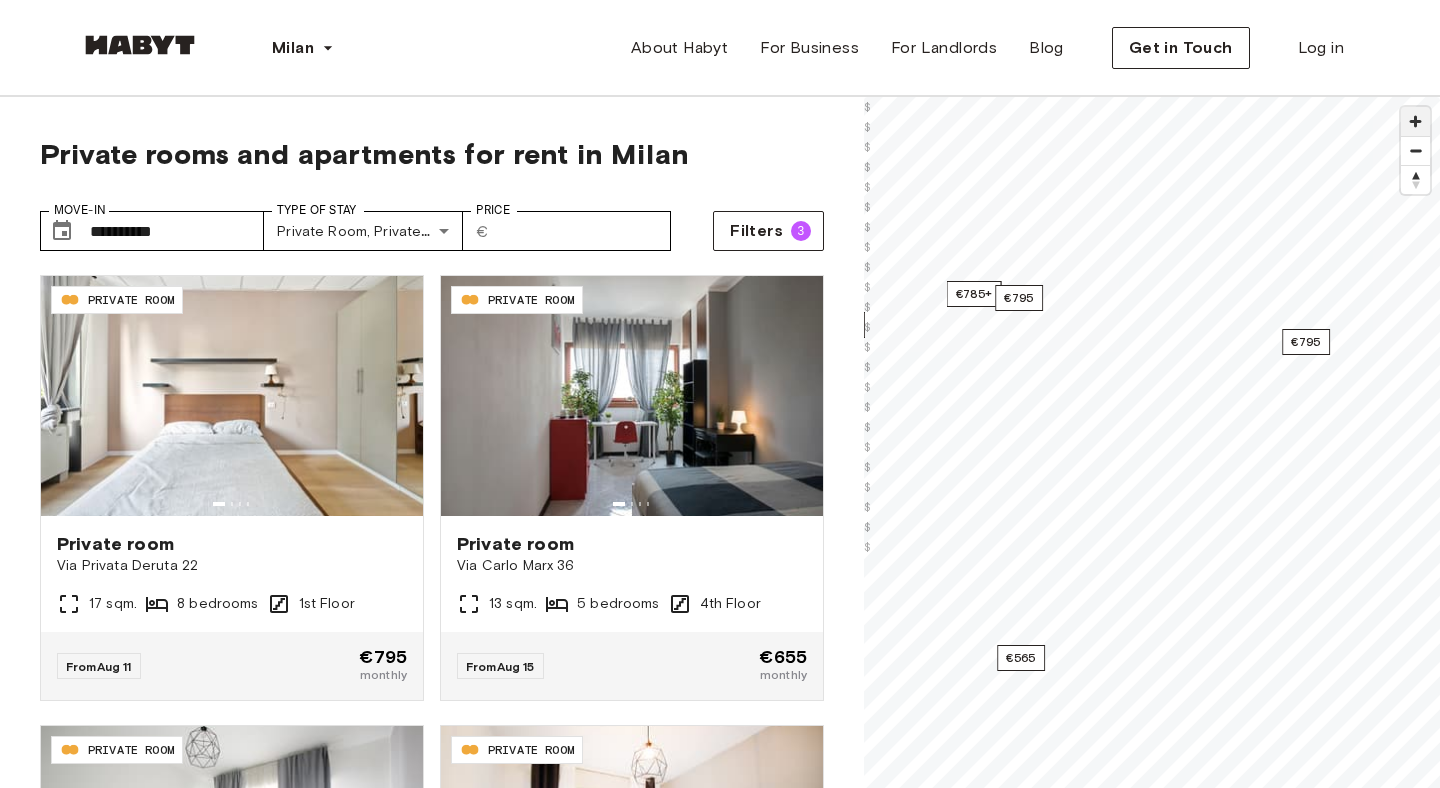 click at bounding box center [1415, 121] 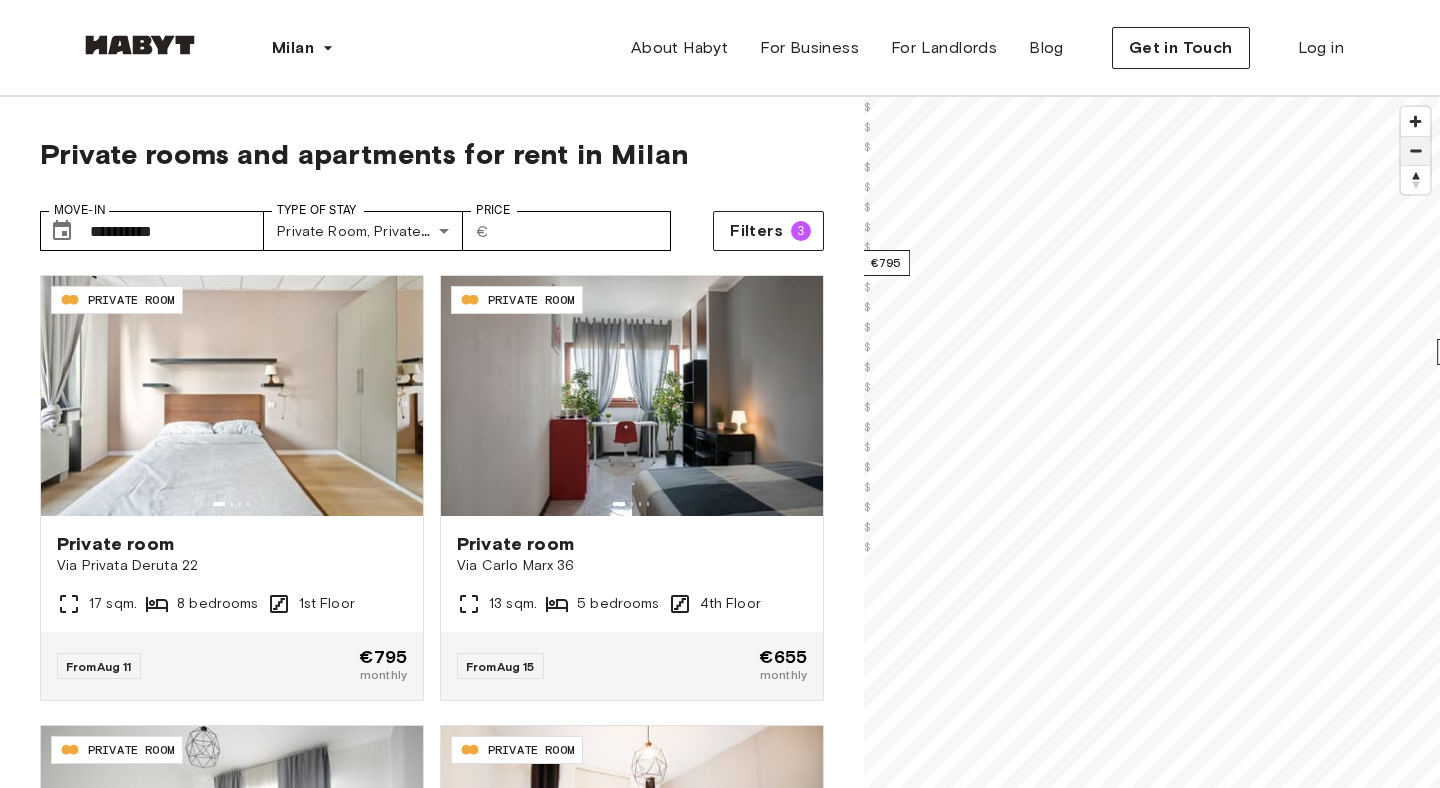 click at bounding box center [1415, 151] 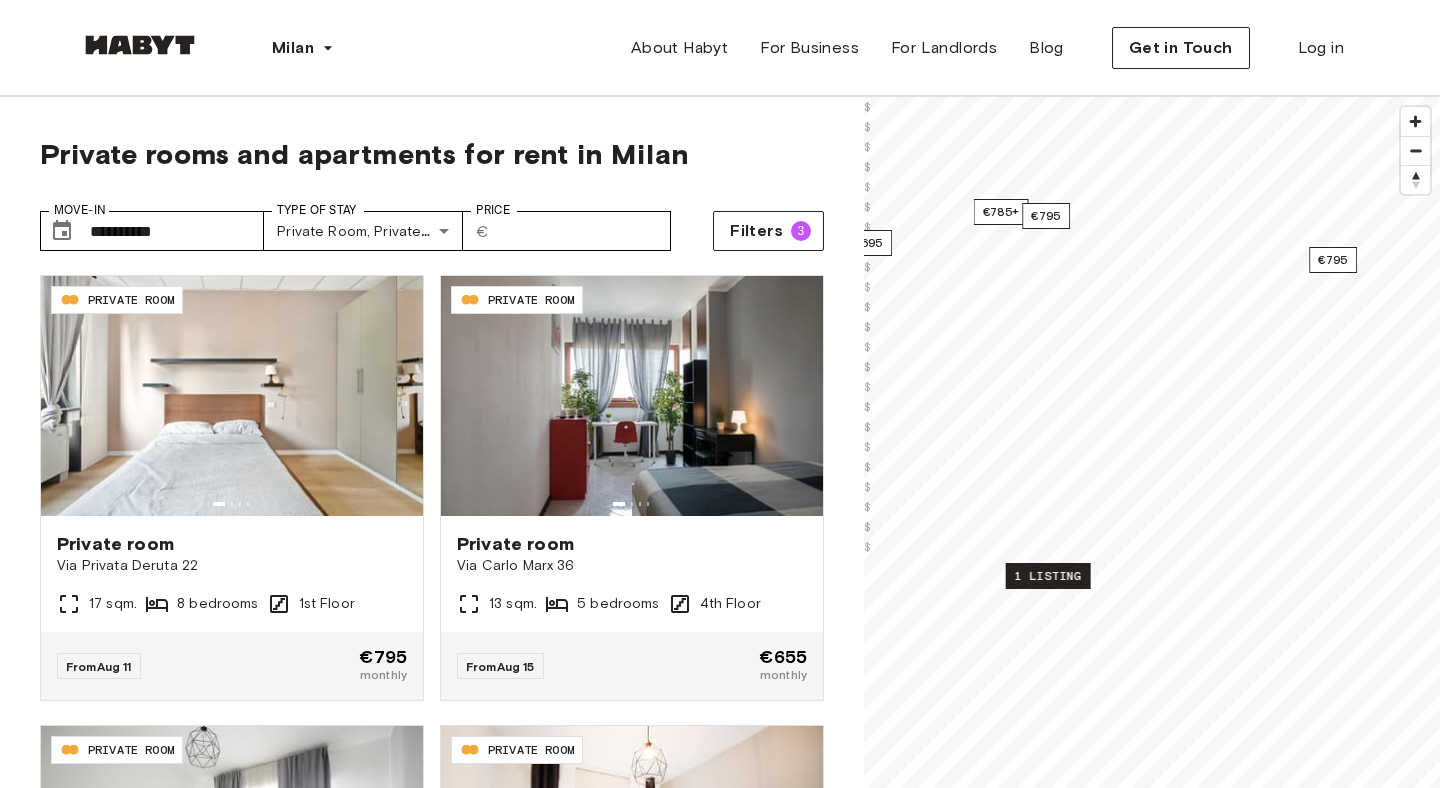 click on "1 listing" at bounding box center (1048, 576) 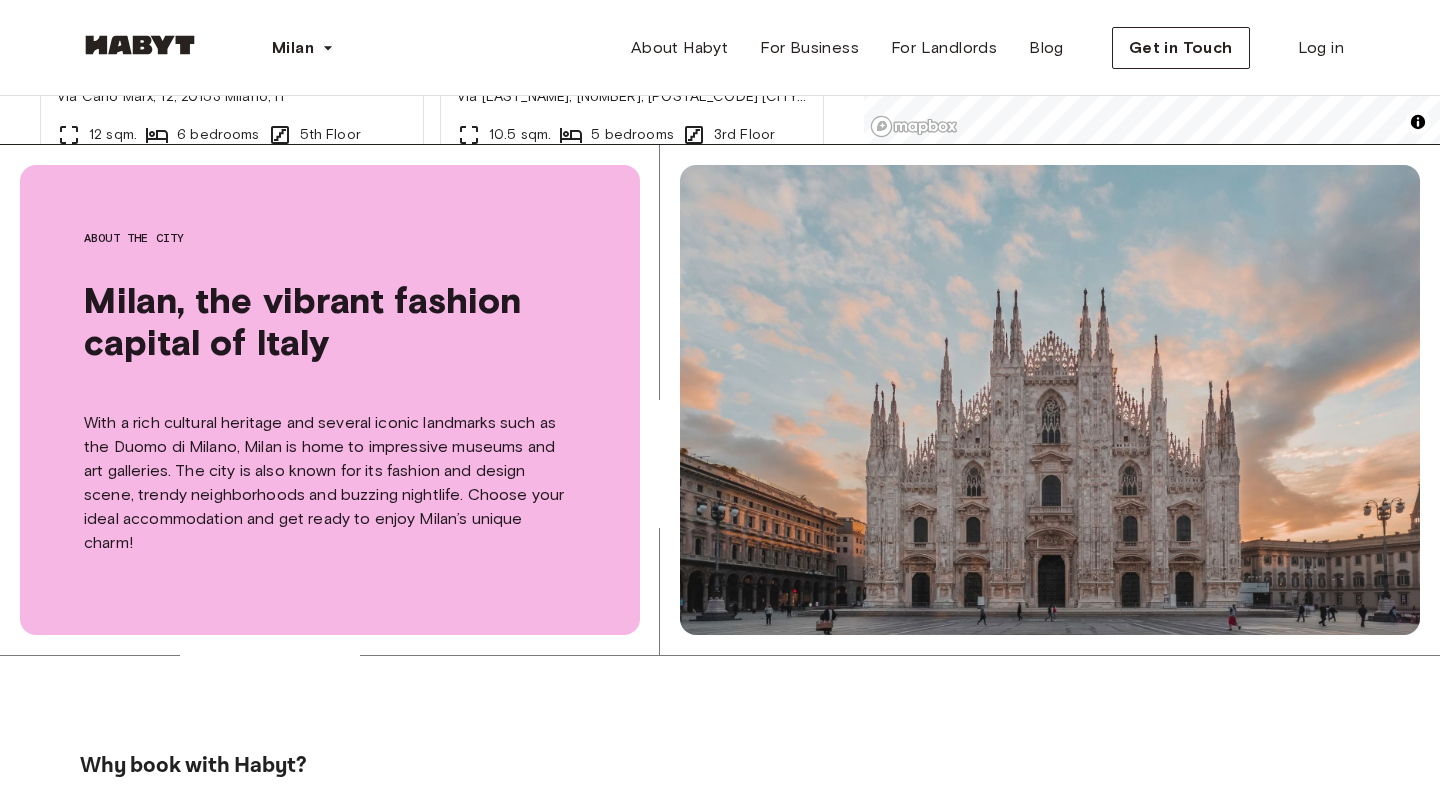 scroll, scrollTop: 955, scrollLeft: 0, axis: vertical 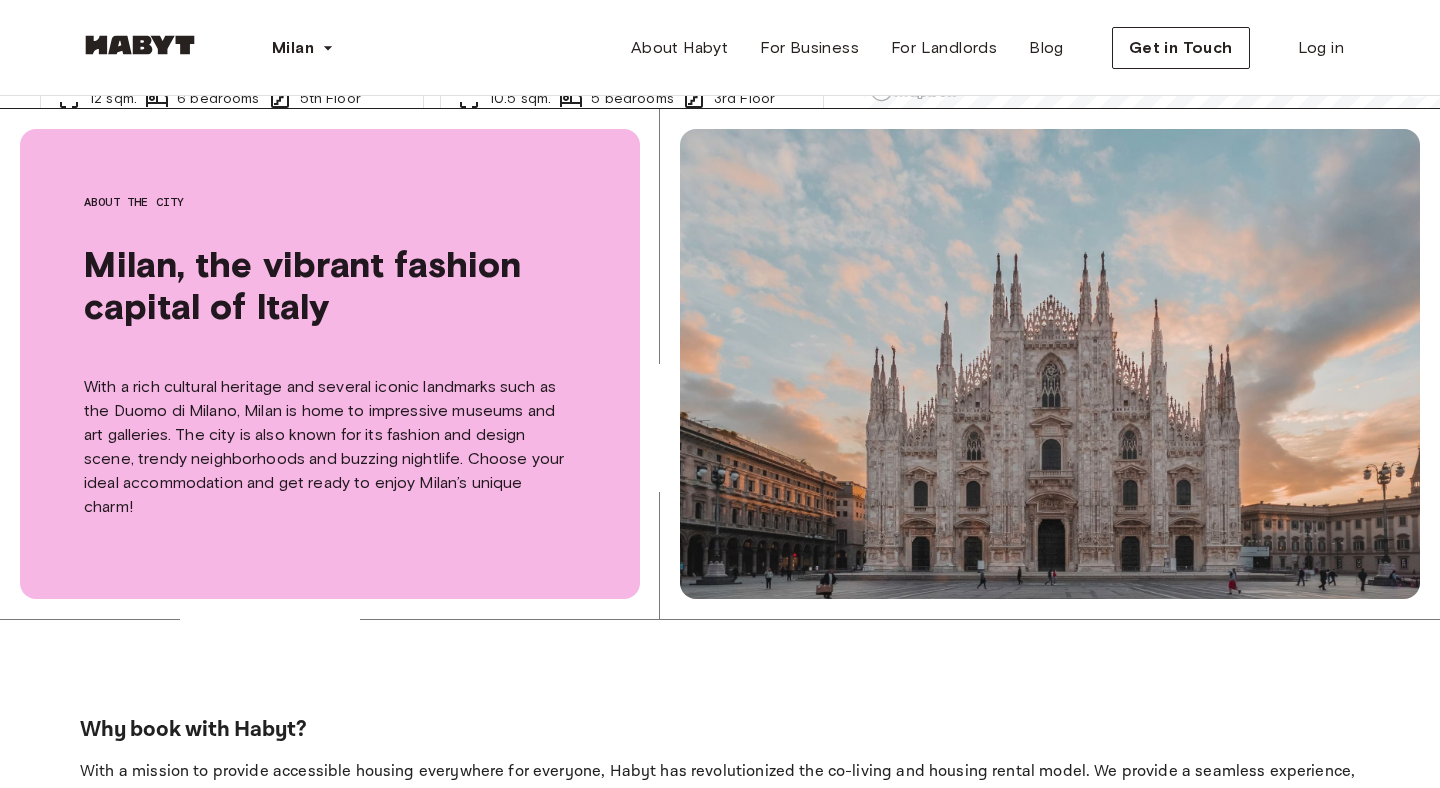 drag, startPoint x: 850, startPoint y: 531, endPoint x: 1038, endPoint y: 444, distance: 207.15453 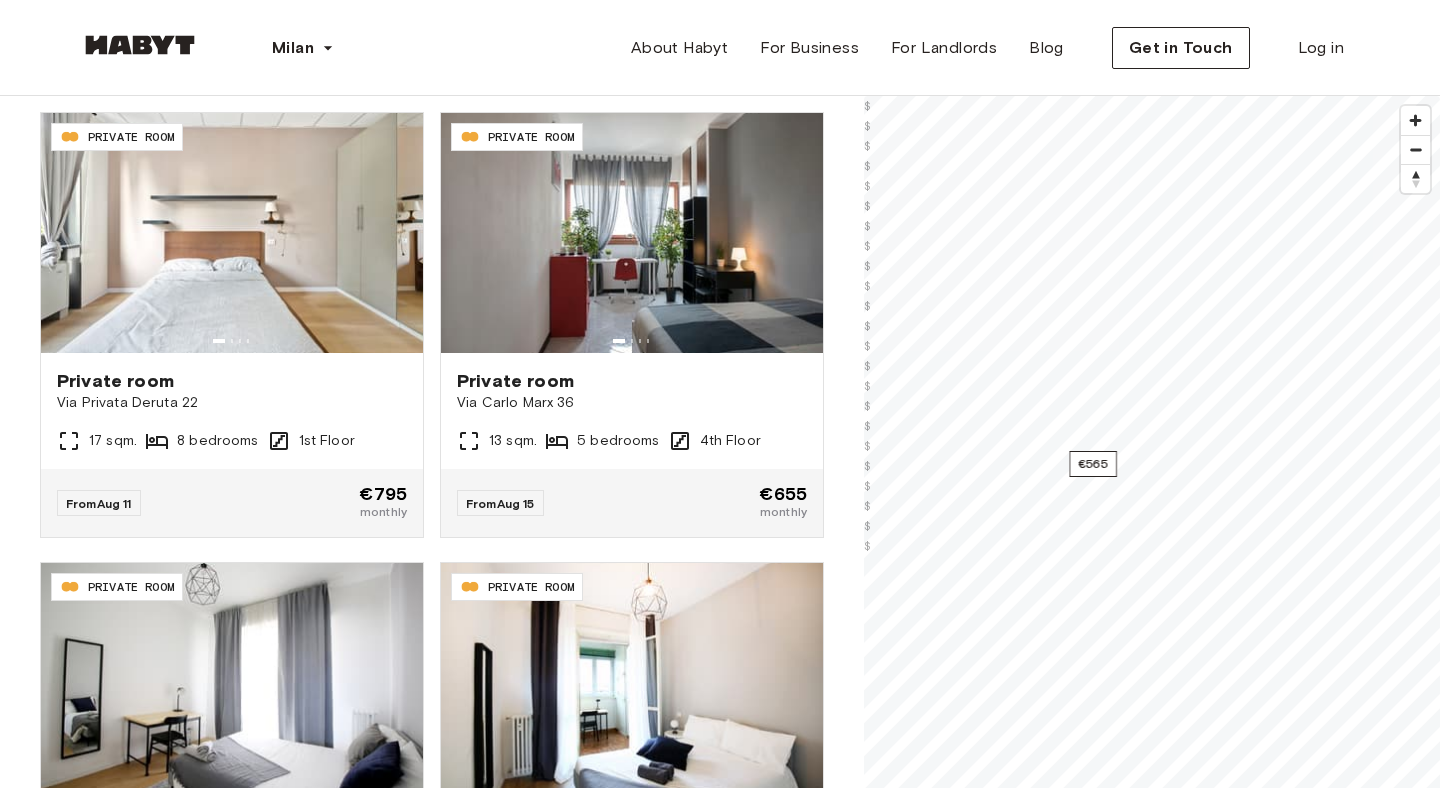 scroll, scrollTop: 0, scrollLeft: 0, axis: both 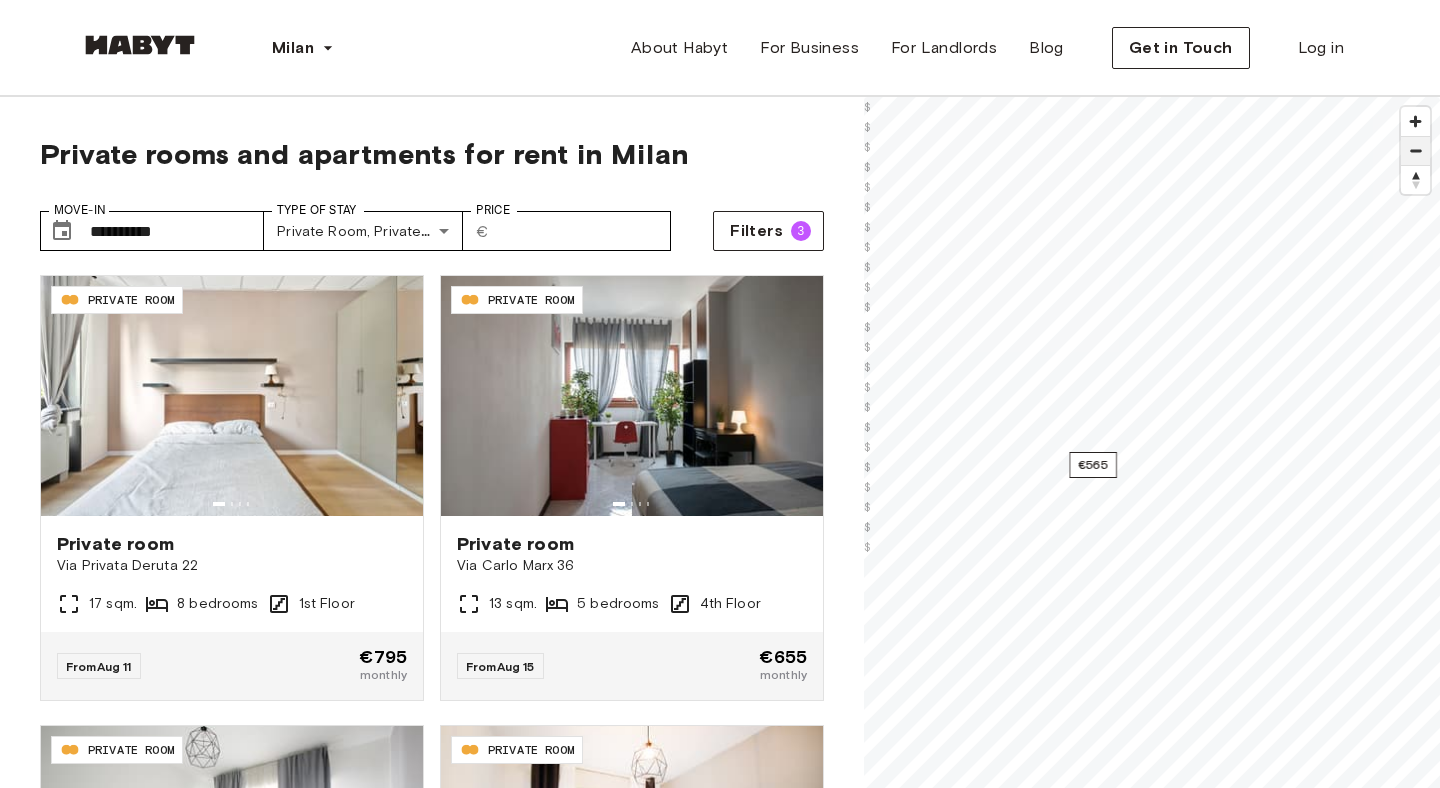 click at bounding box center [1415, 151] 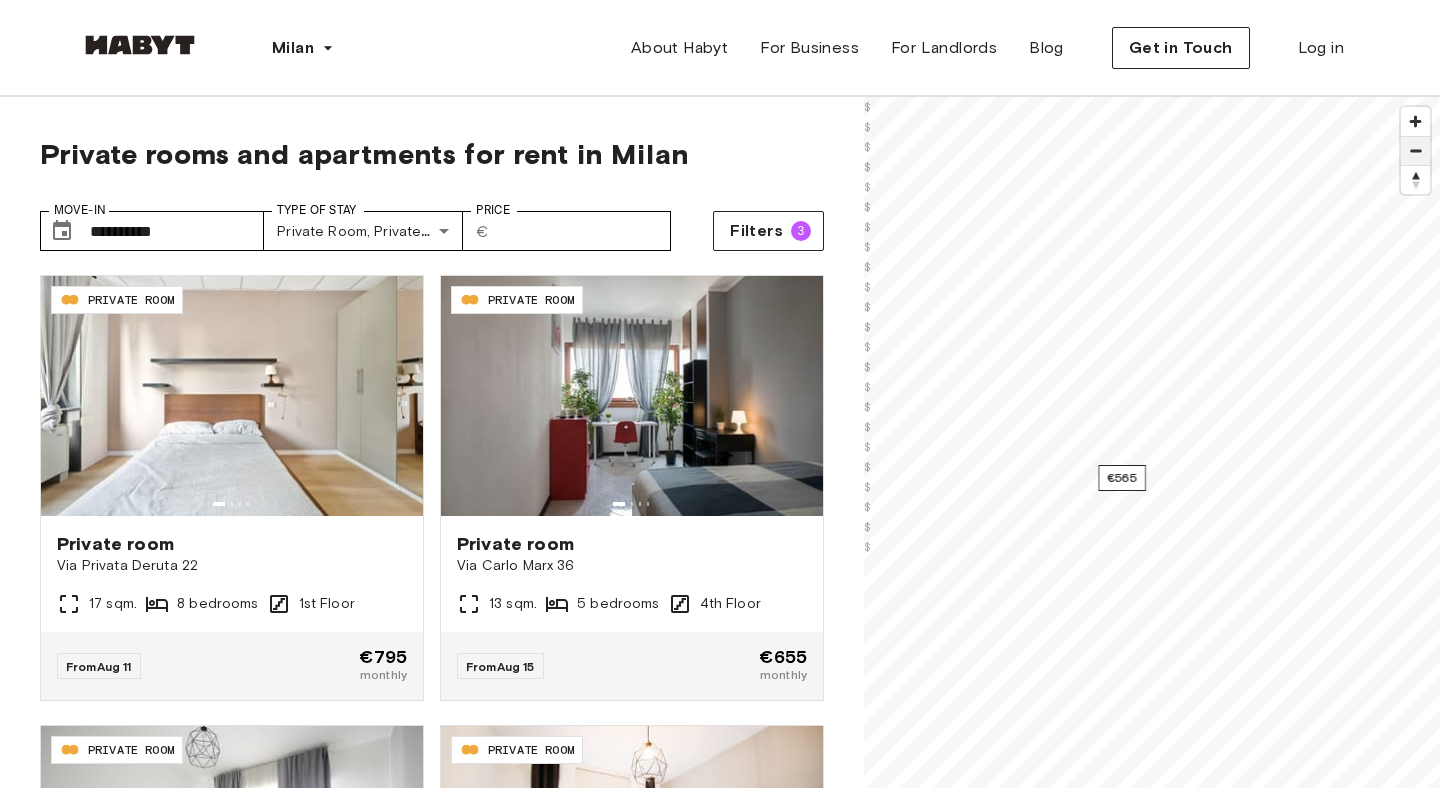 click at bounding box center [1415, 151] 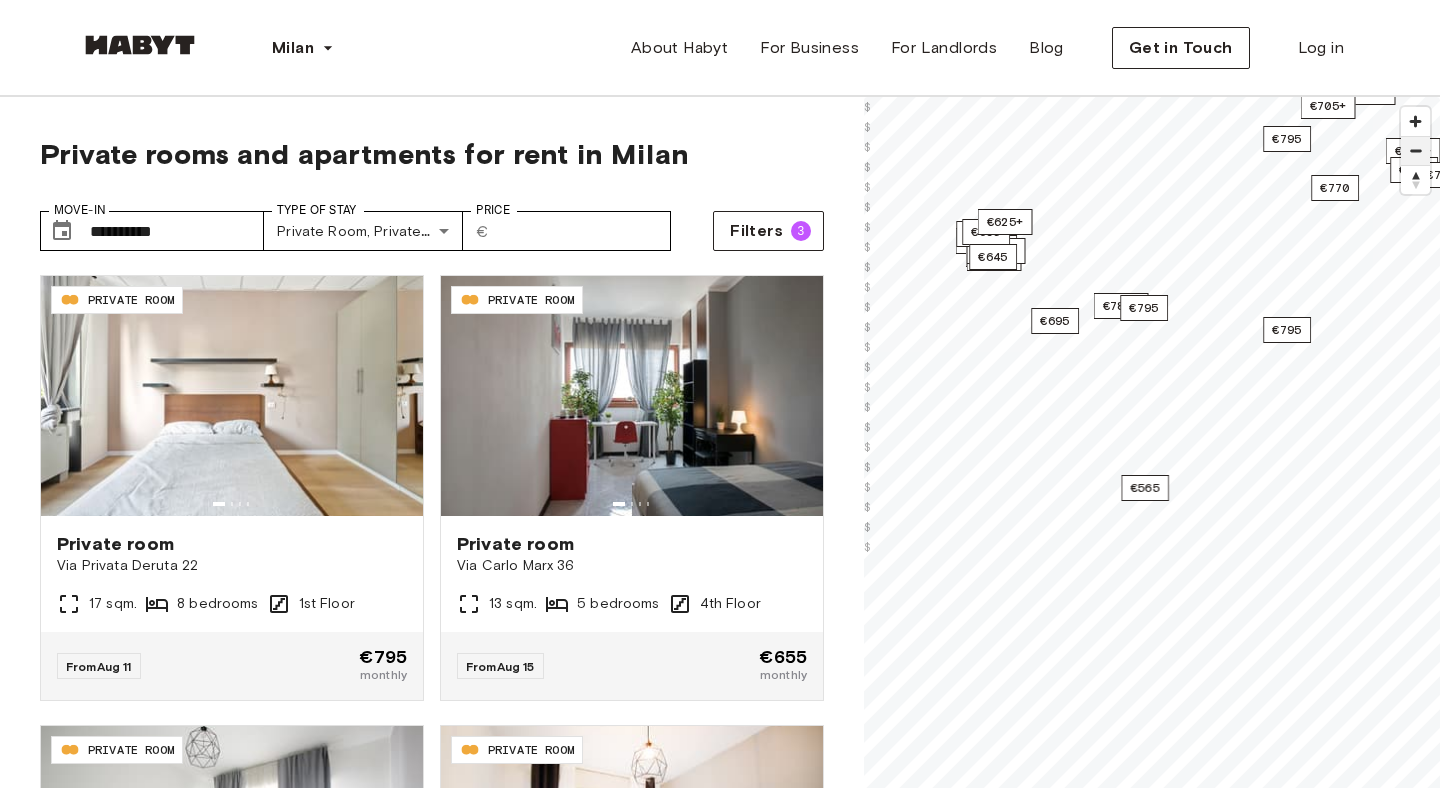 click at bounding box center [1415, 151] 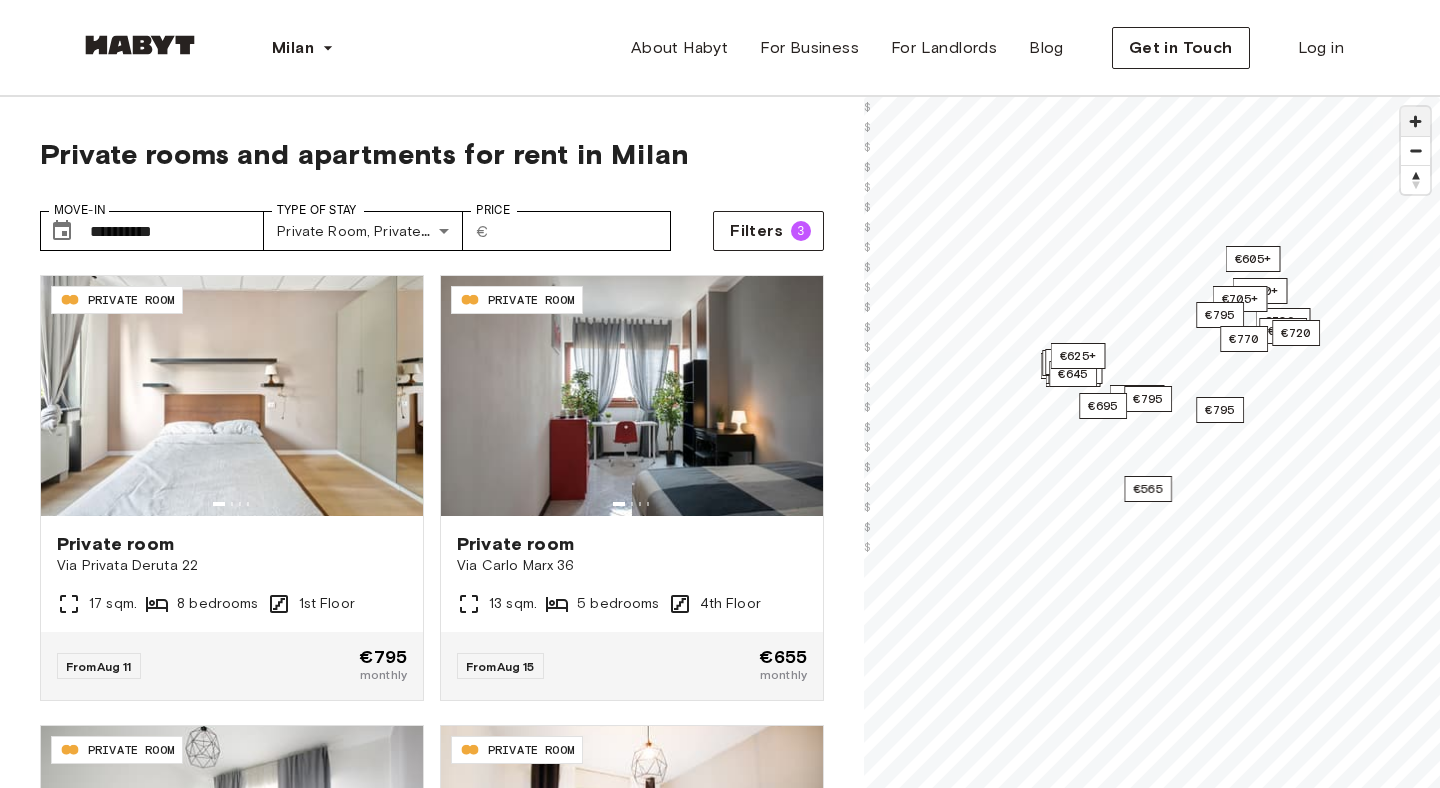 click at bounding box center (1415, 121) 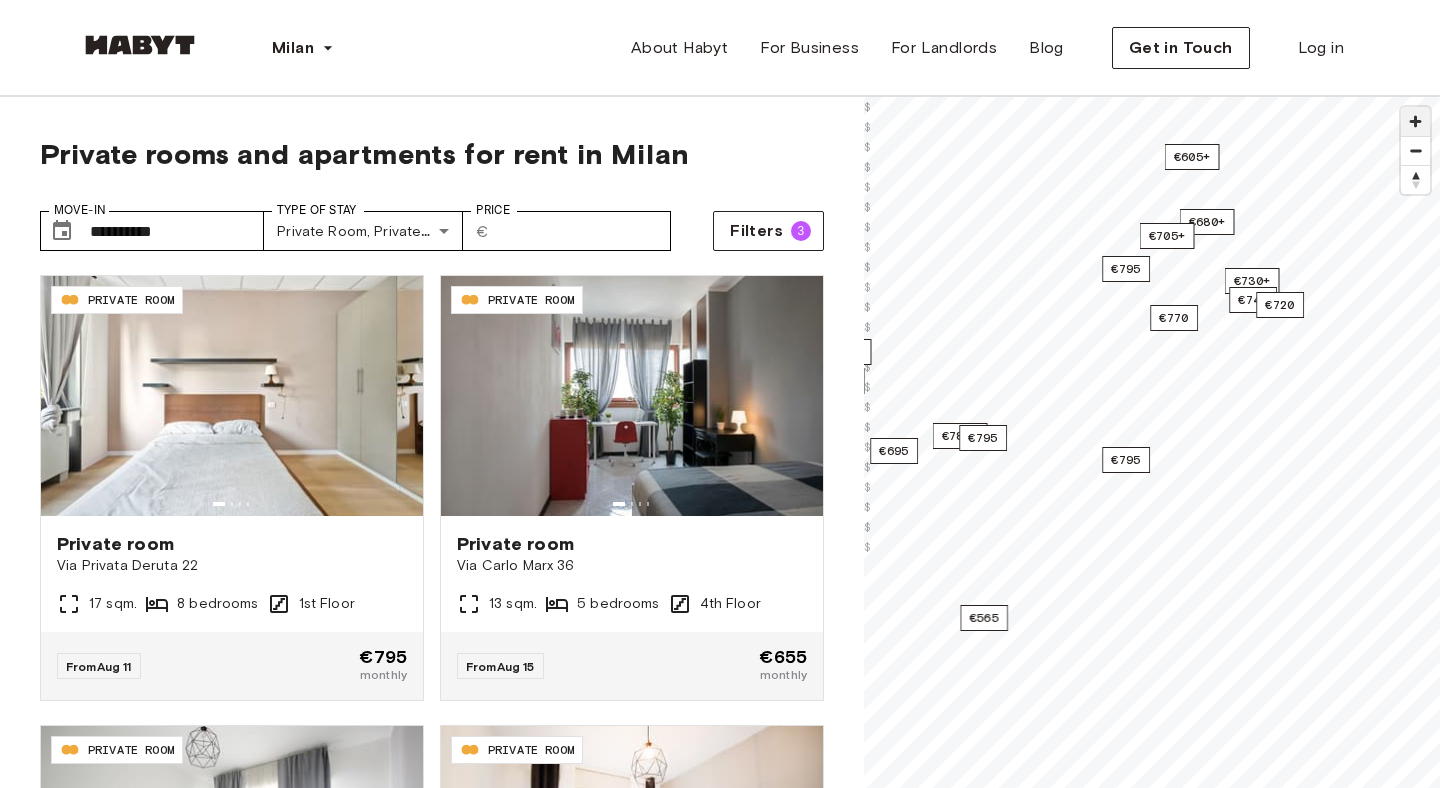 click at bounding box center [1415, 121] 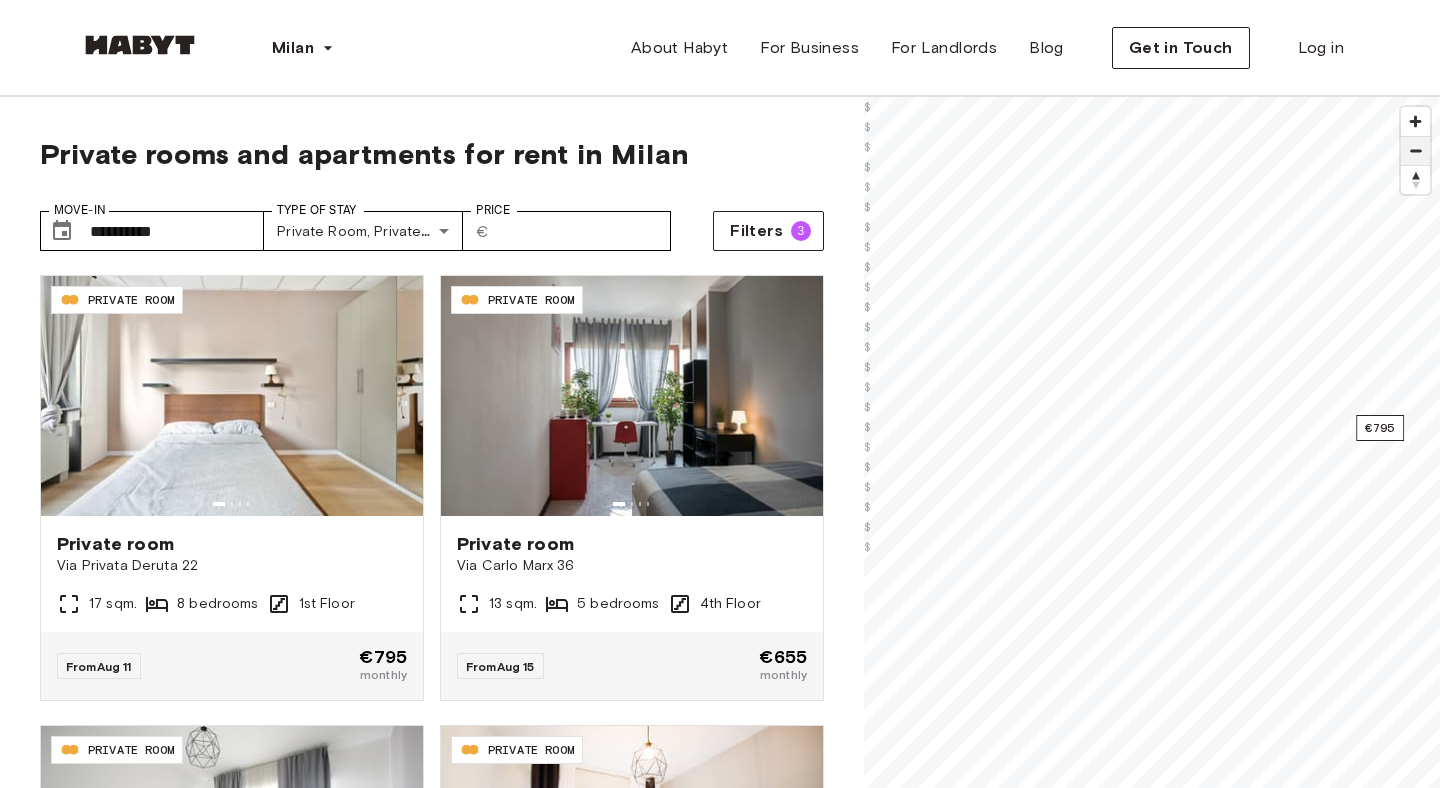 click at bounding box center (1415, 151) 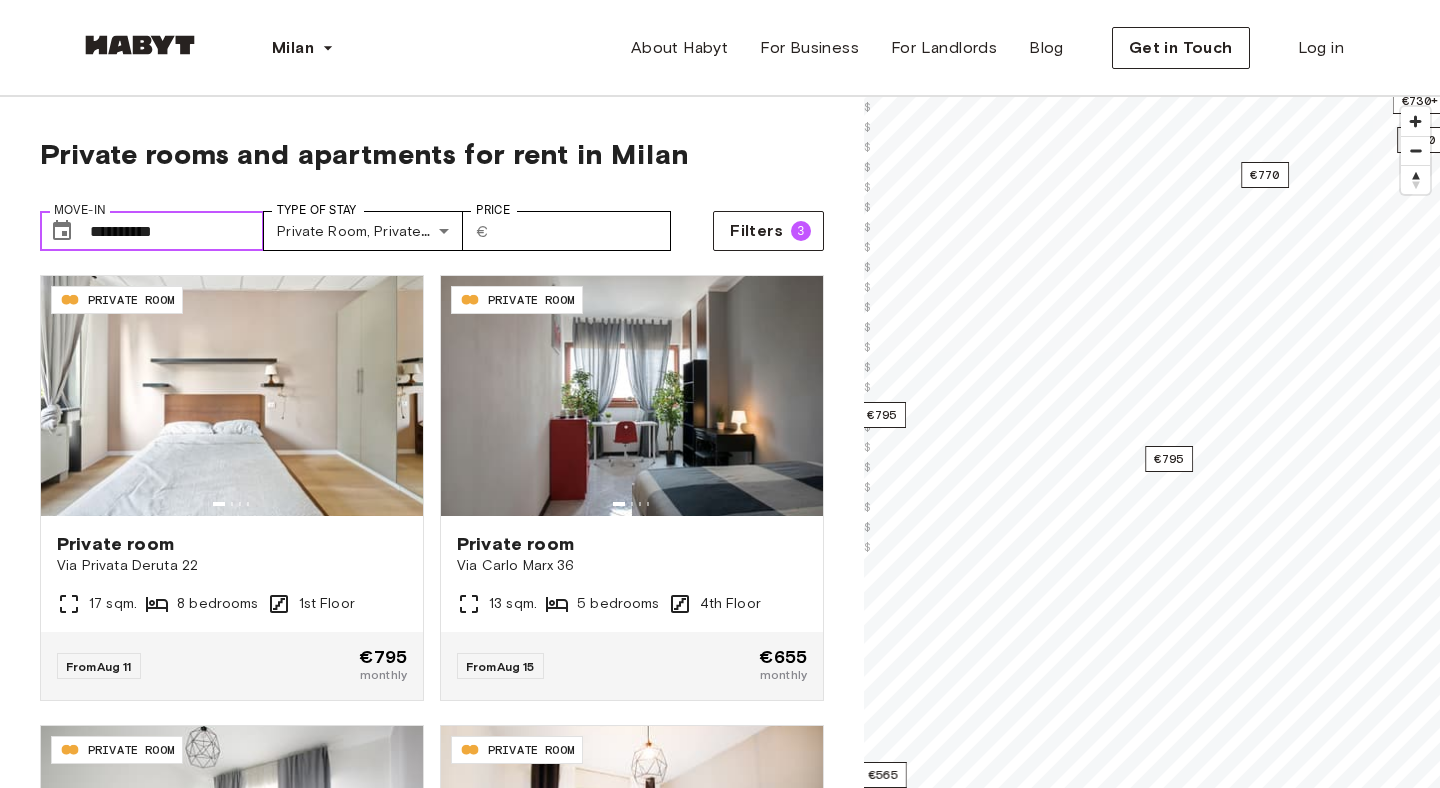 click on "**********" at bounding box center (177, 231) 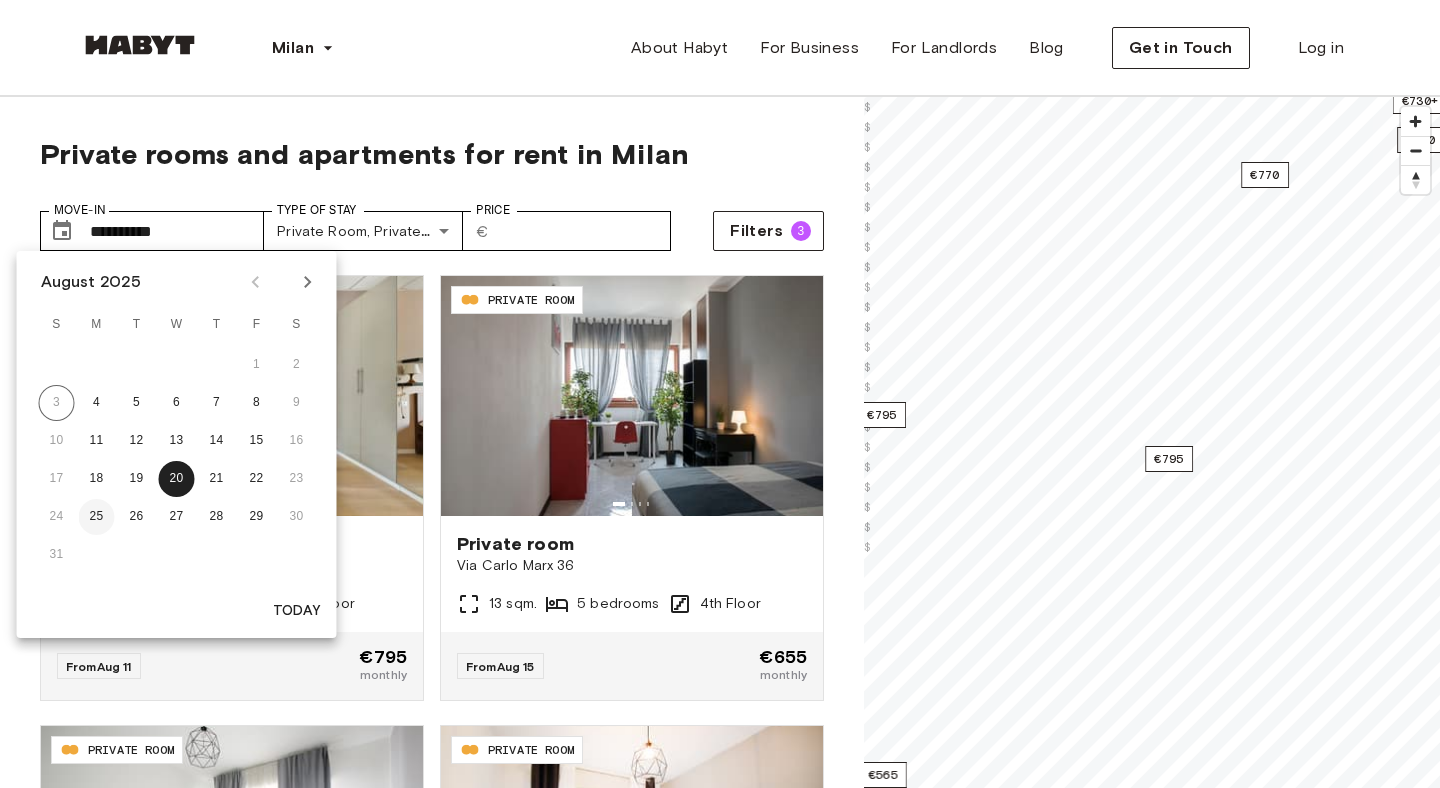 click on "25" at bounding box center (97, 517) 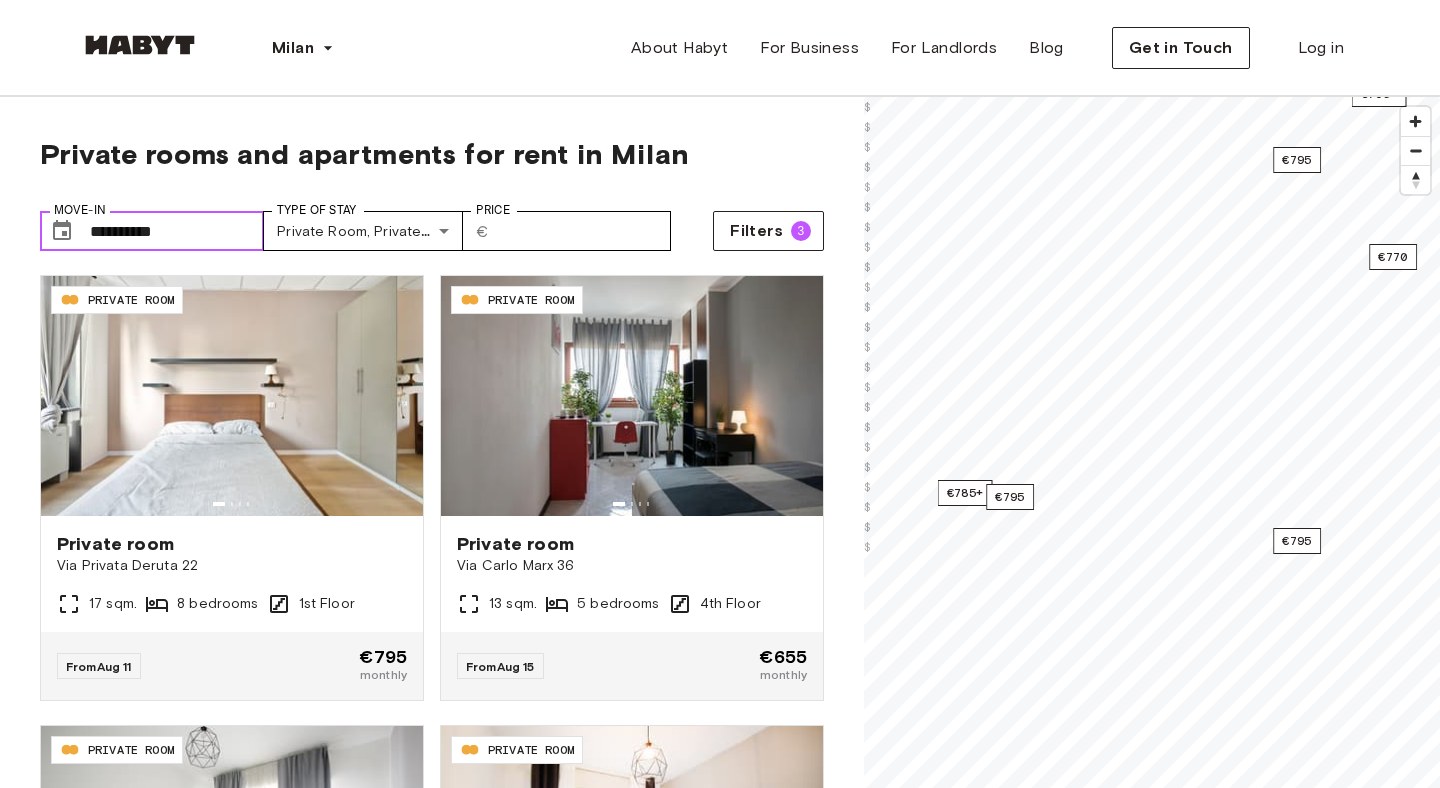 click on "**********" at bounding box center (177, 231) 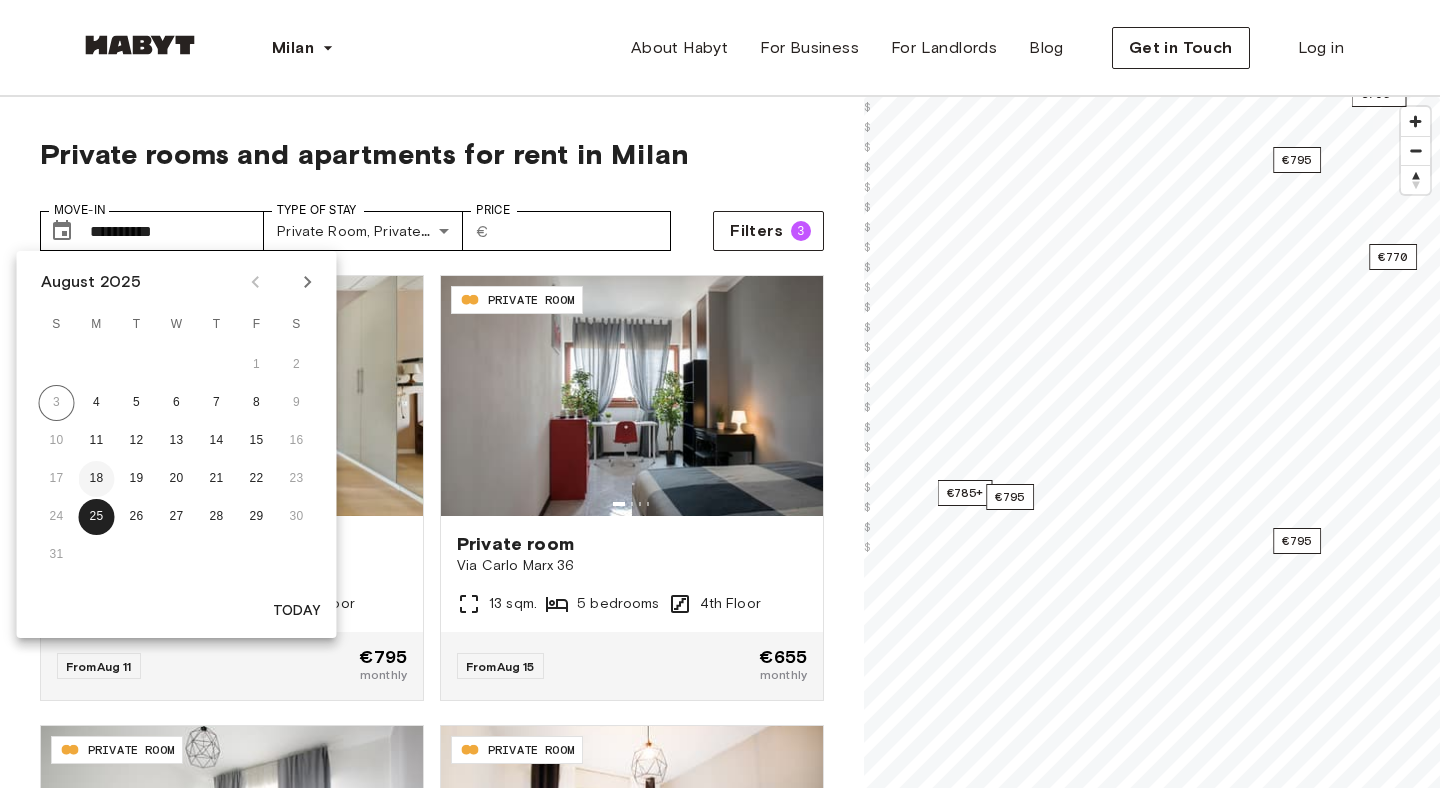 click on "18" at bounding box center (97, 479) 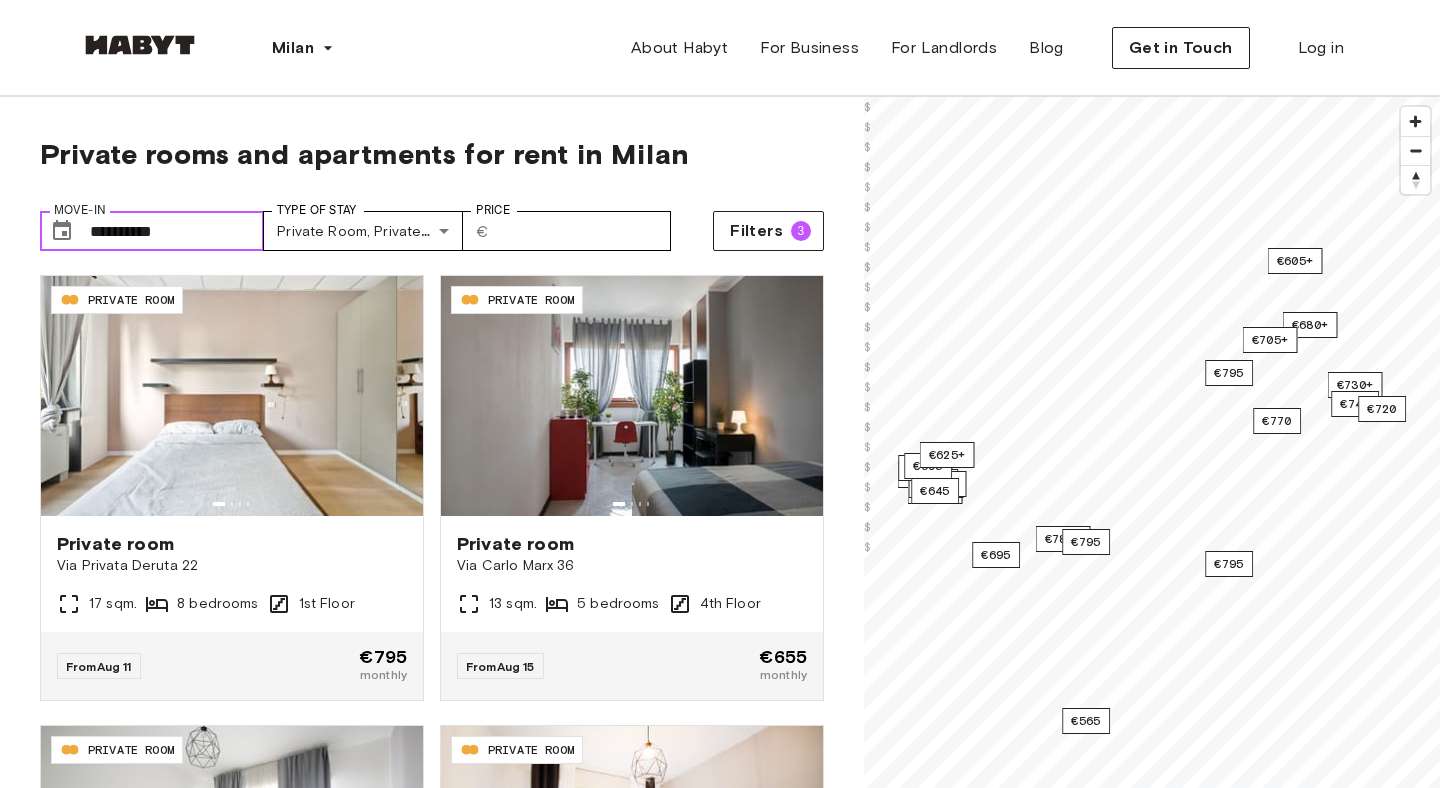 click on "**********" at bounding box center (177, 231) 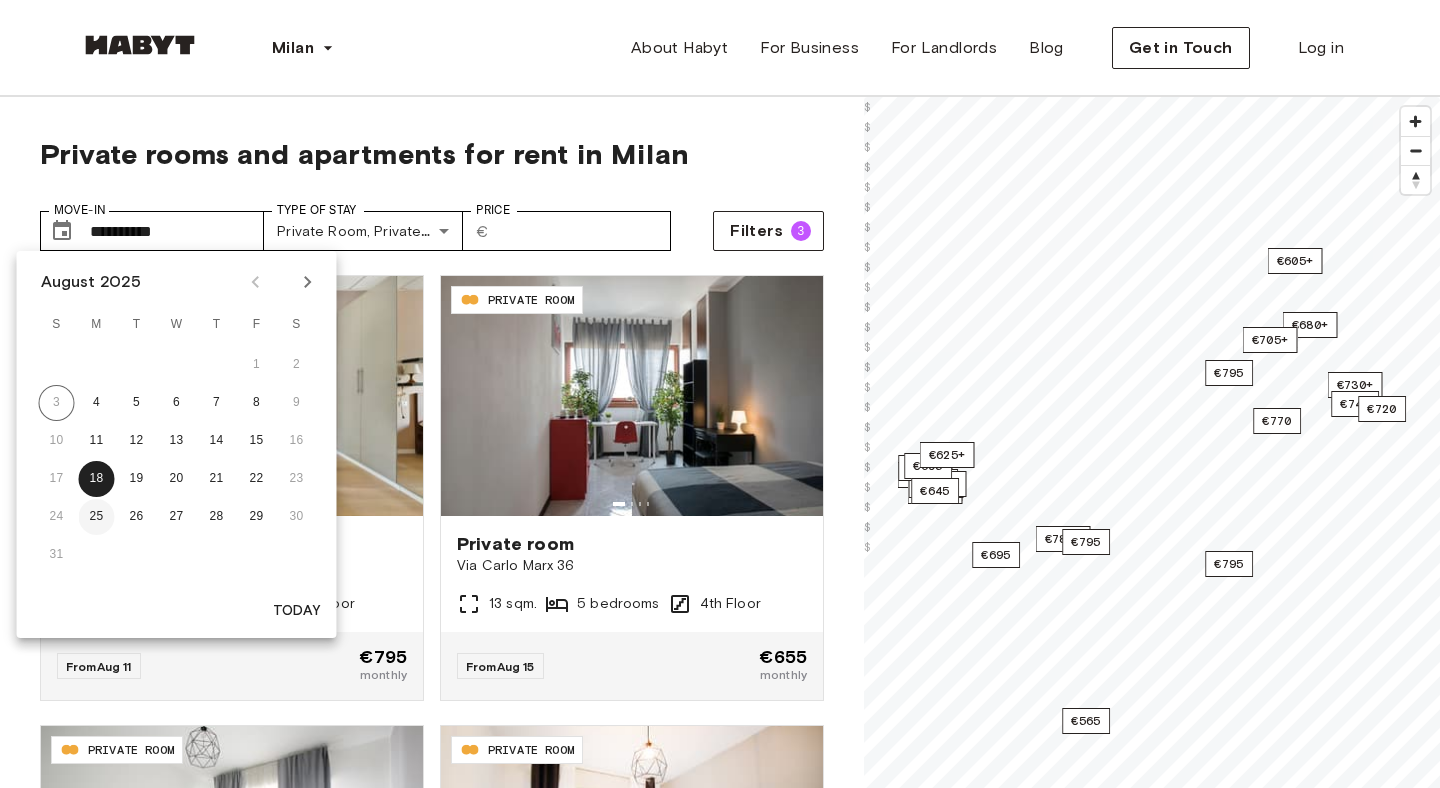 click on "25" at bounding box center [97, 517] 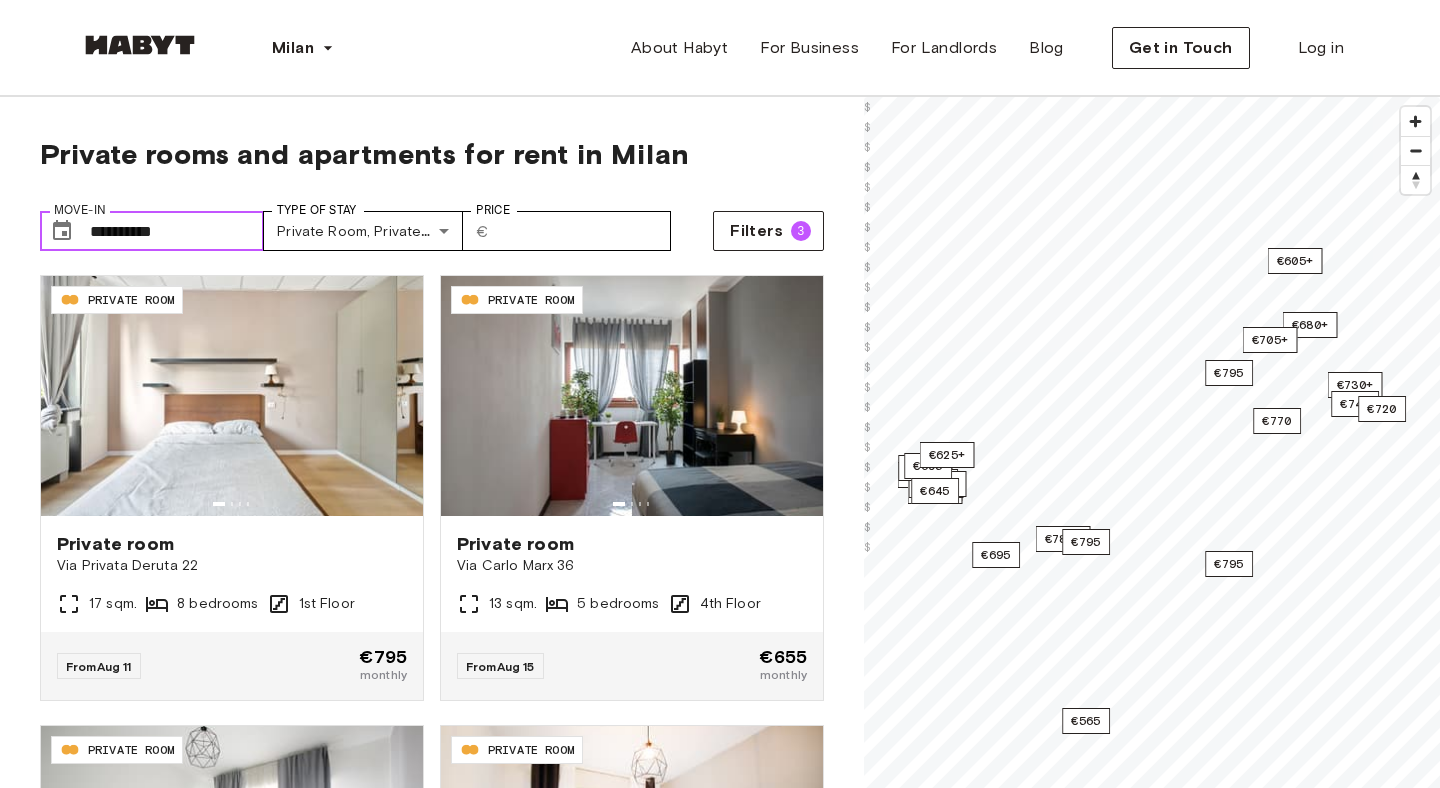 click on "**********" at bounding box center [177, 231] 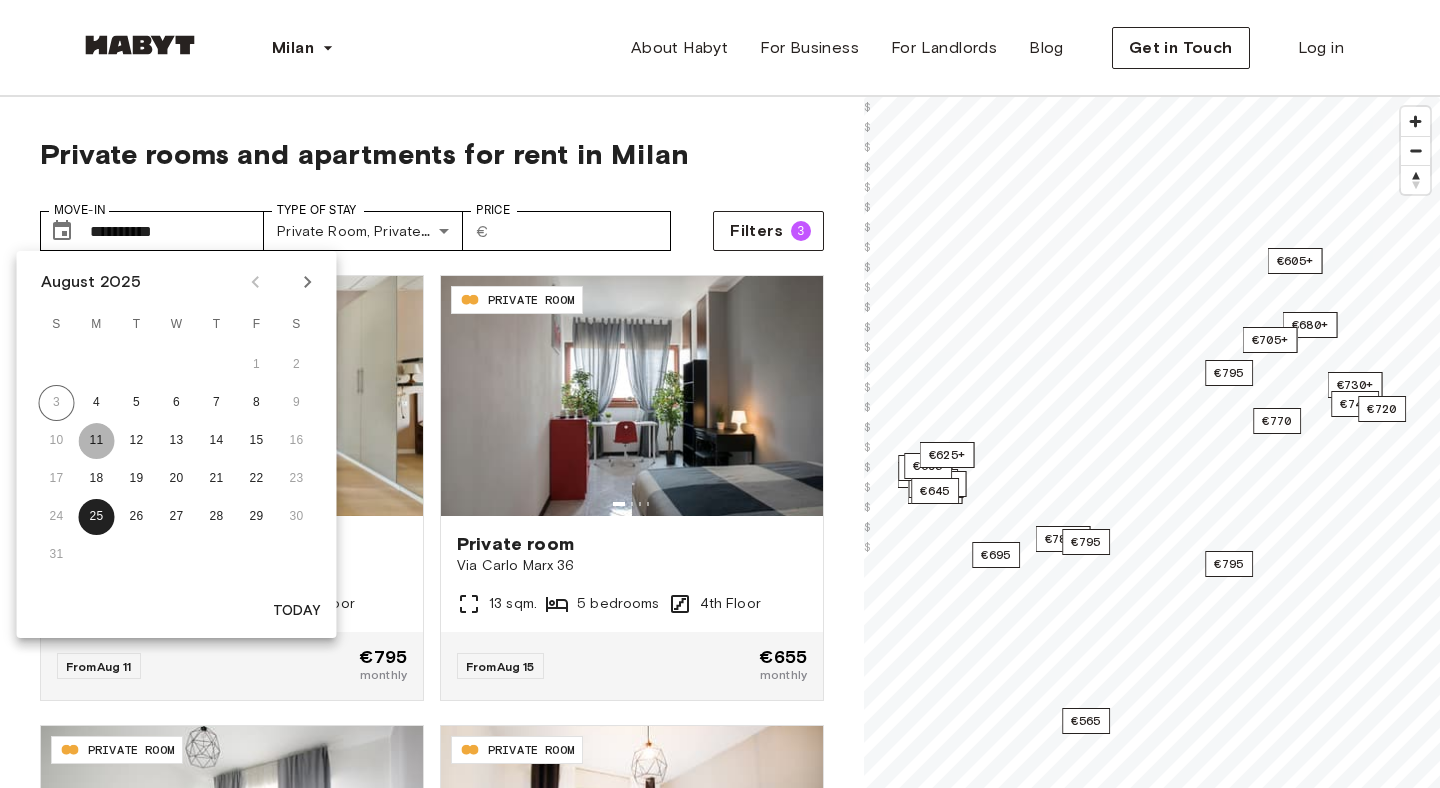 click on "11" at bounding box center [97, 441] 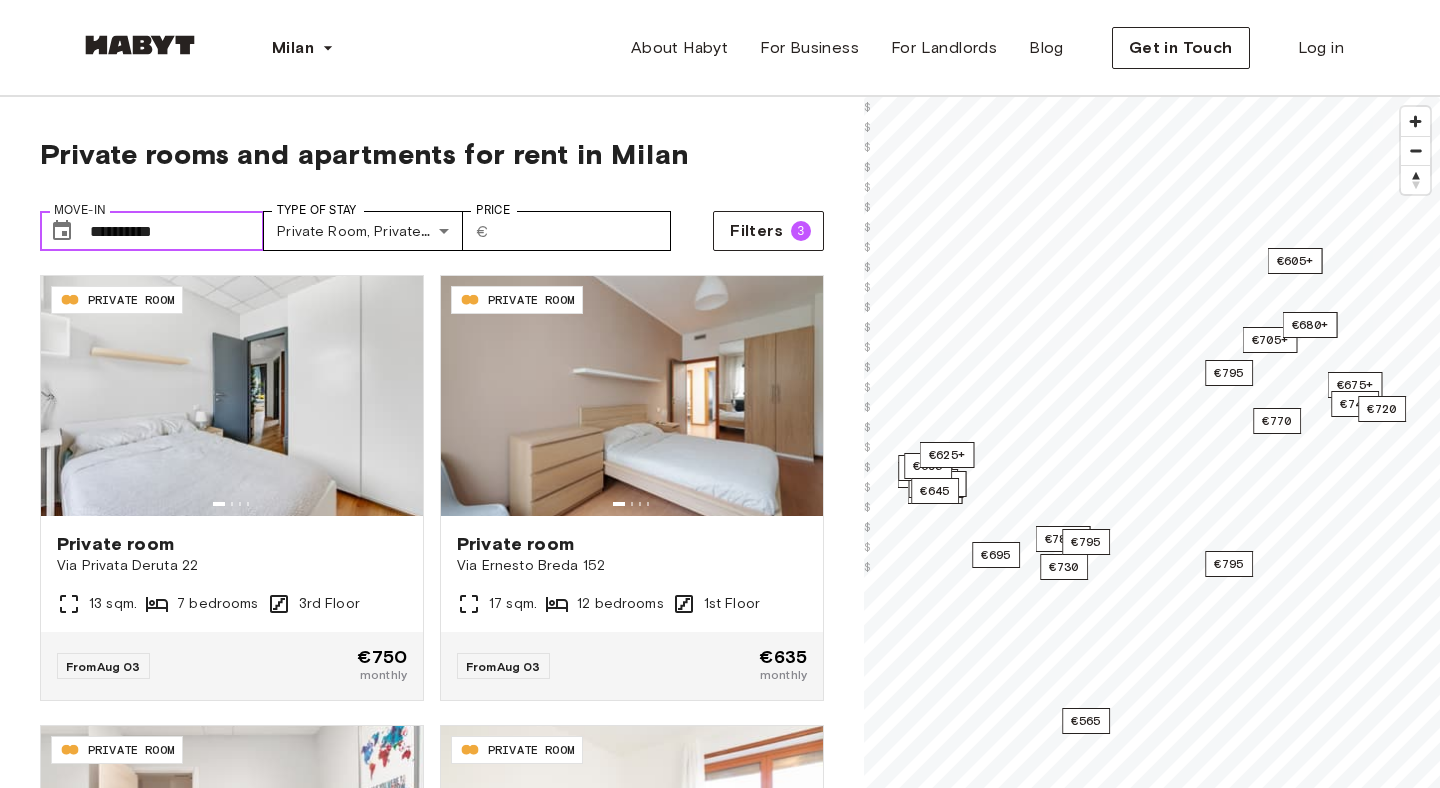 click on "**********" at bounding box center (177, 231) 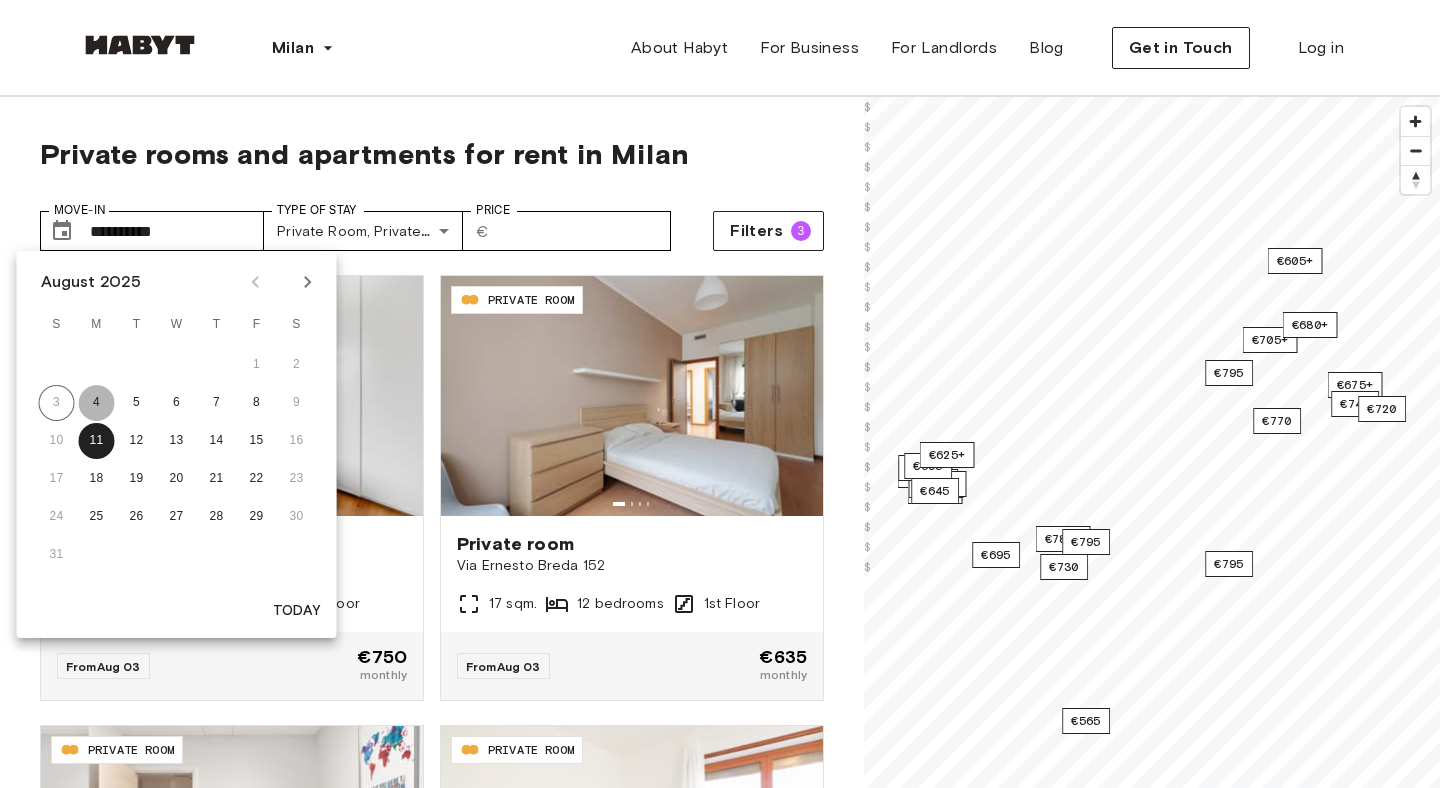click on "4" at bounding box center [97, 403] 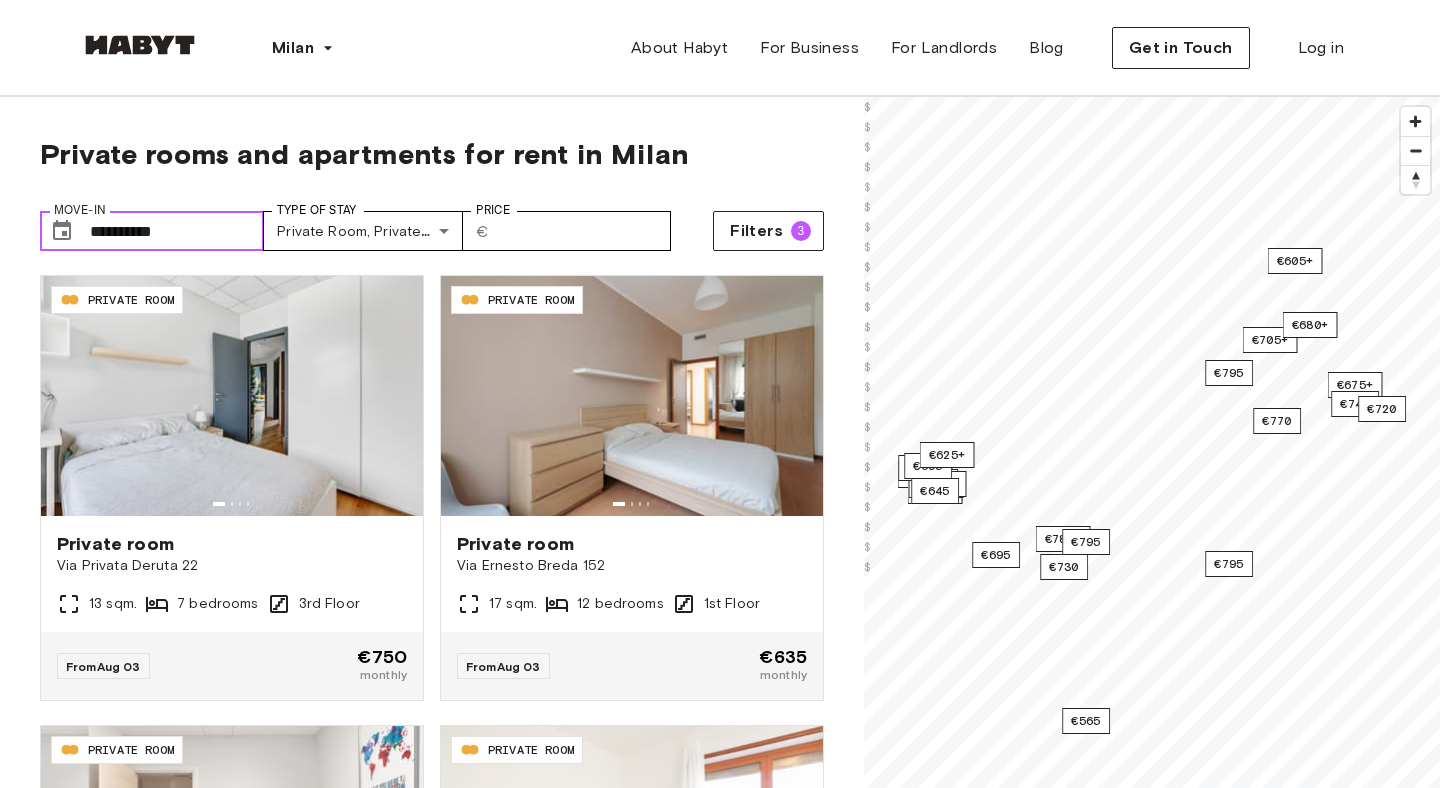 click on "**********" at bounding box center (177, 231) 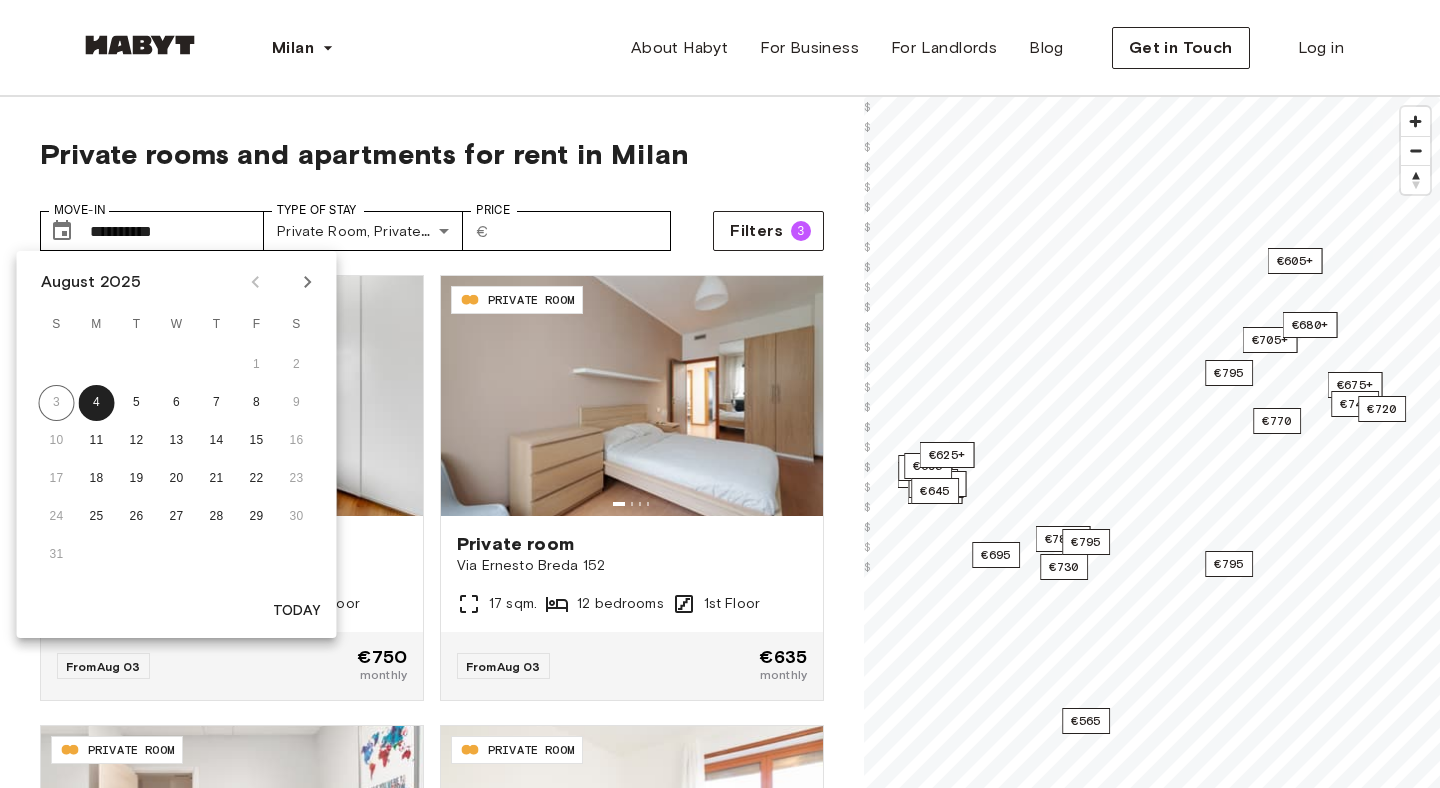 click 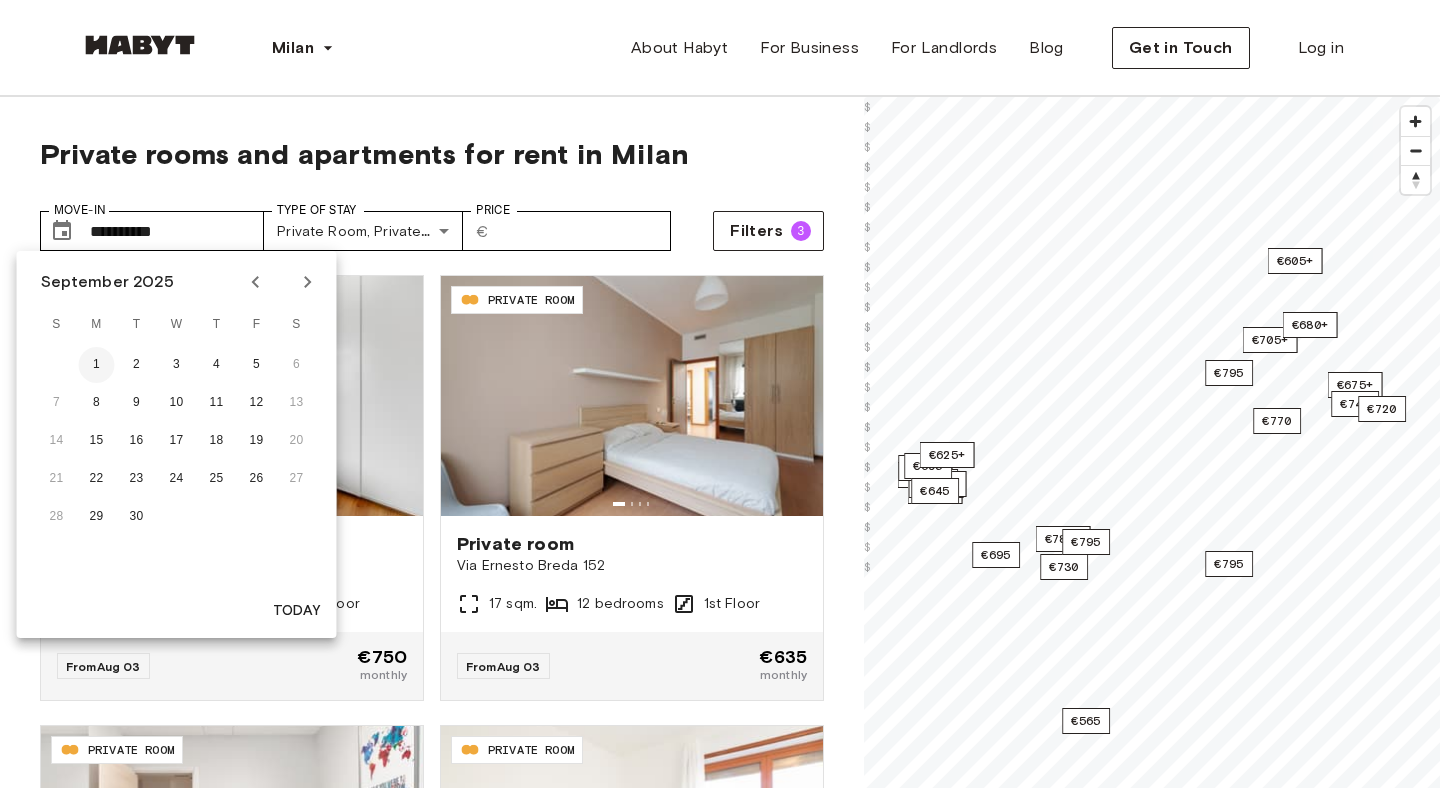 click on "1" at bounding box center (97, 365) 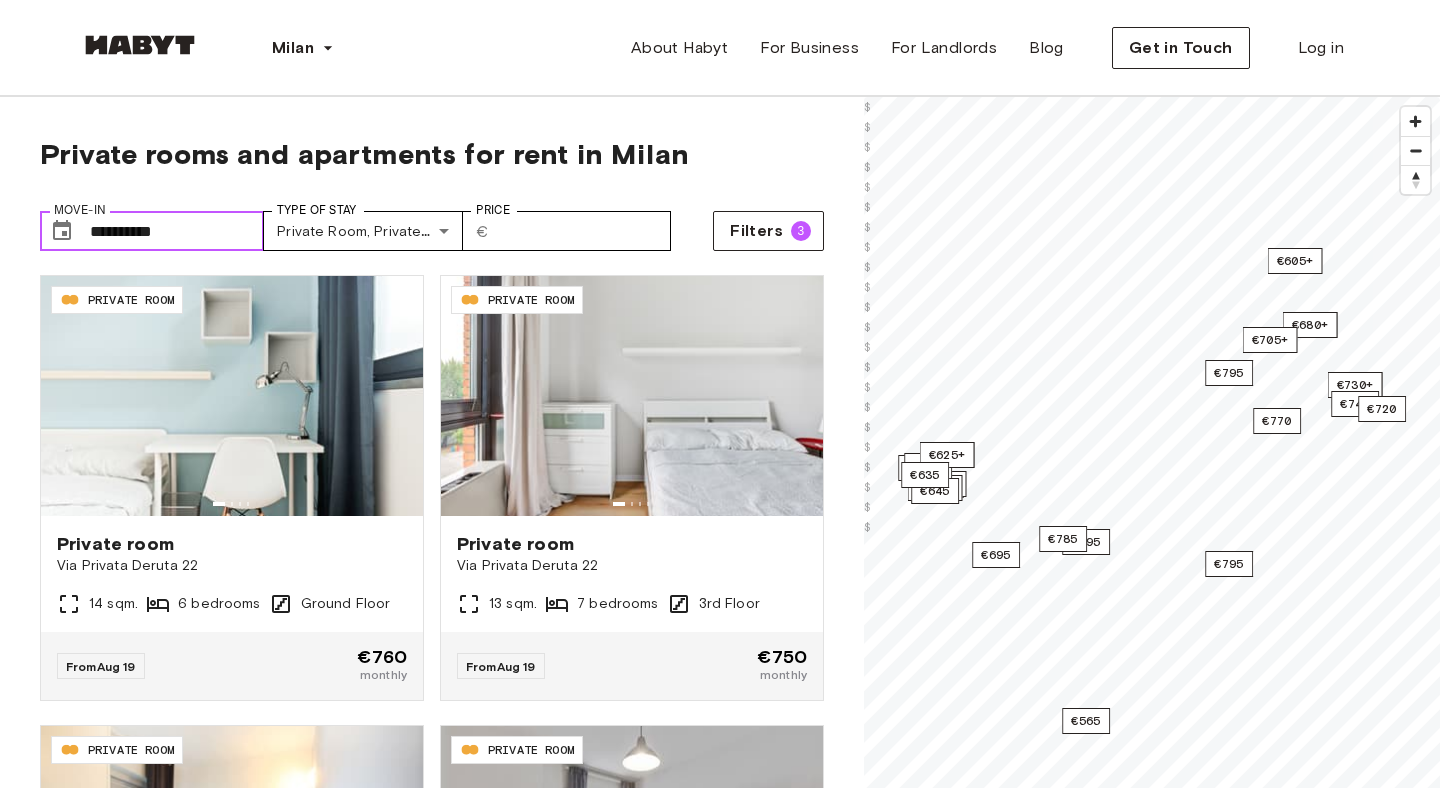 click on "**********" at bounding box center [177, 231] 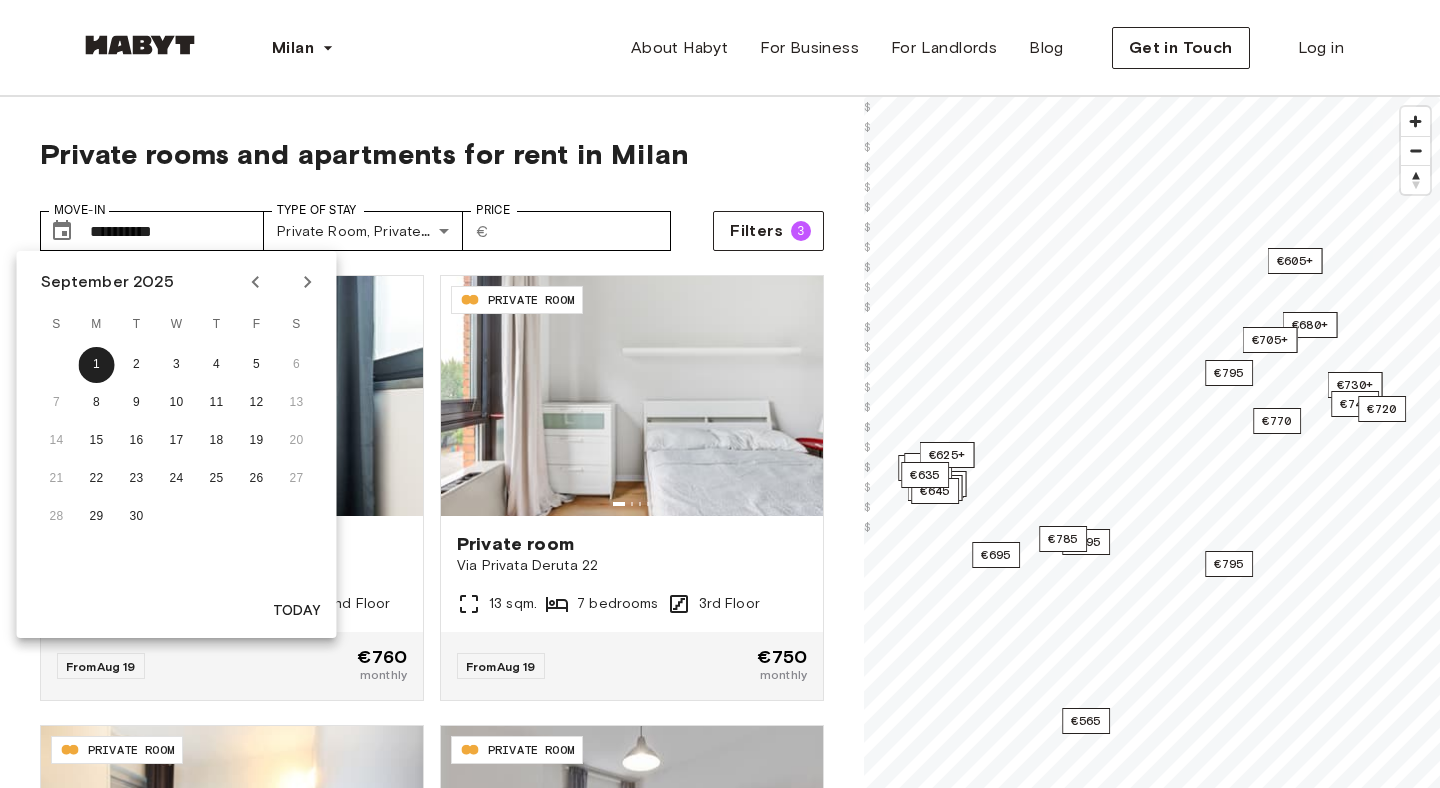 click 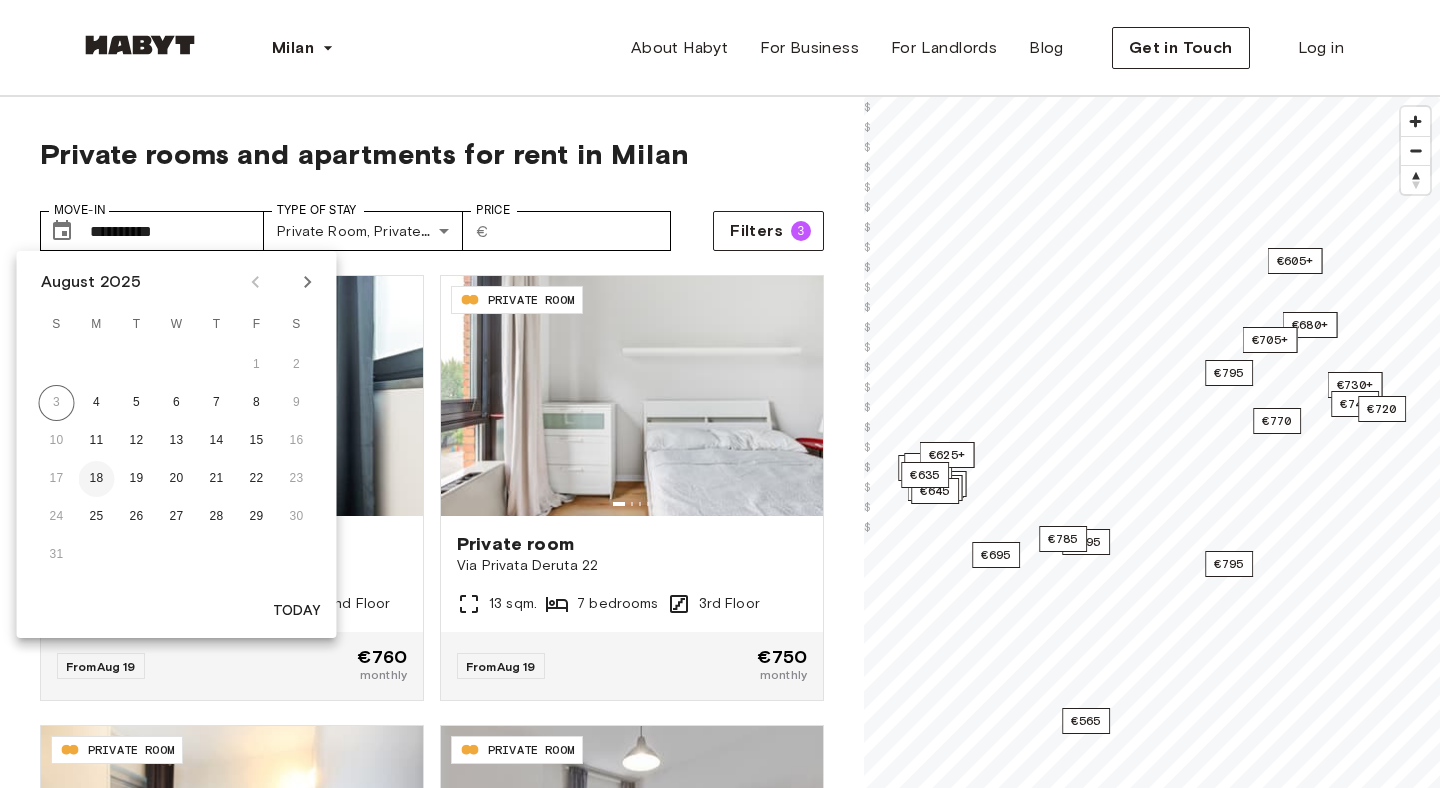 click on "18" at bounding box center [97, 479] 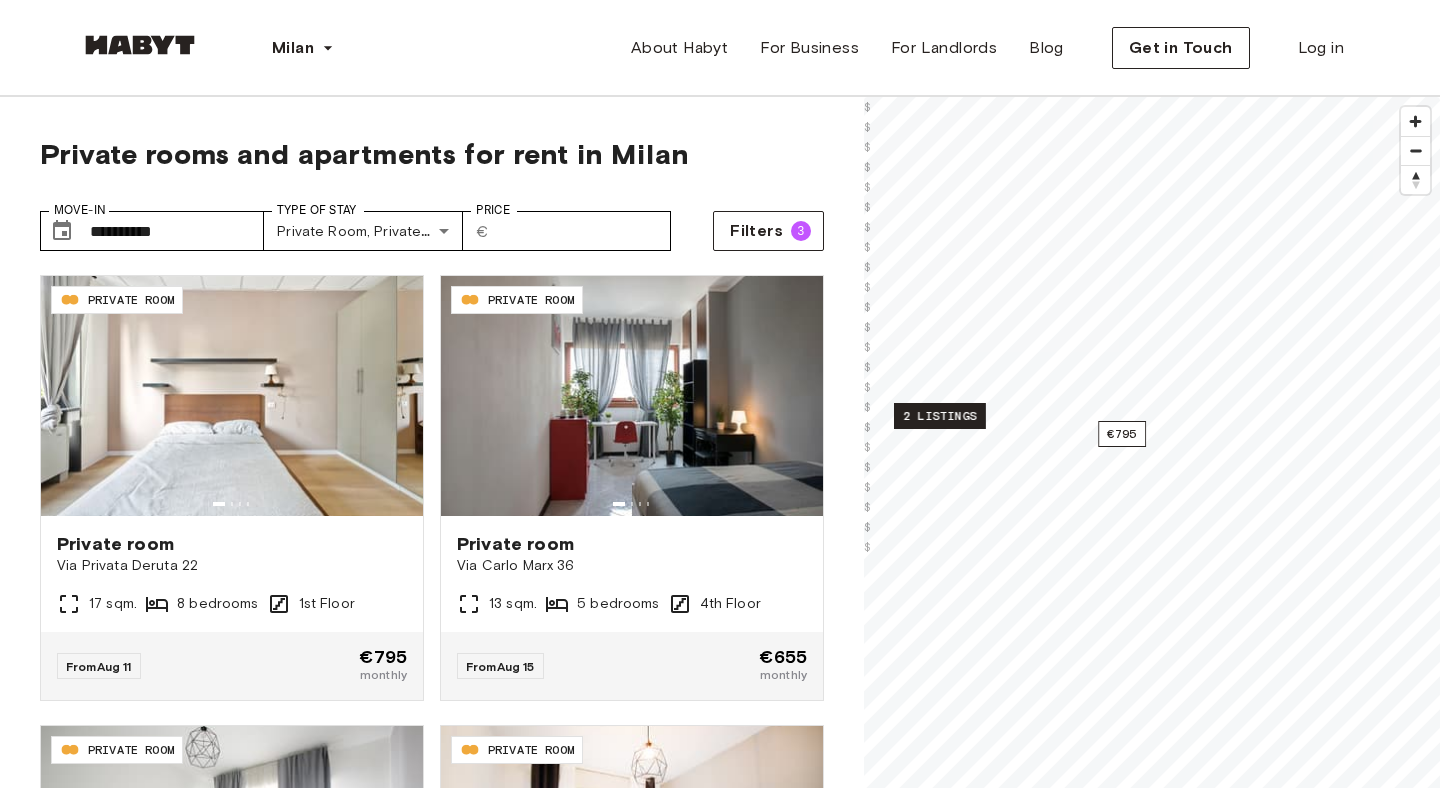 click on "2 listings" at bounding box center (940, 416) 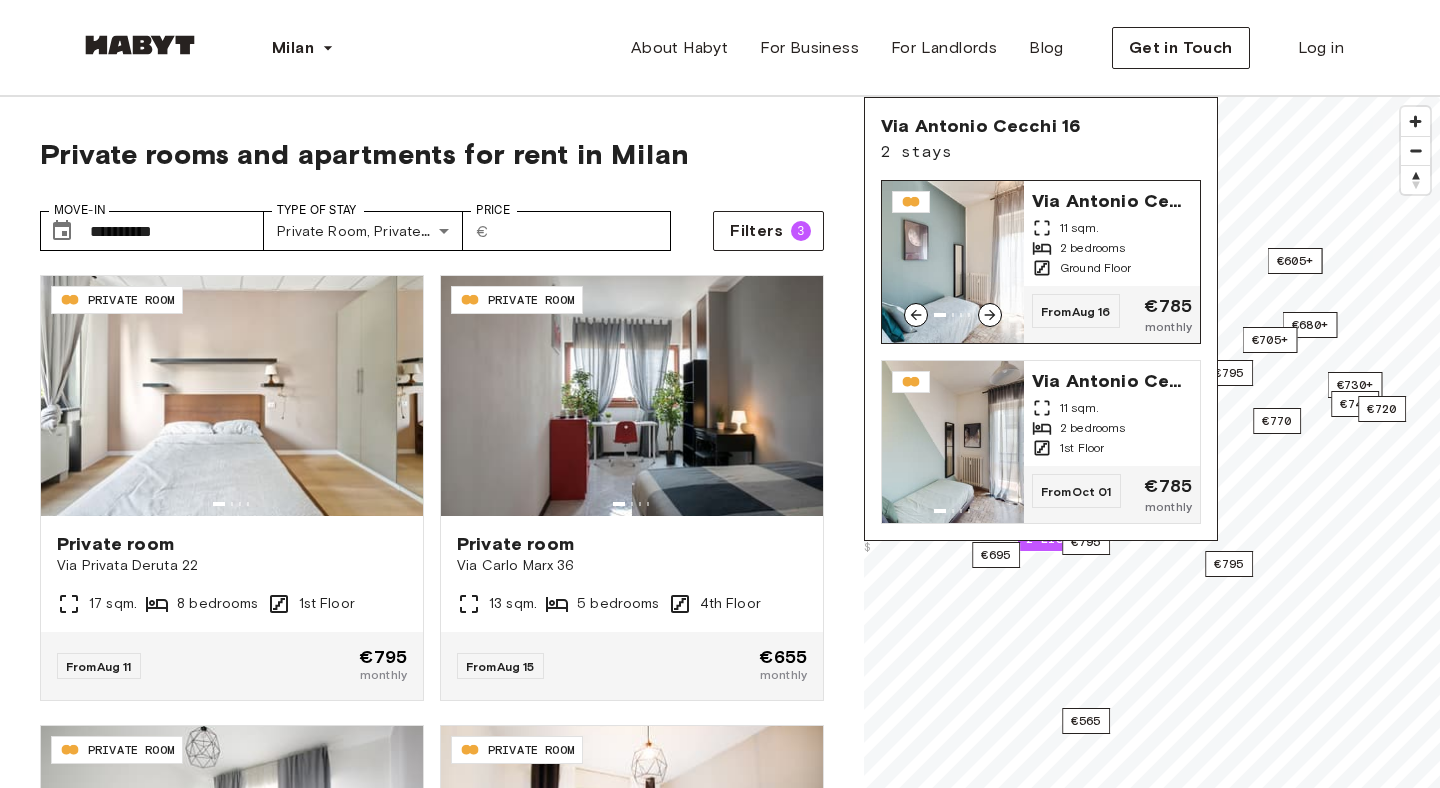 click 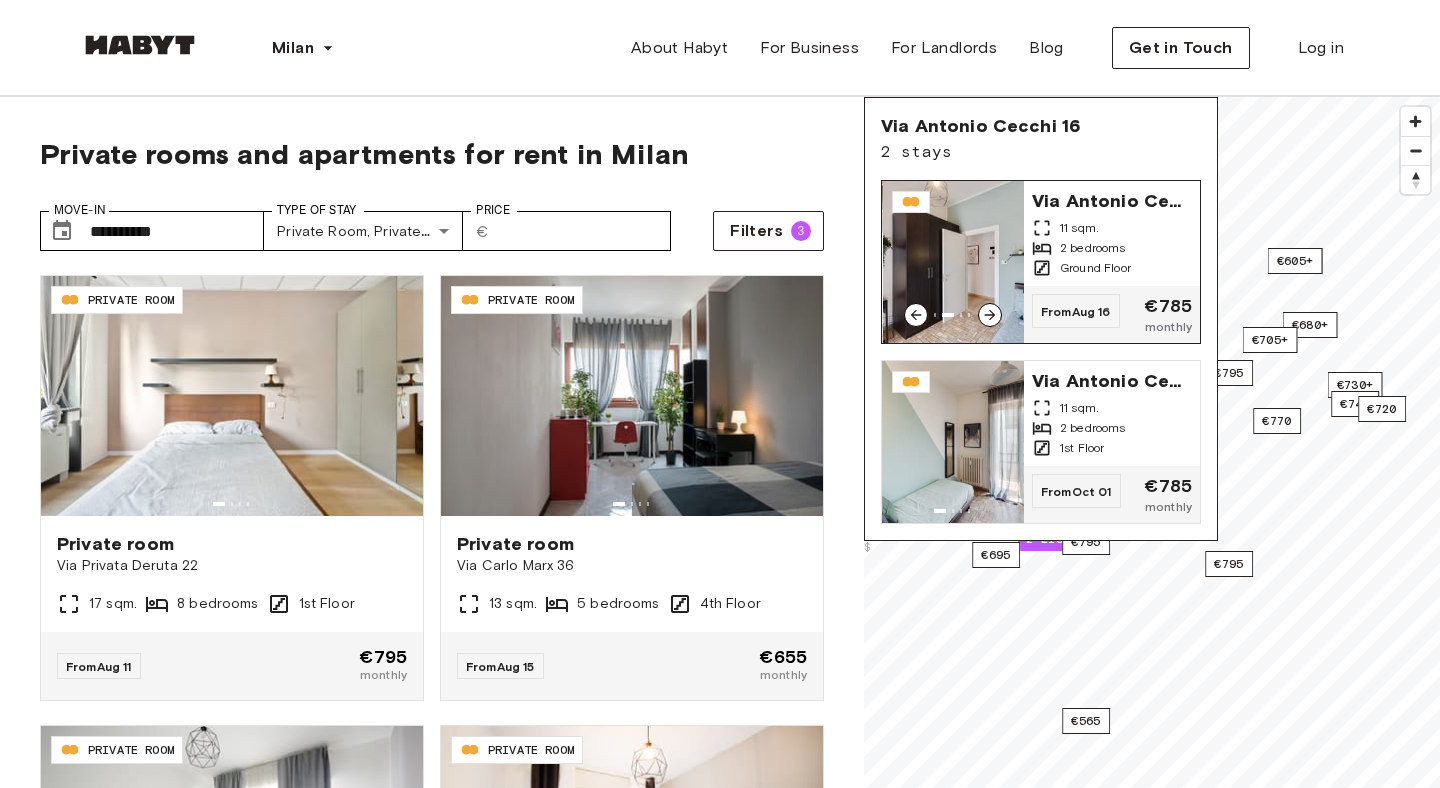 click 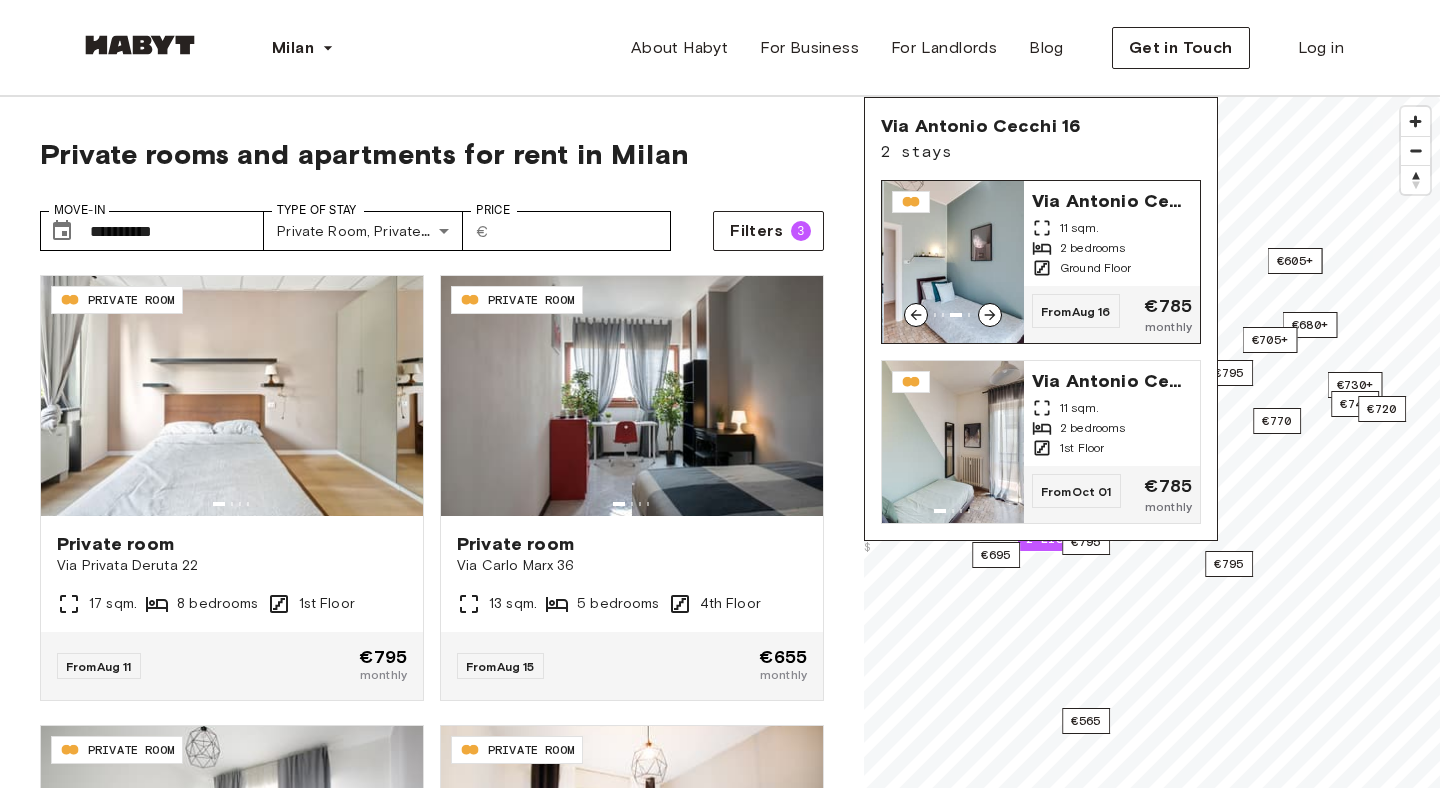 click 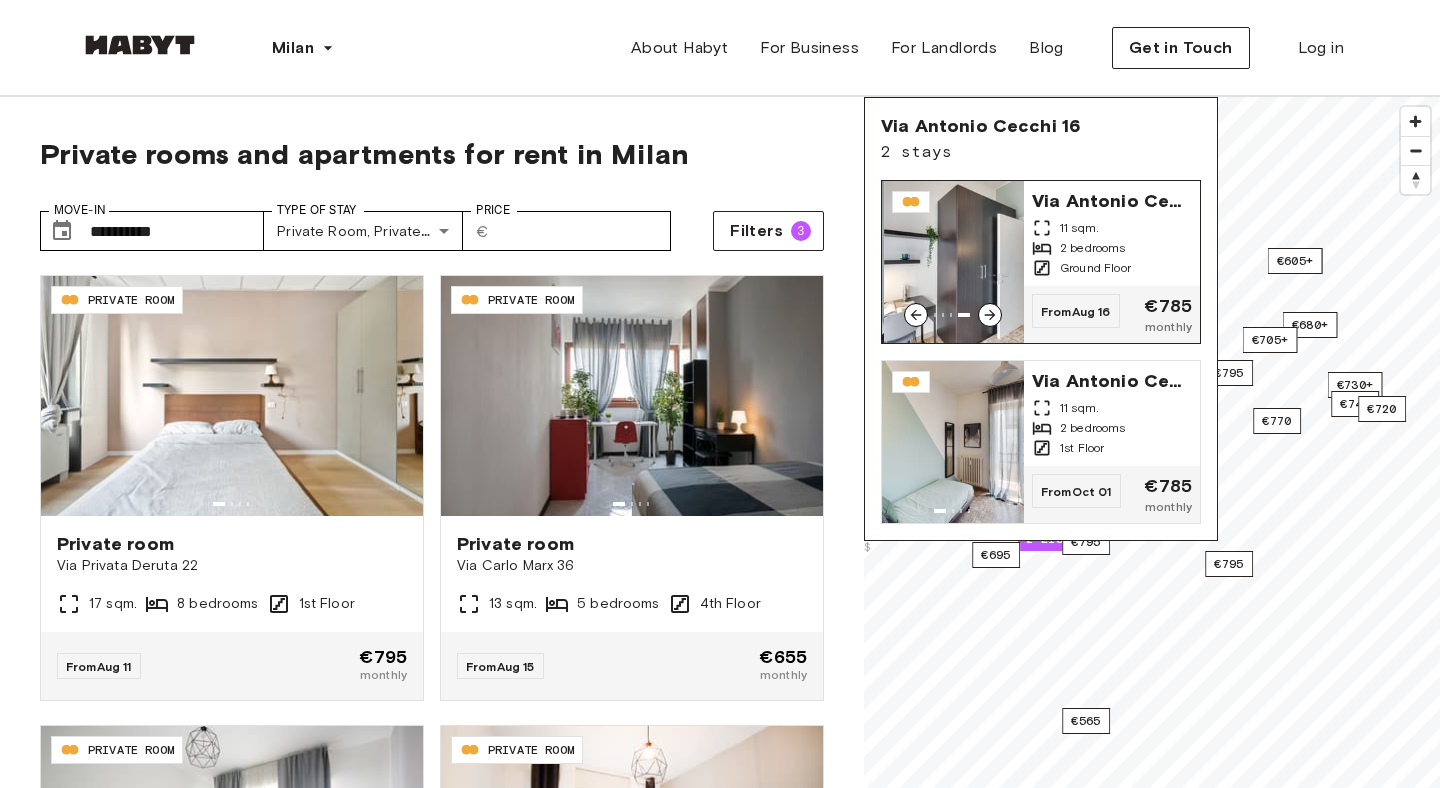 click 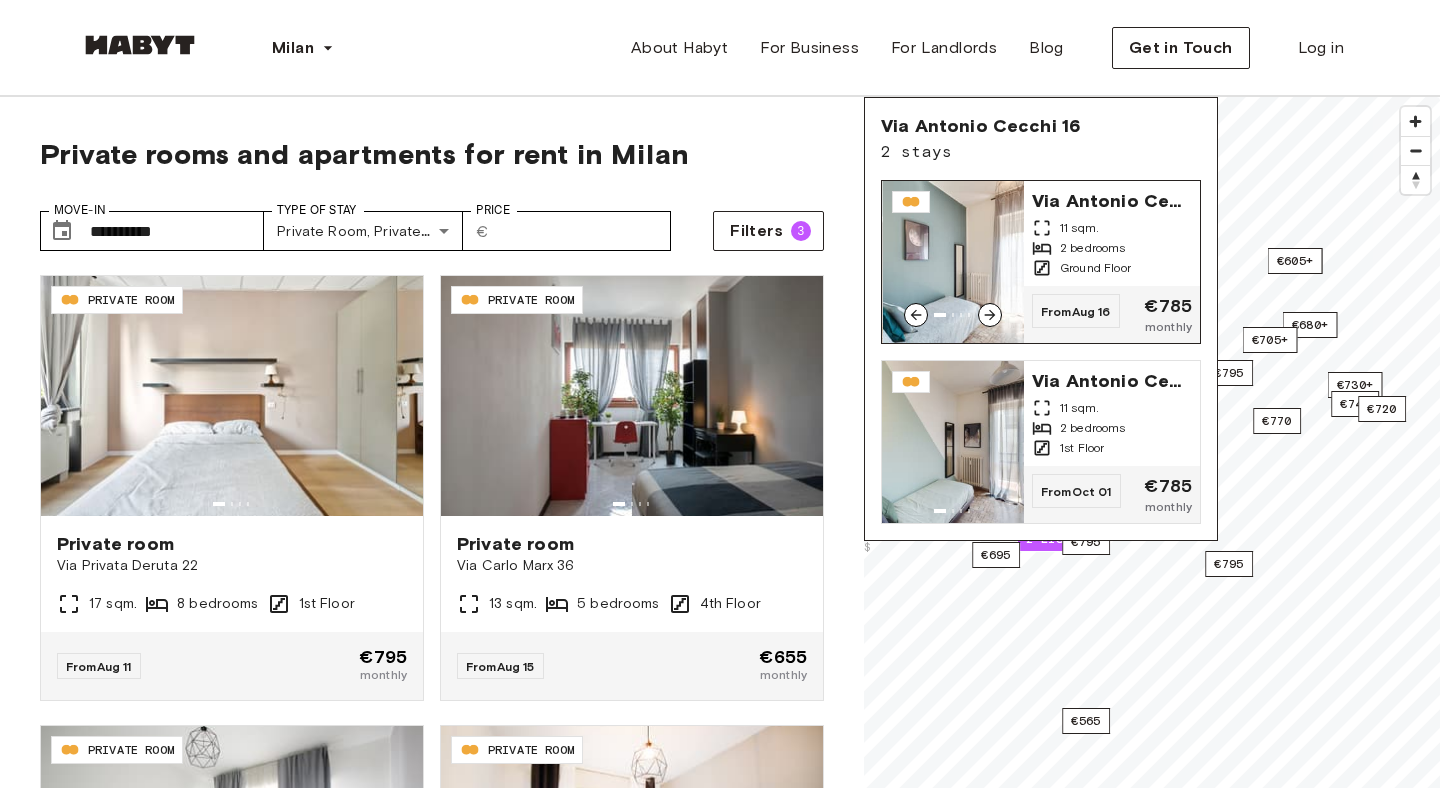 click 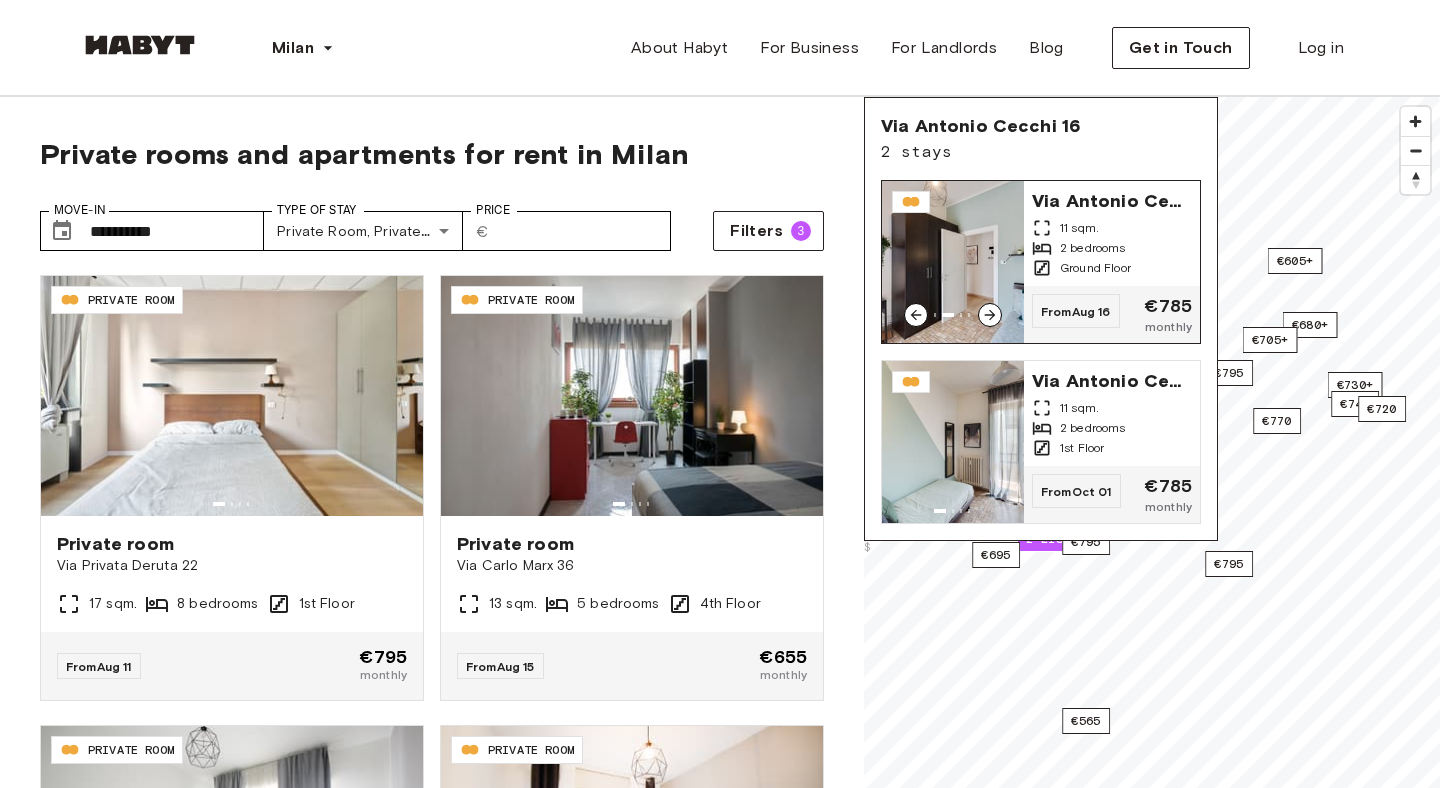 click 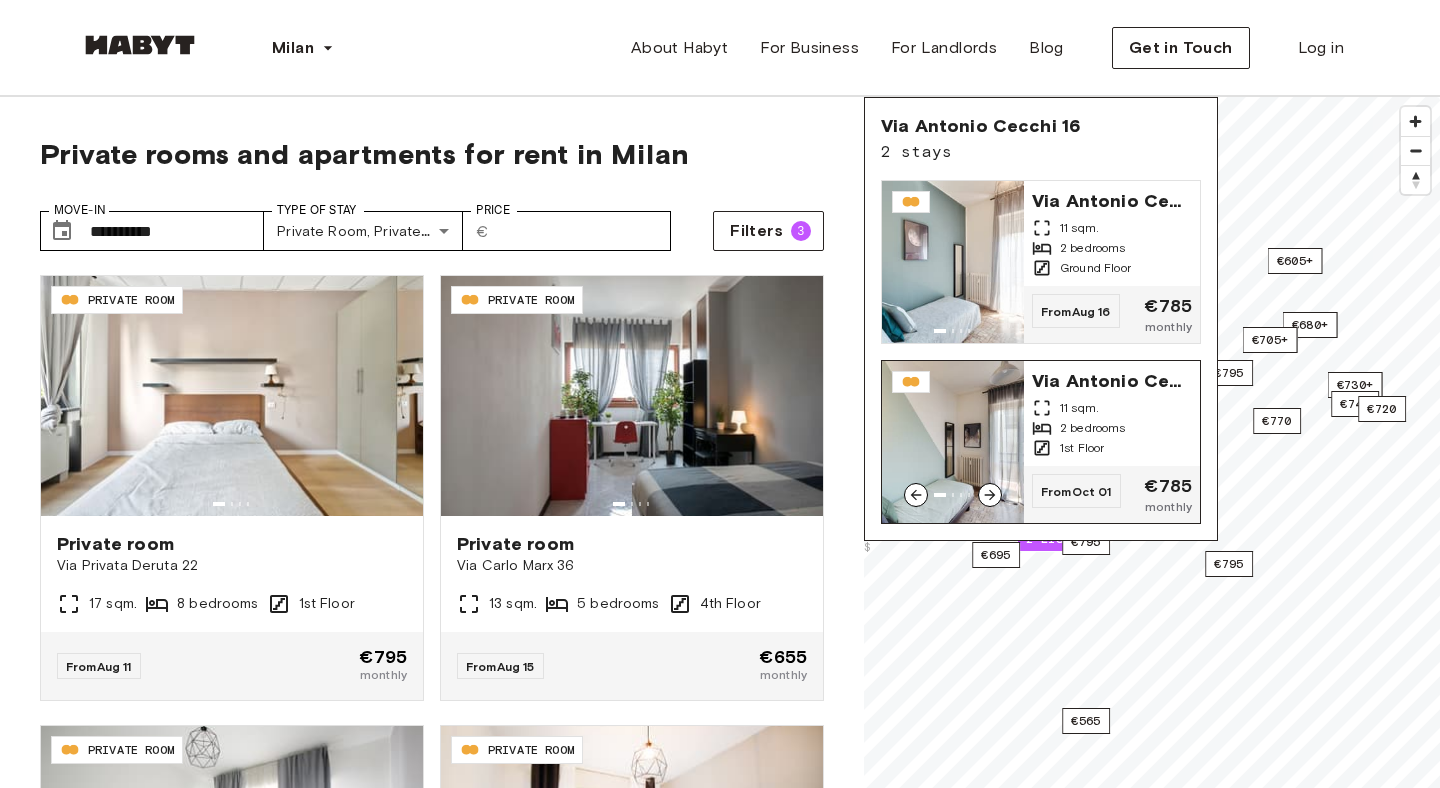 click 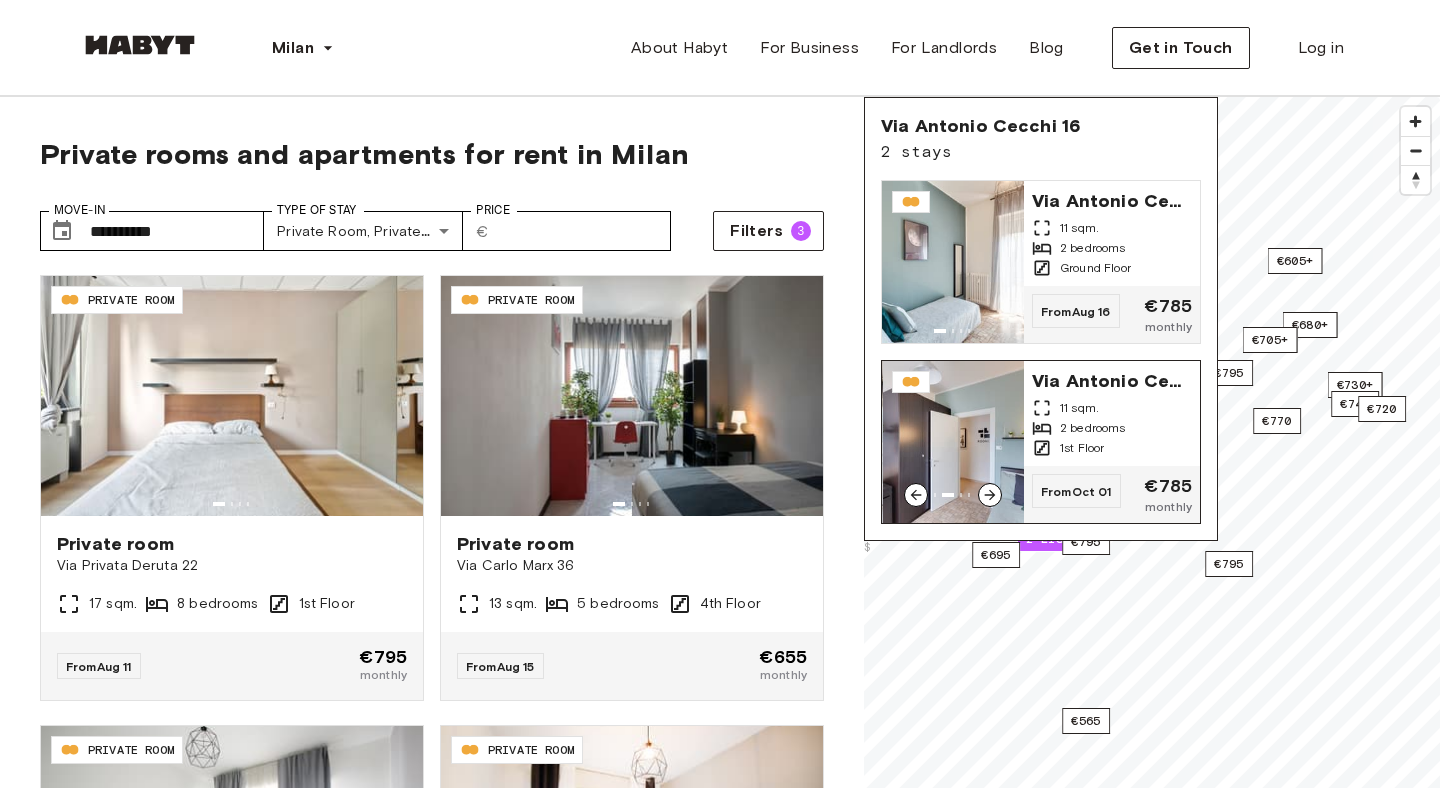 click 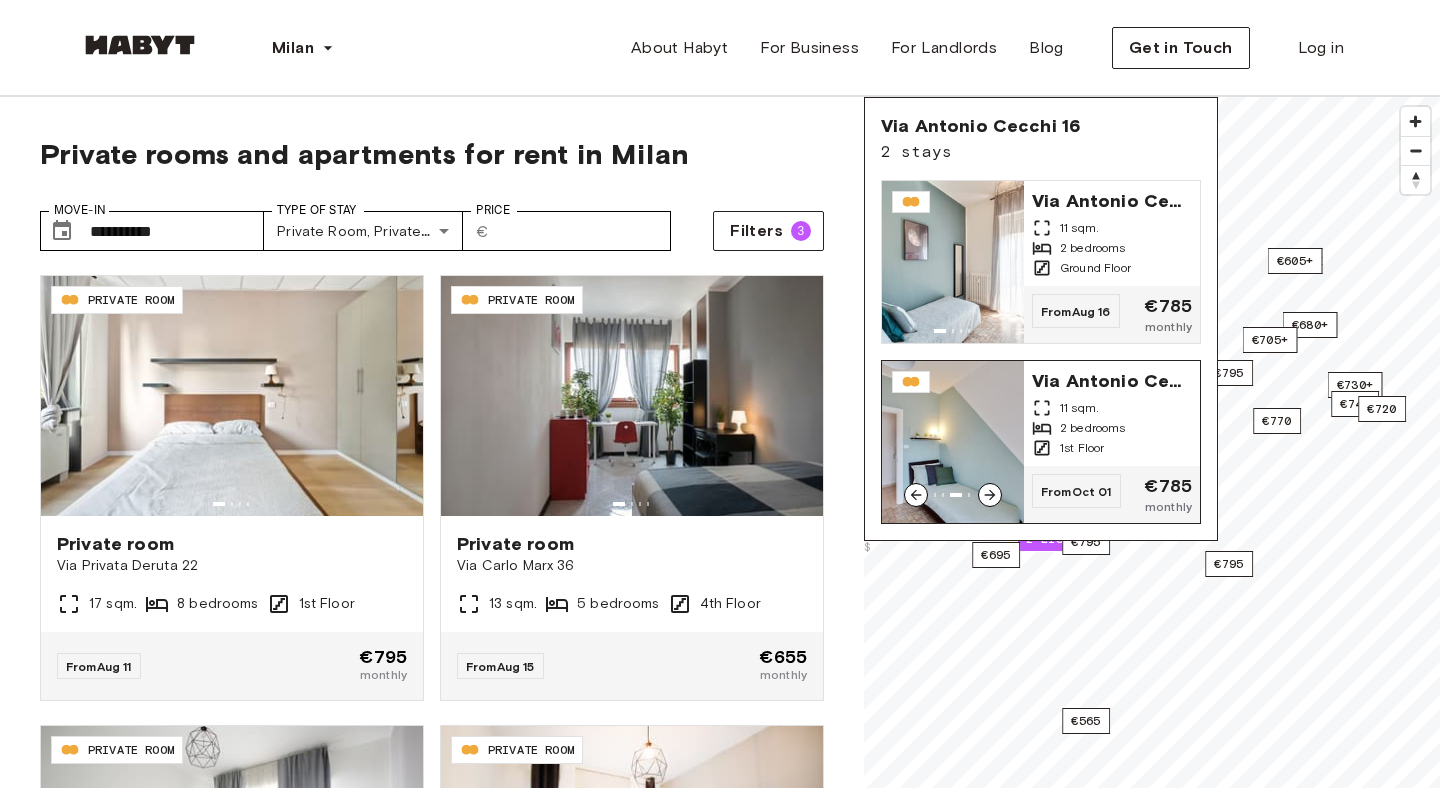 click 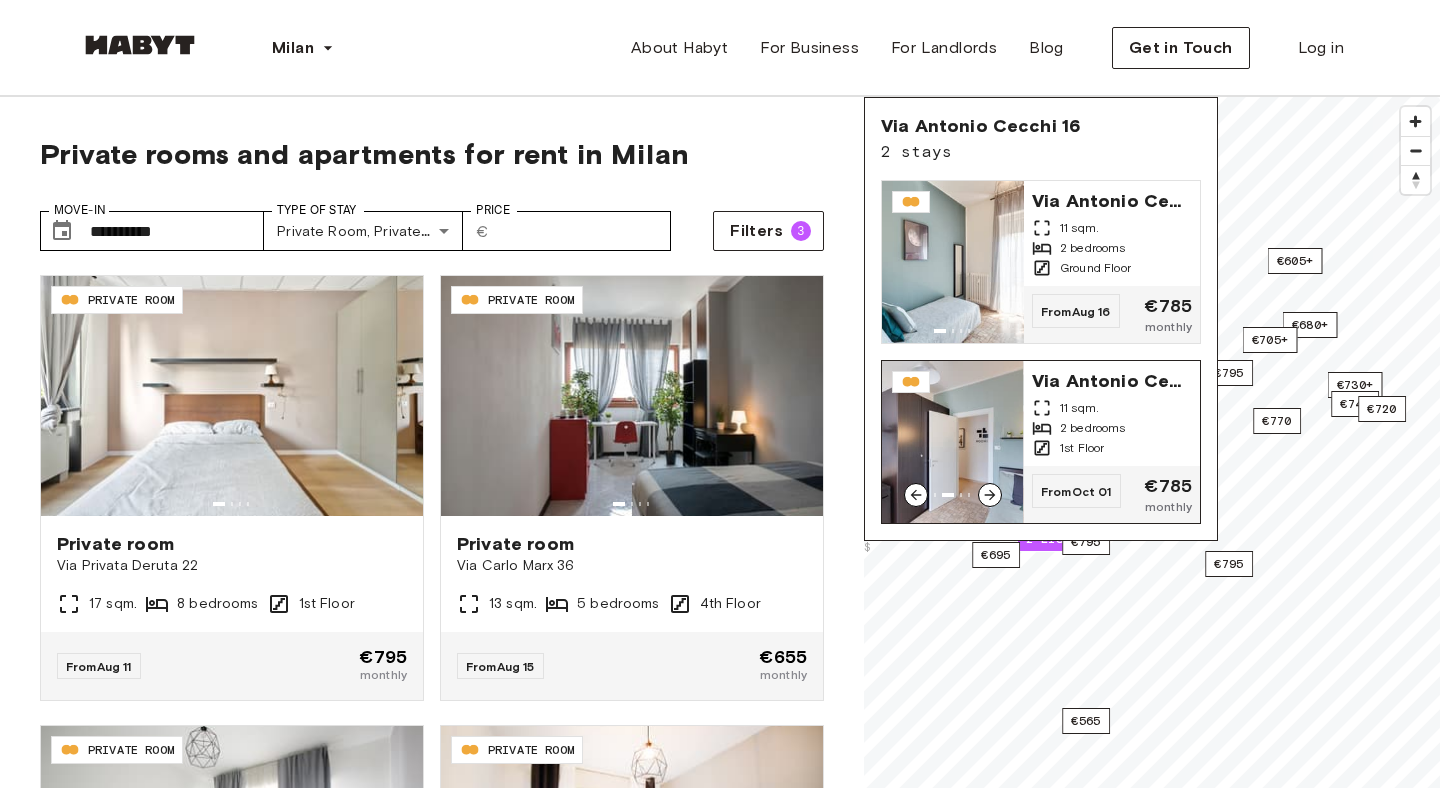 click 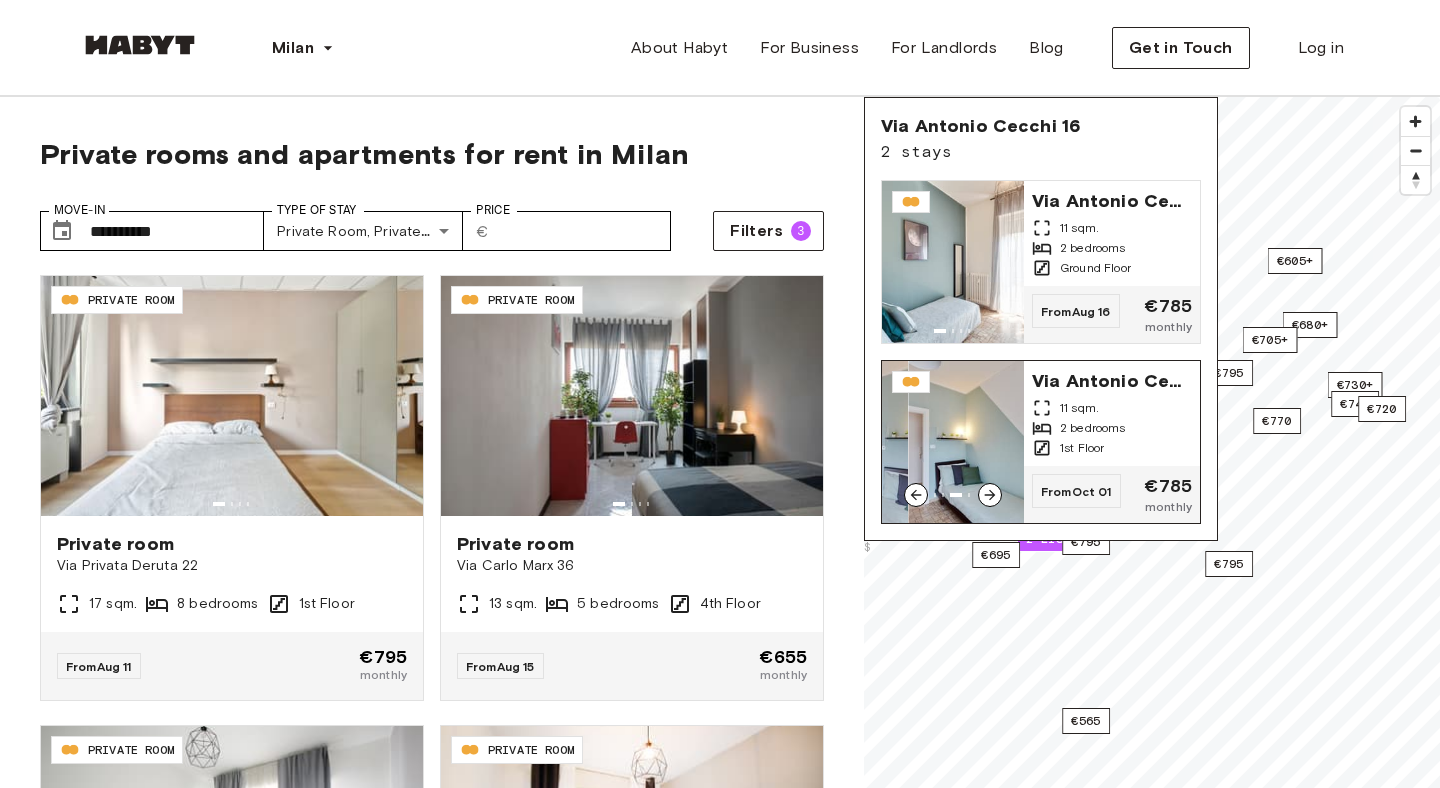 click 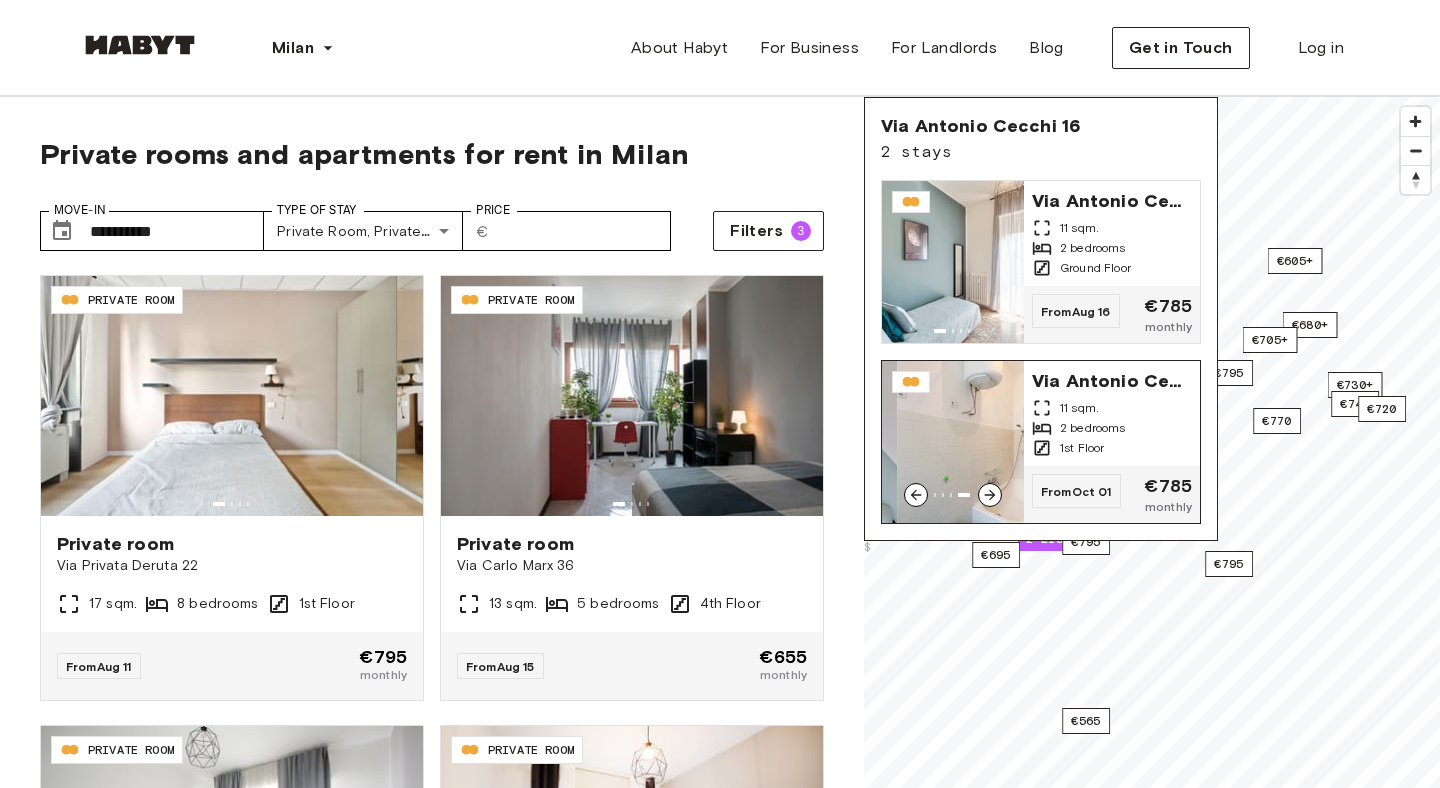click 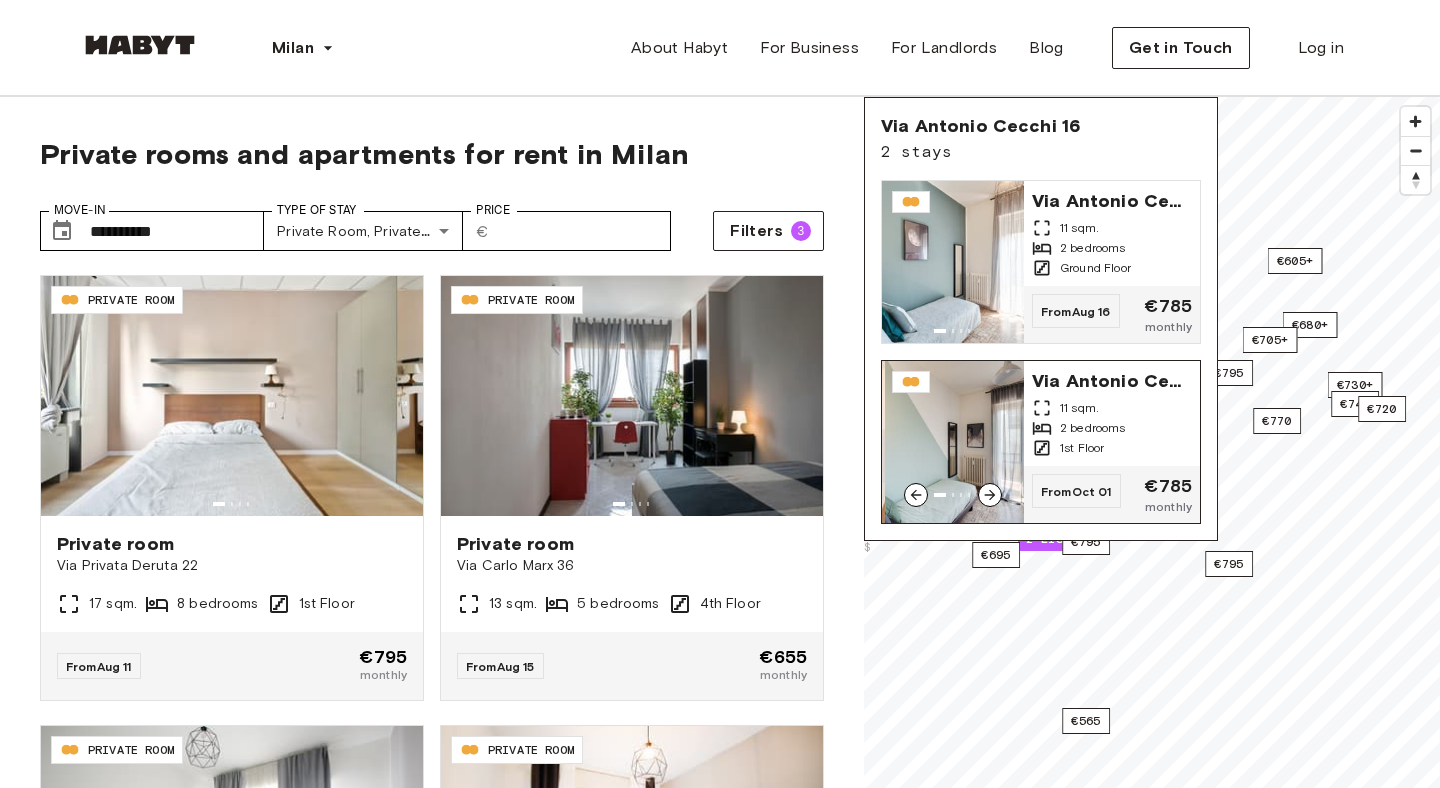 click 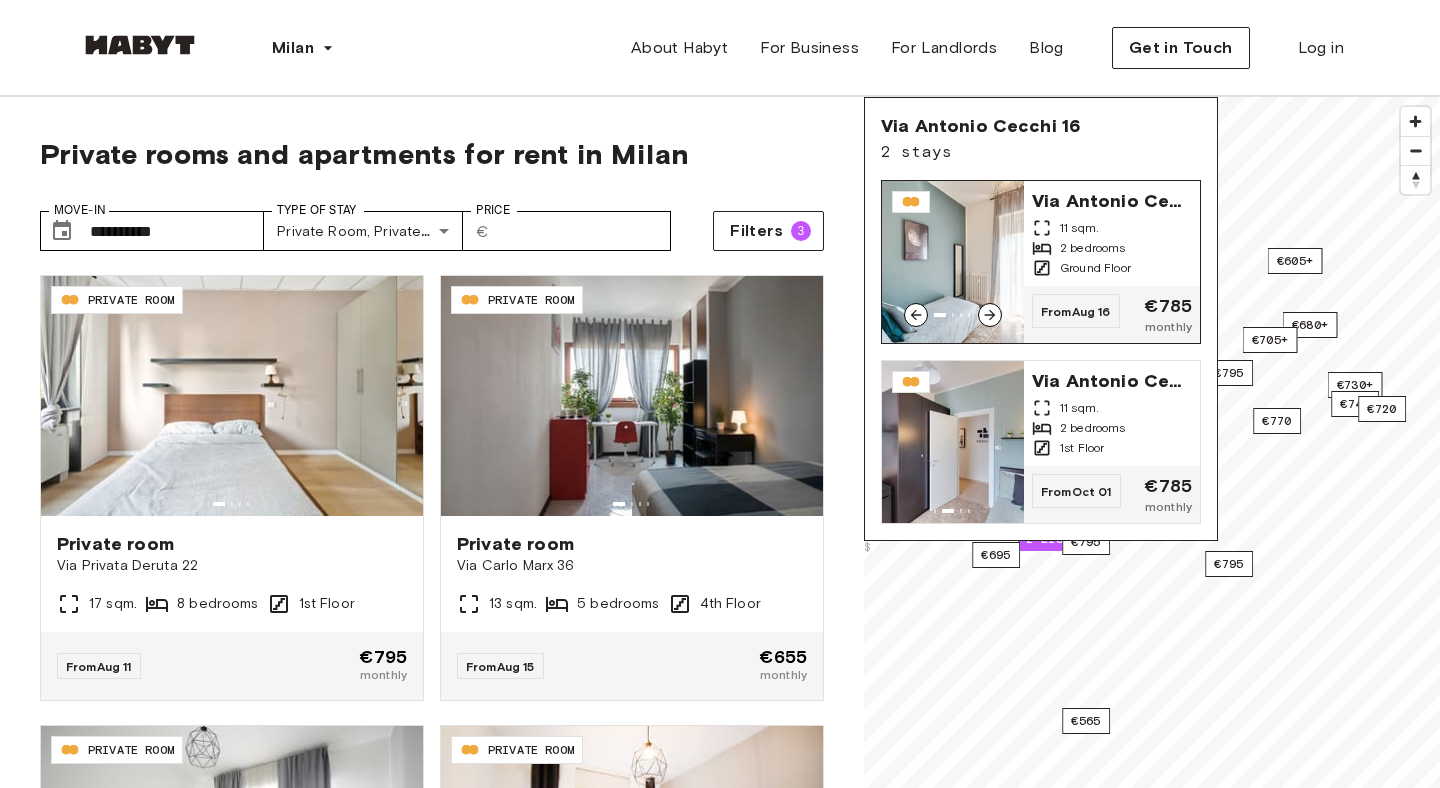 click 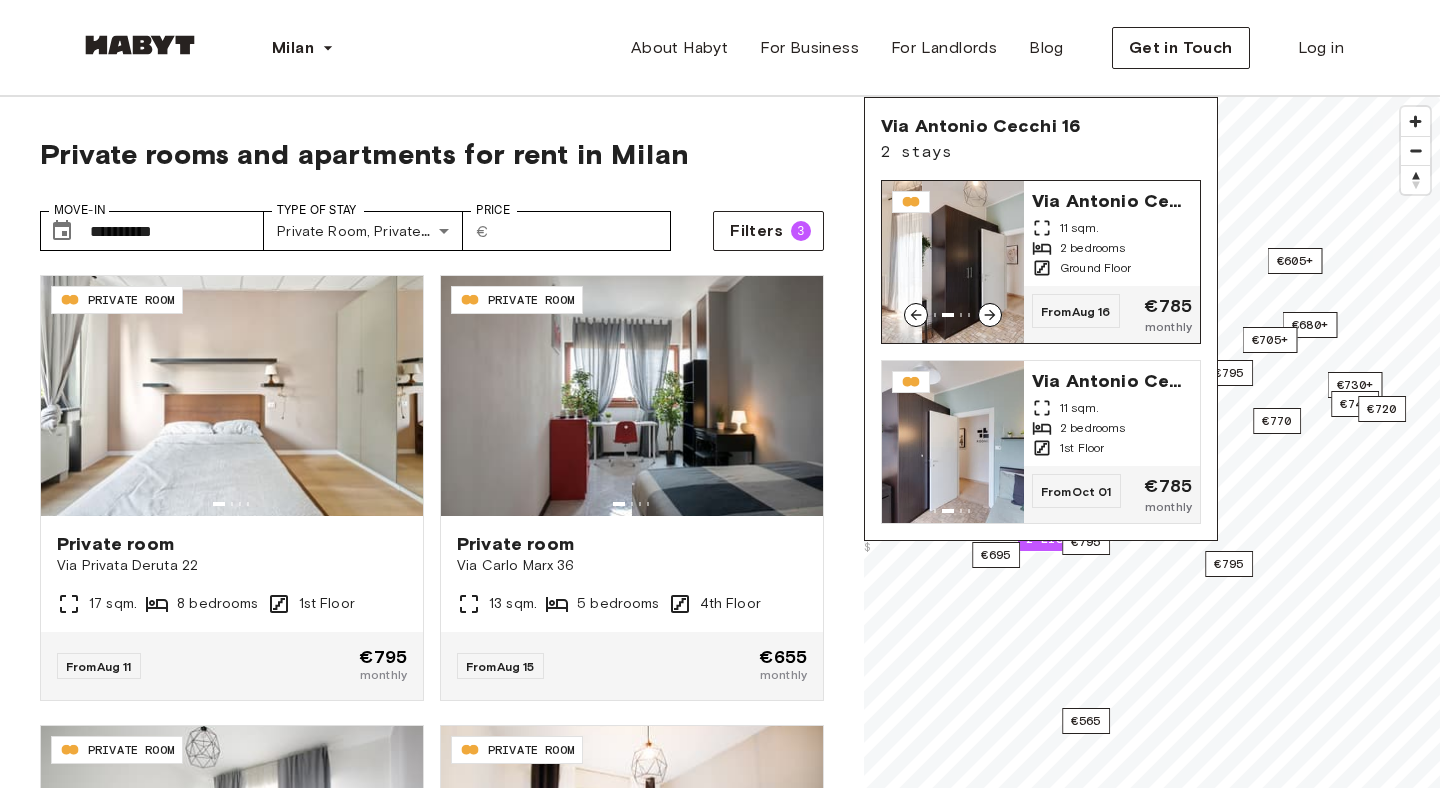 click 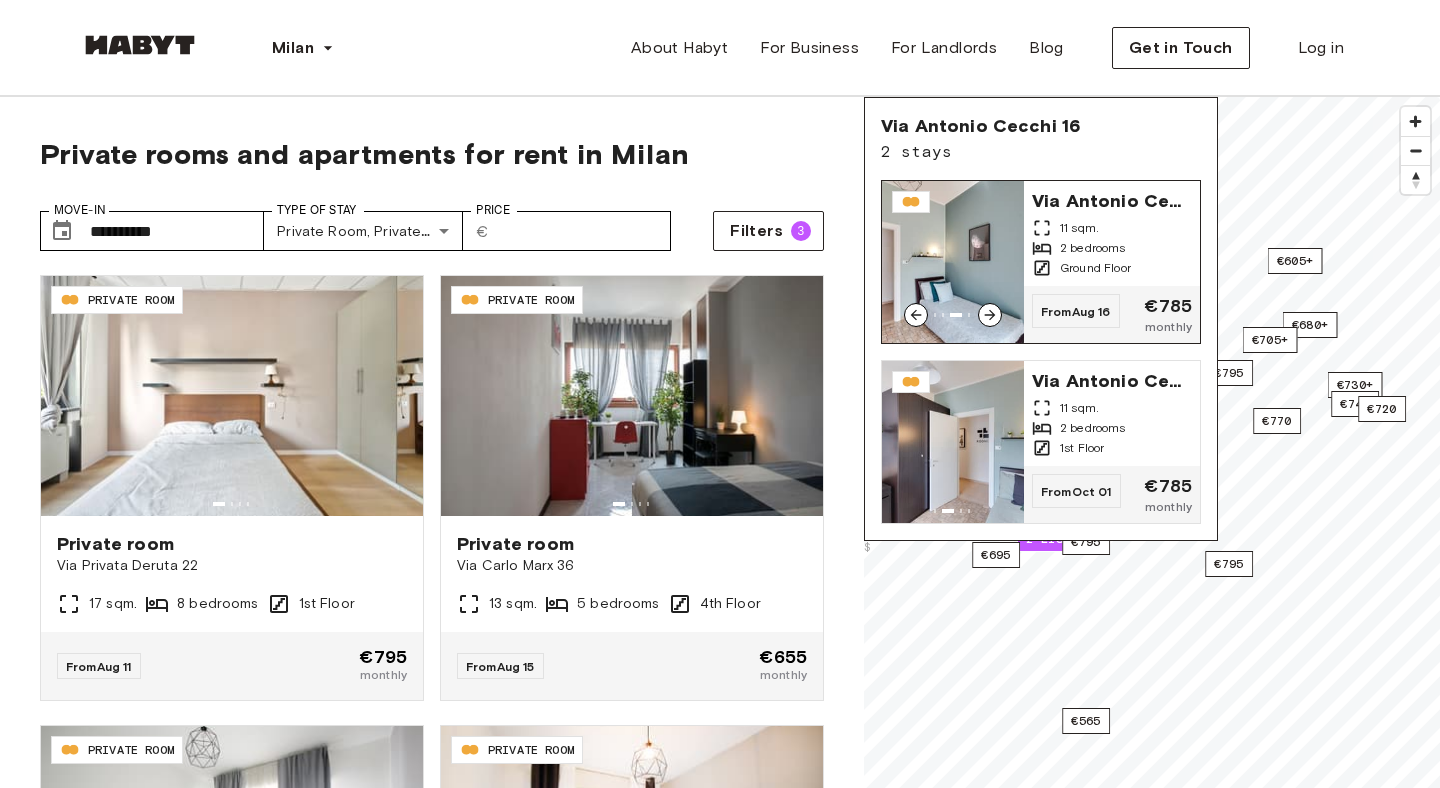 click 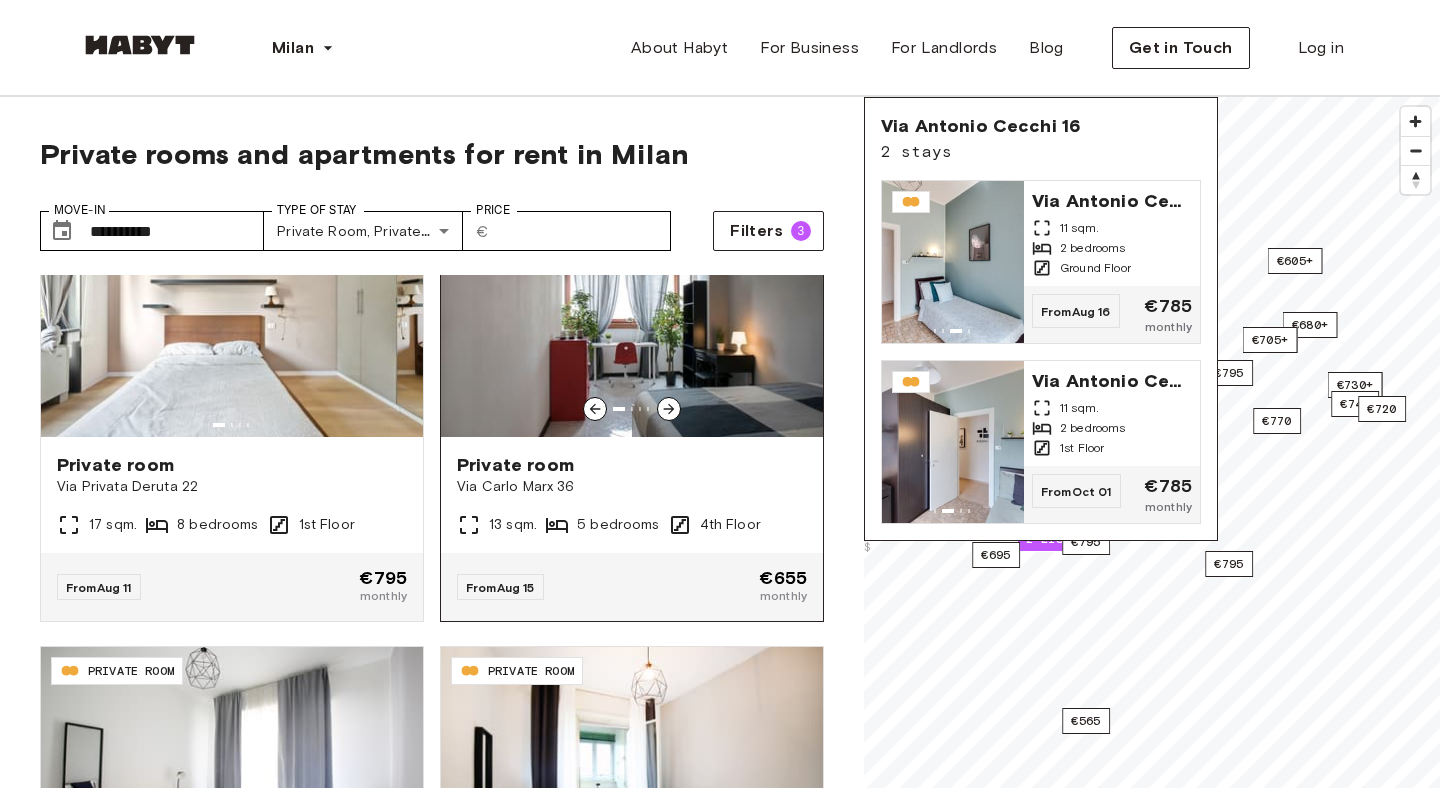scroll, scrollTop: 0, scrollLeft: 0, axis: both 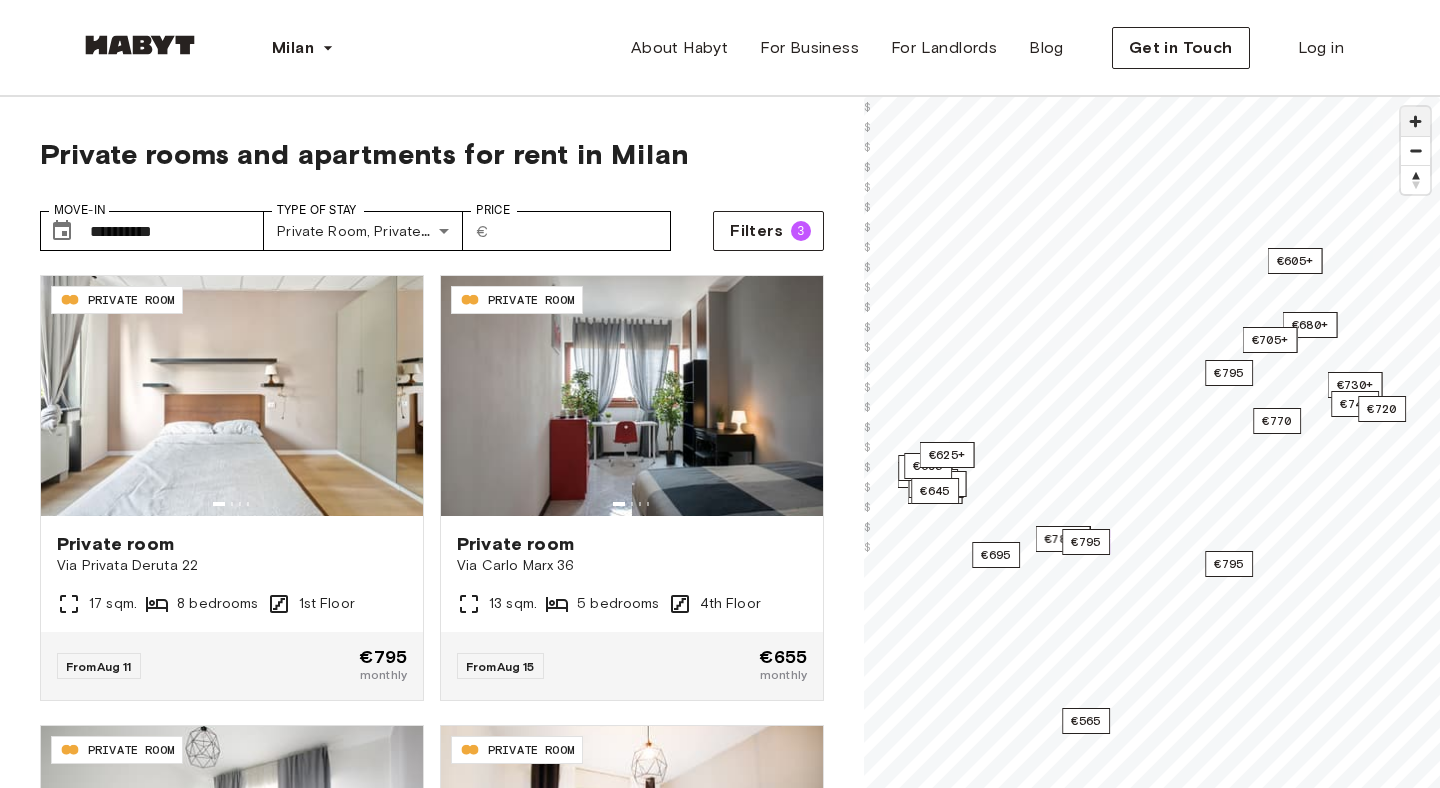 click at bounding box center (1415, 121) 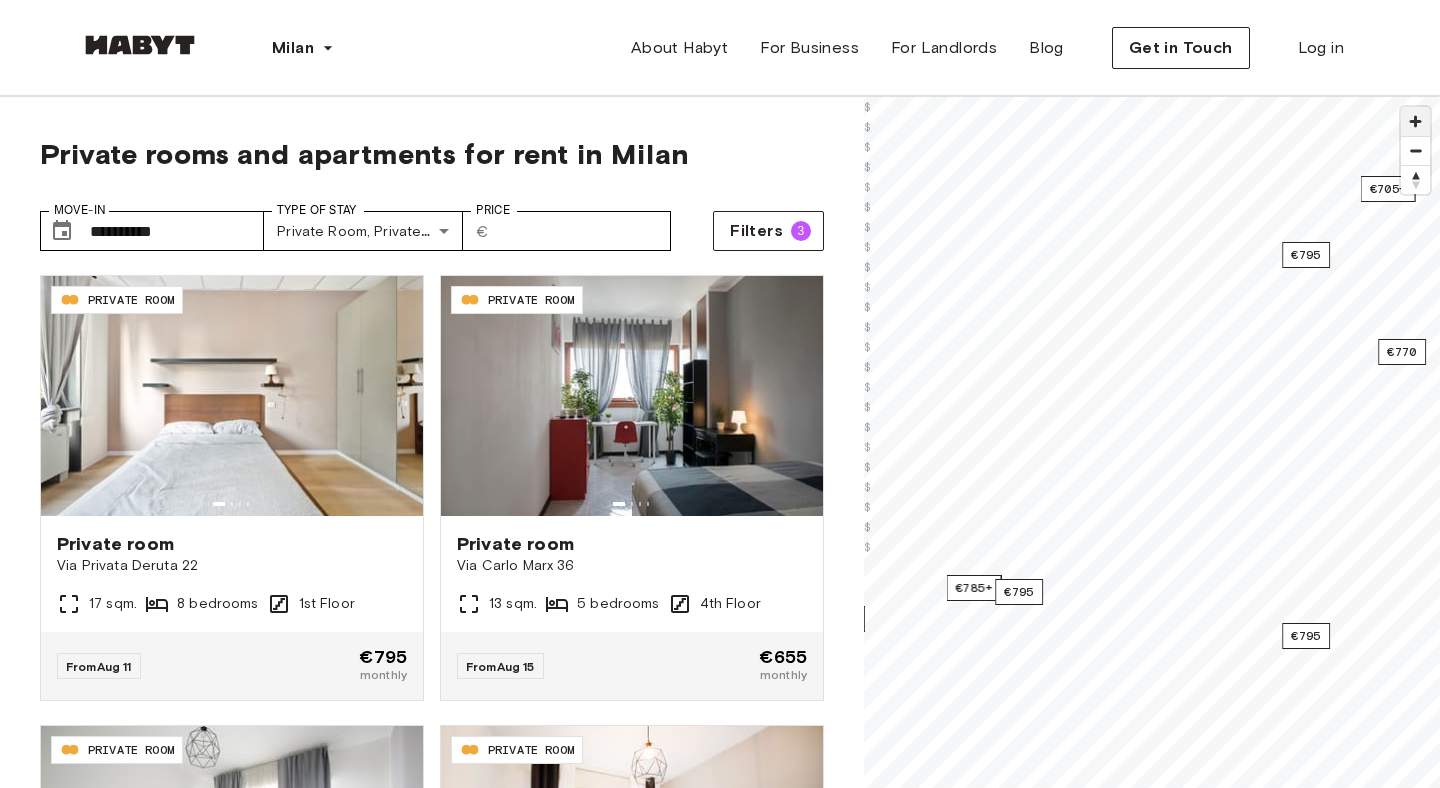 click at bounding box center [1415, 121] 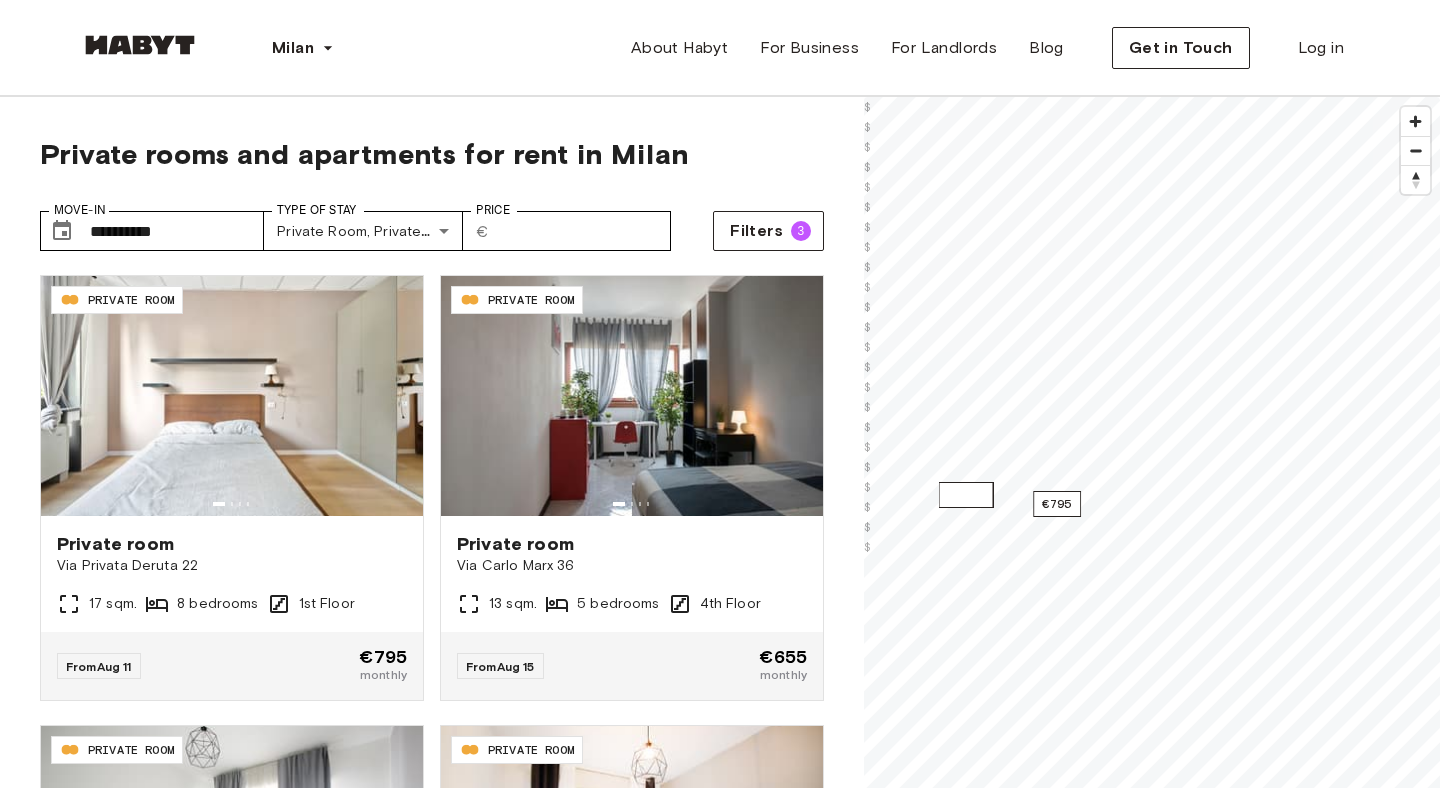 click on "€785+" at bounding box center (966, 495) 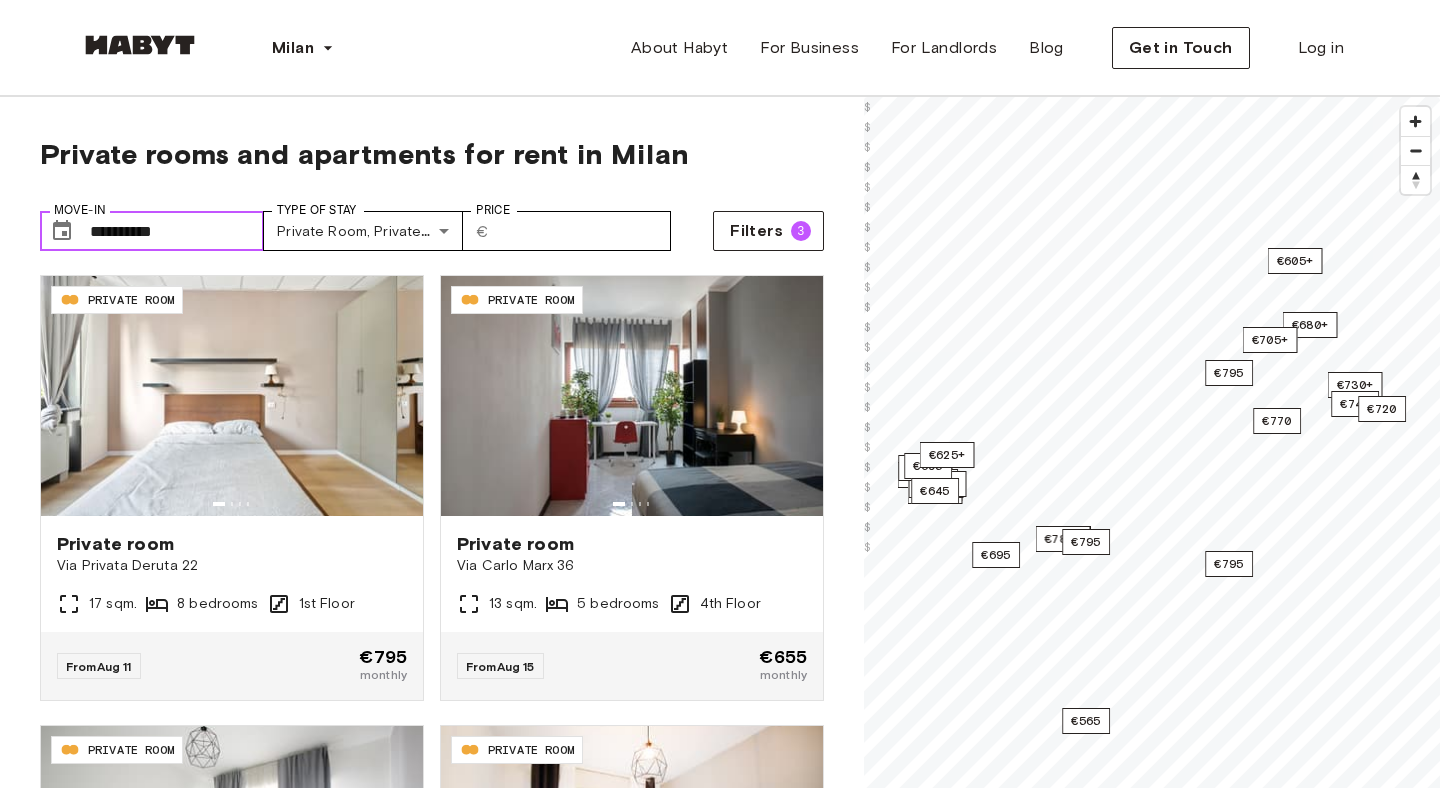 click on "**********" at bounding box center [177, 231] 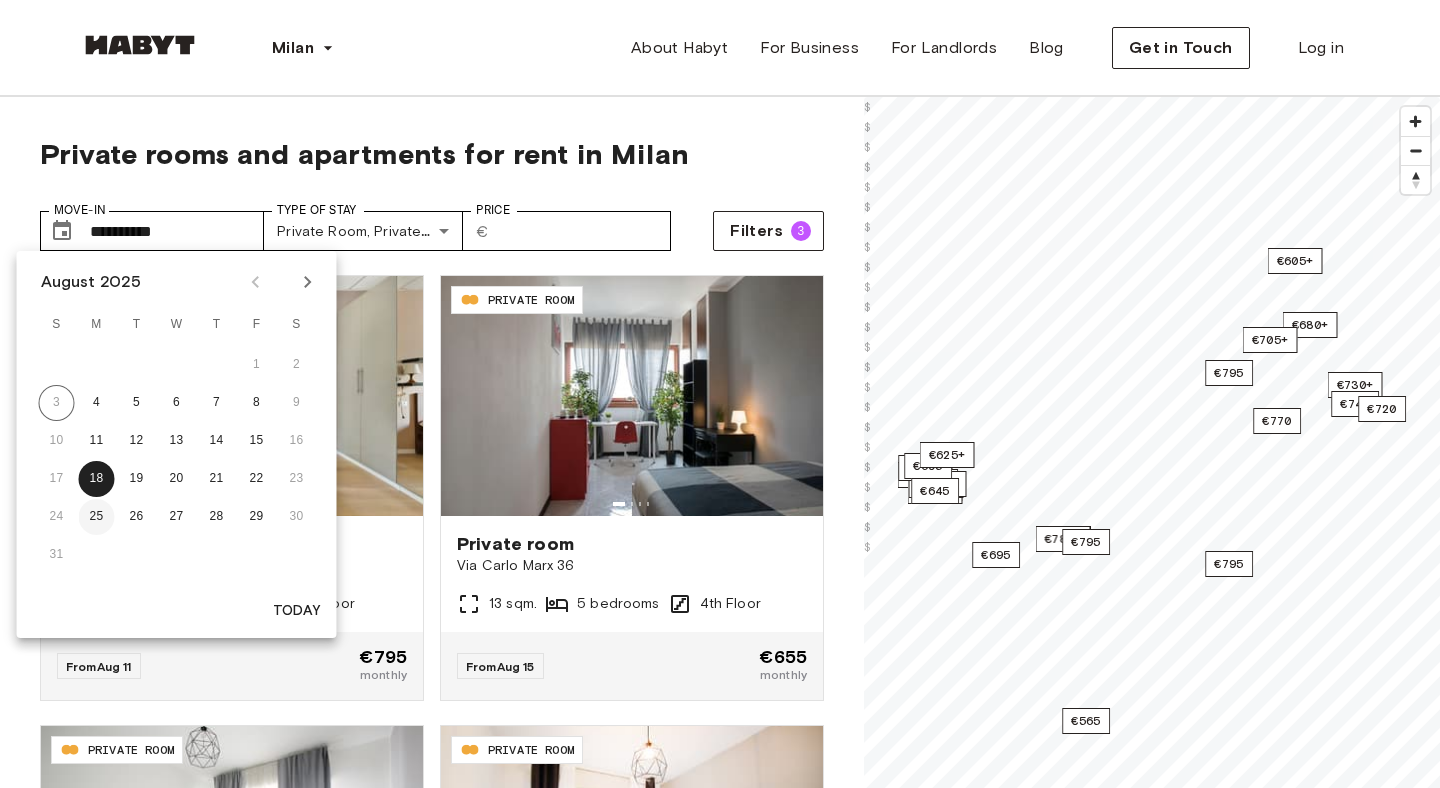 click on "25" at bounding box center (97, 517) 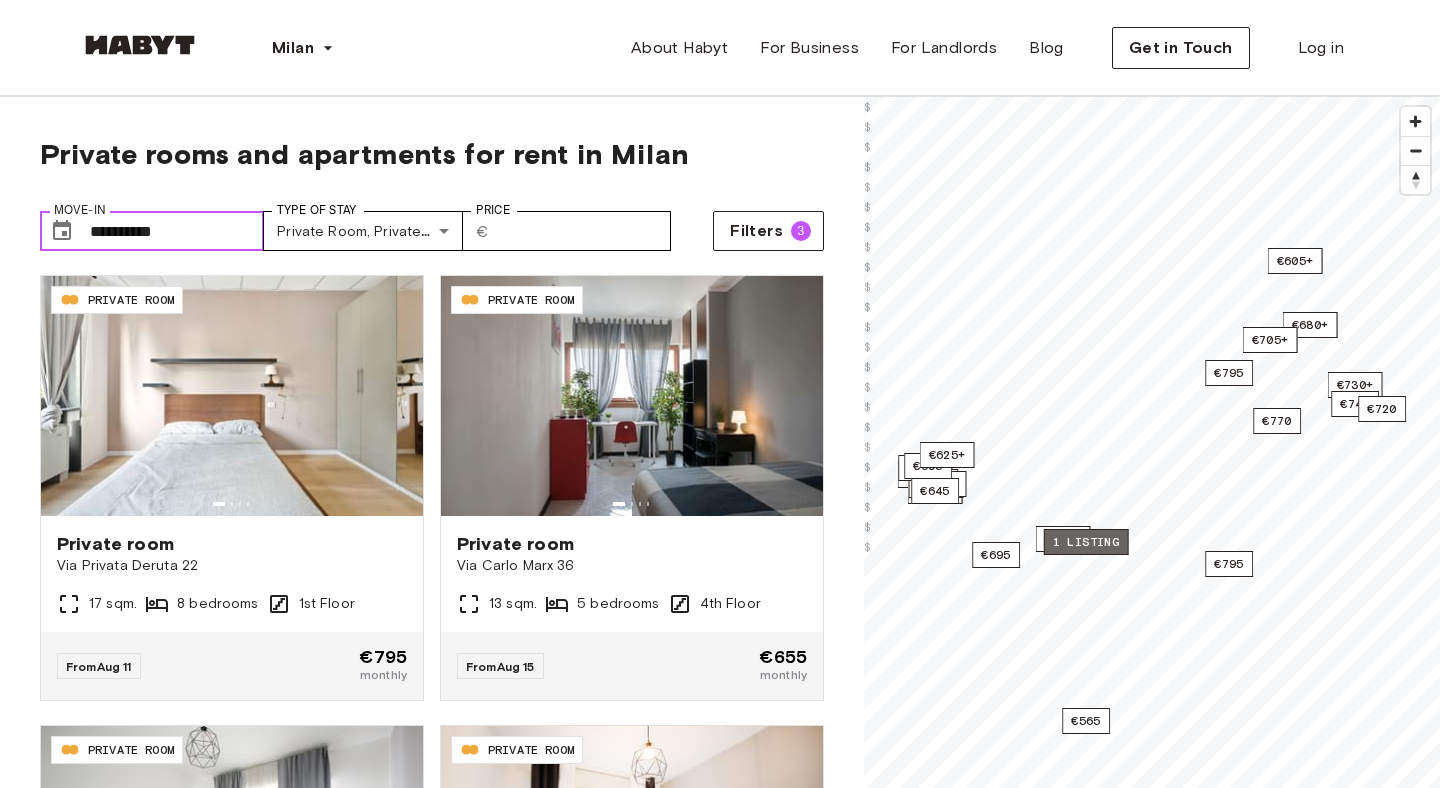 click on "1 listing" at bounding box center [1086, 542] 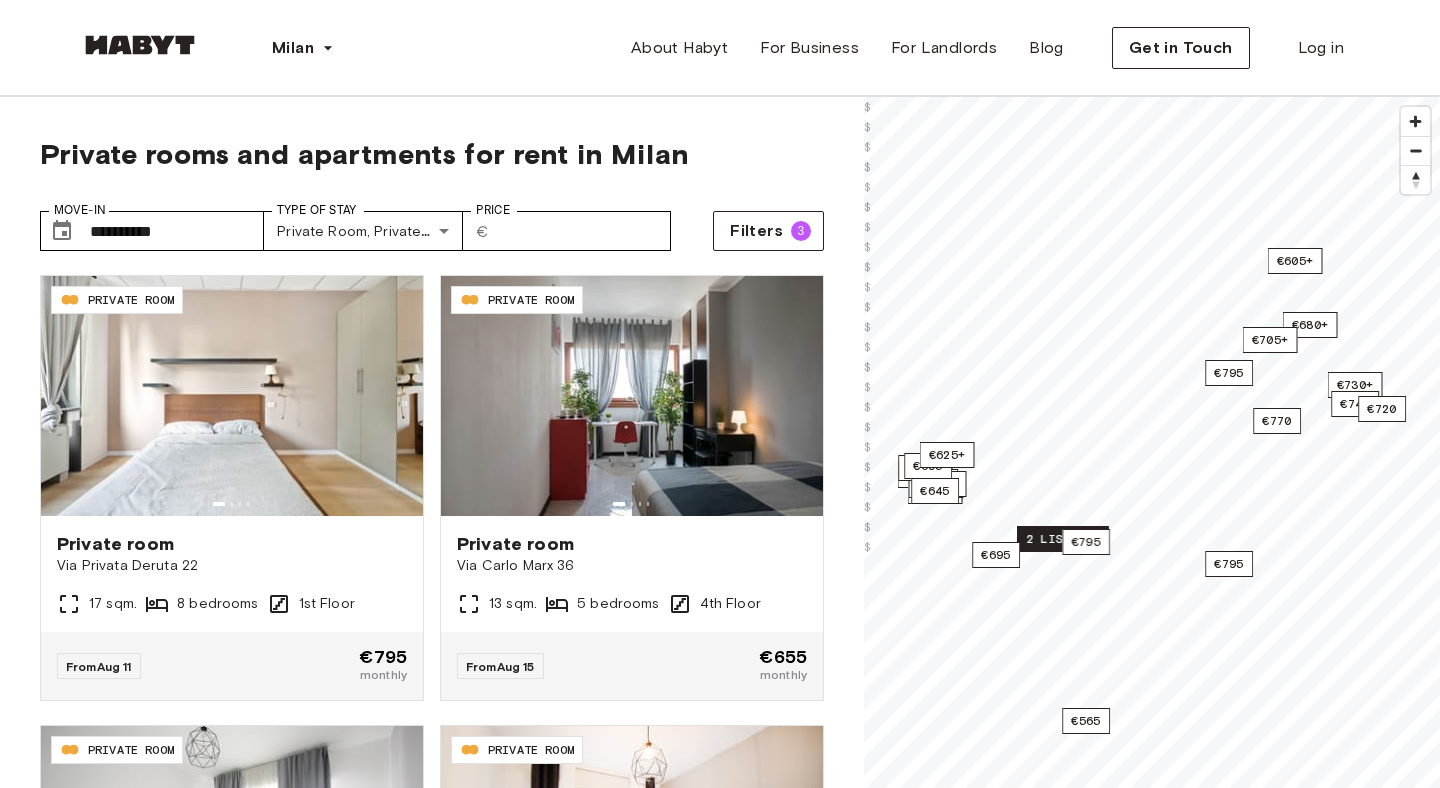 click on "2 listings" at bounding box center [1063, 539] 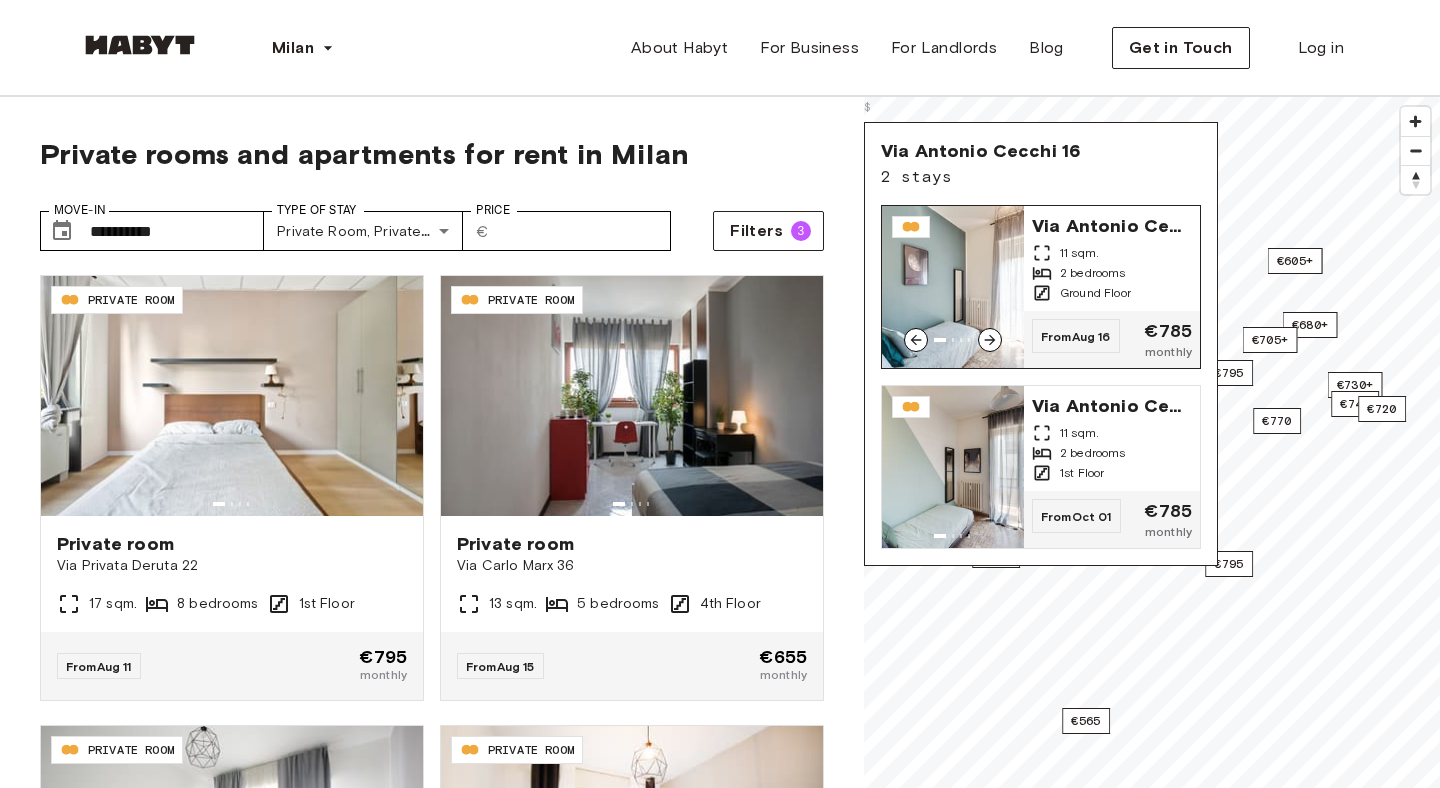 click at bounding box center (953, 287) 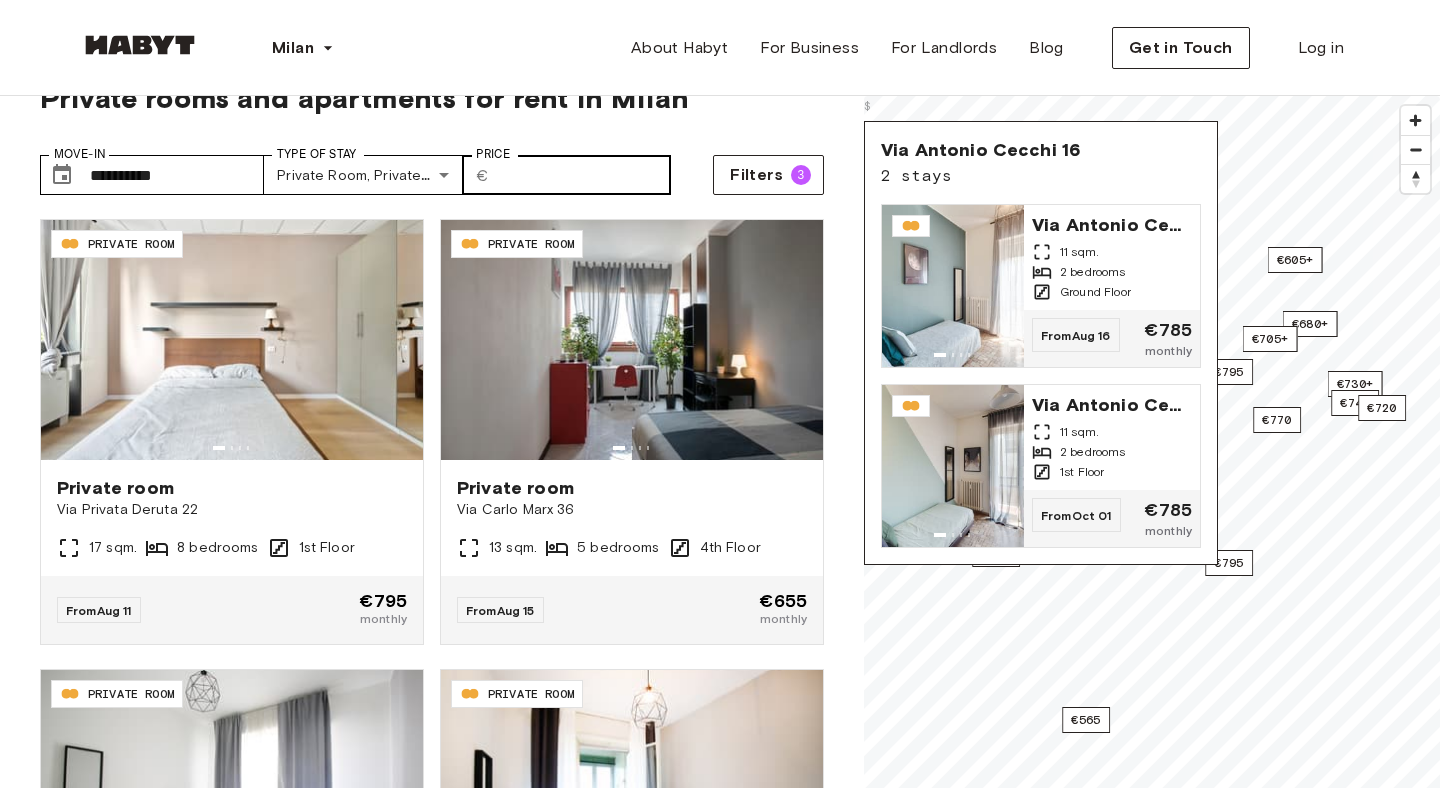 scroll, scrollTop: 58, scrollLeft: 0, axis: vertical 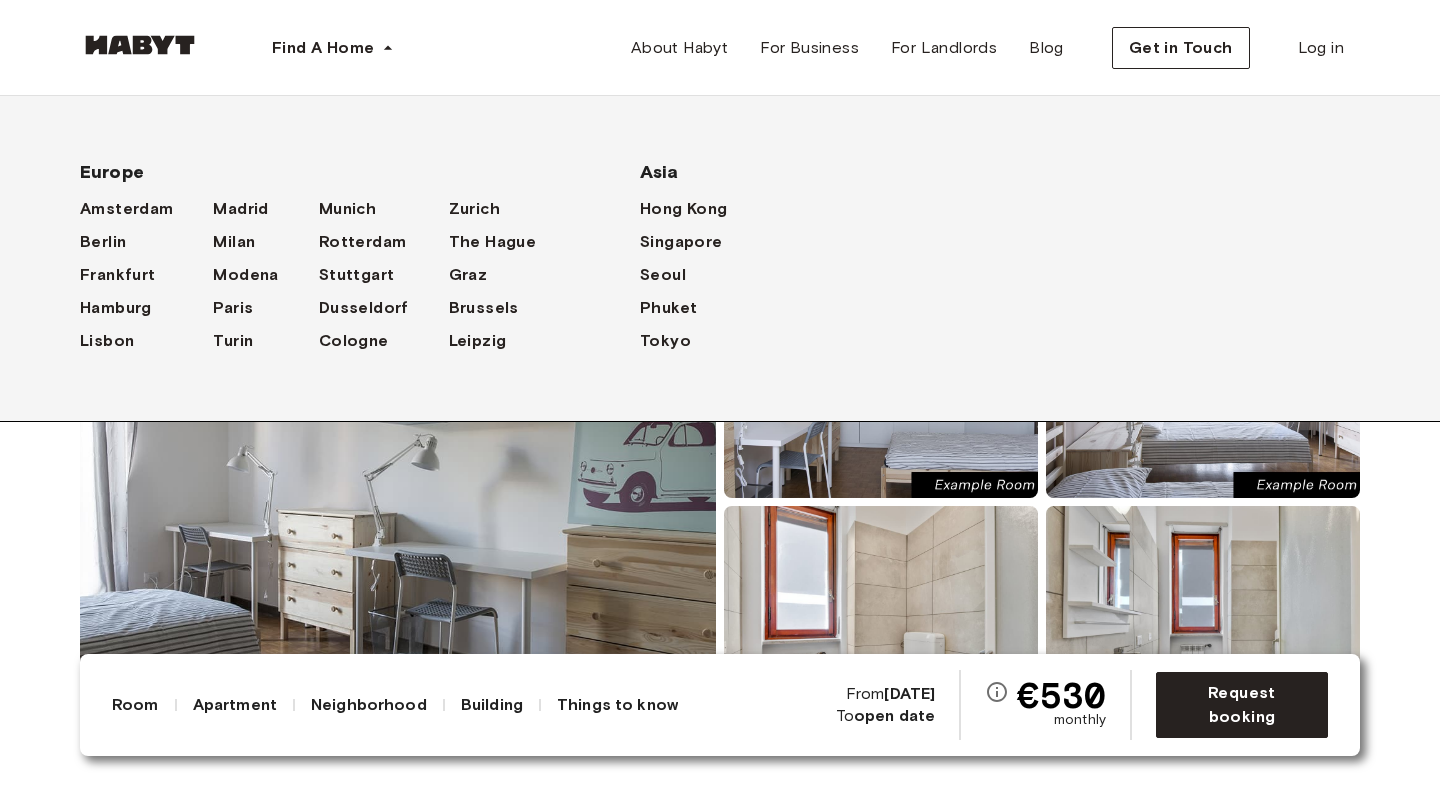 drag, startPoint x: 530, startPoint y: 317, endPoint x: 292, endPoint y: 13, distance: 386.0829 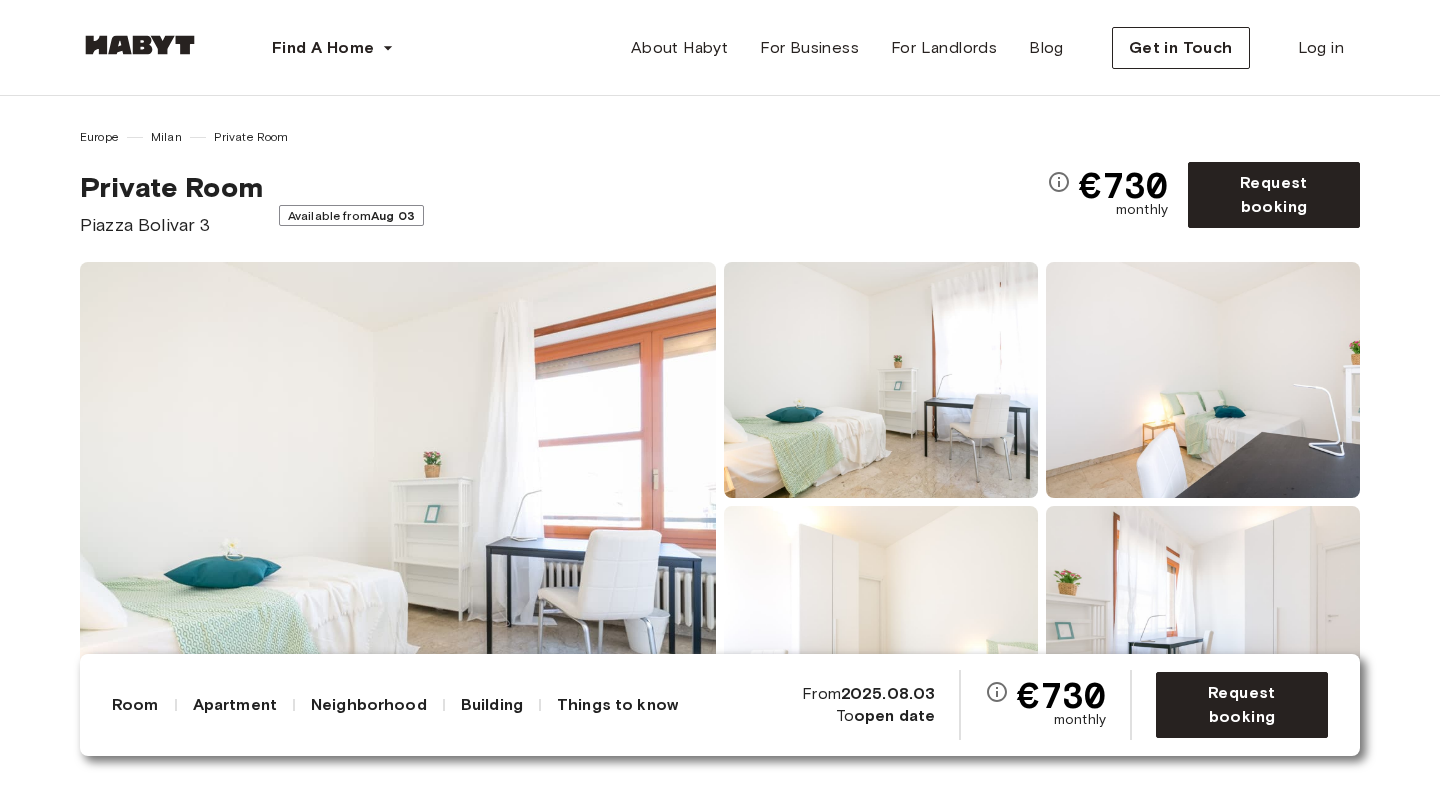scroll, scrollTop: 0, scrollLeft: 0, axis: both 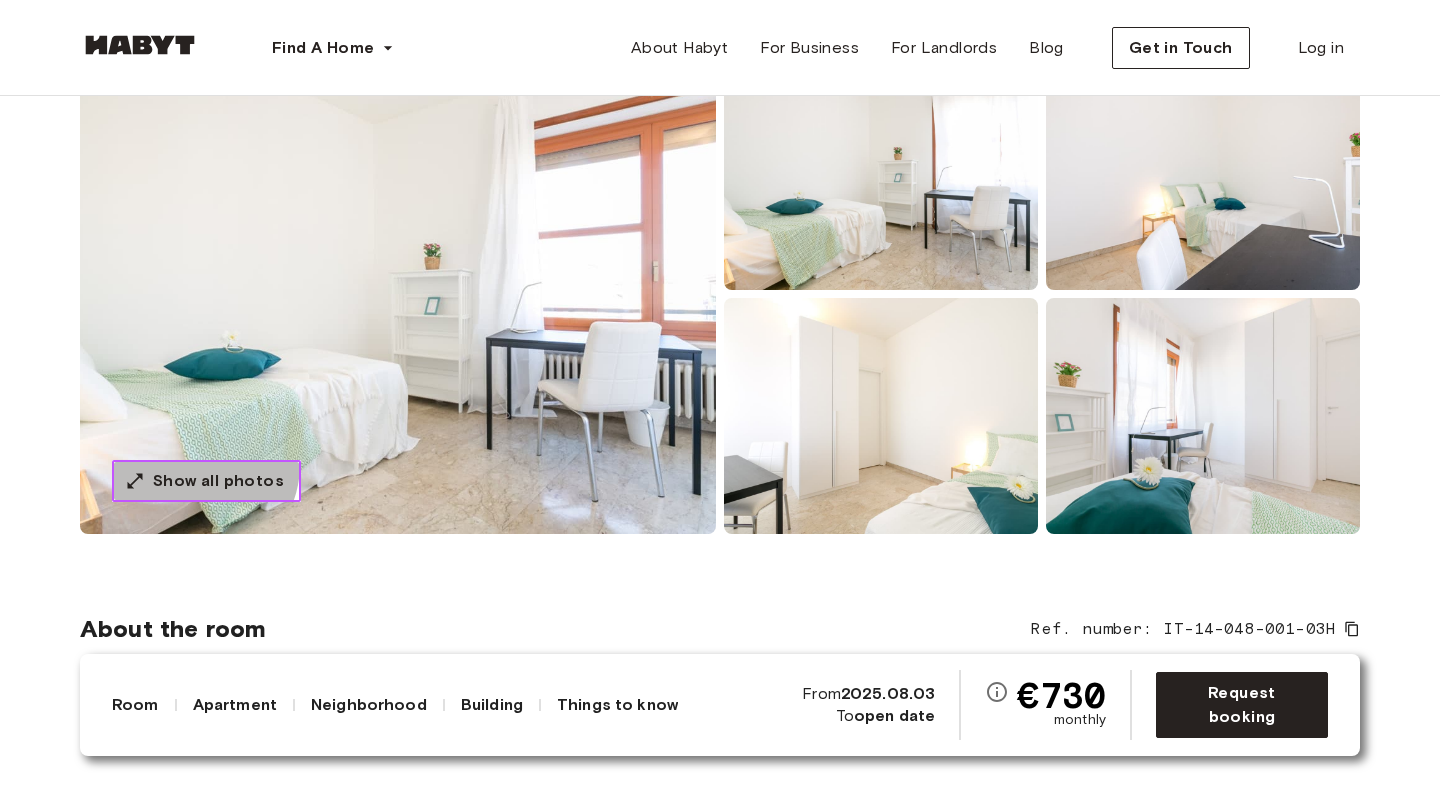 click on "Show all photos" at bounding box center (206, 481) 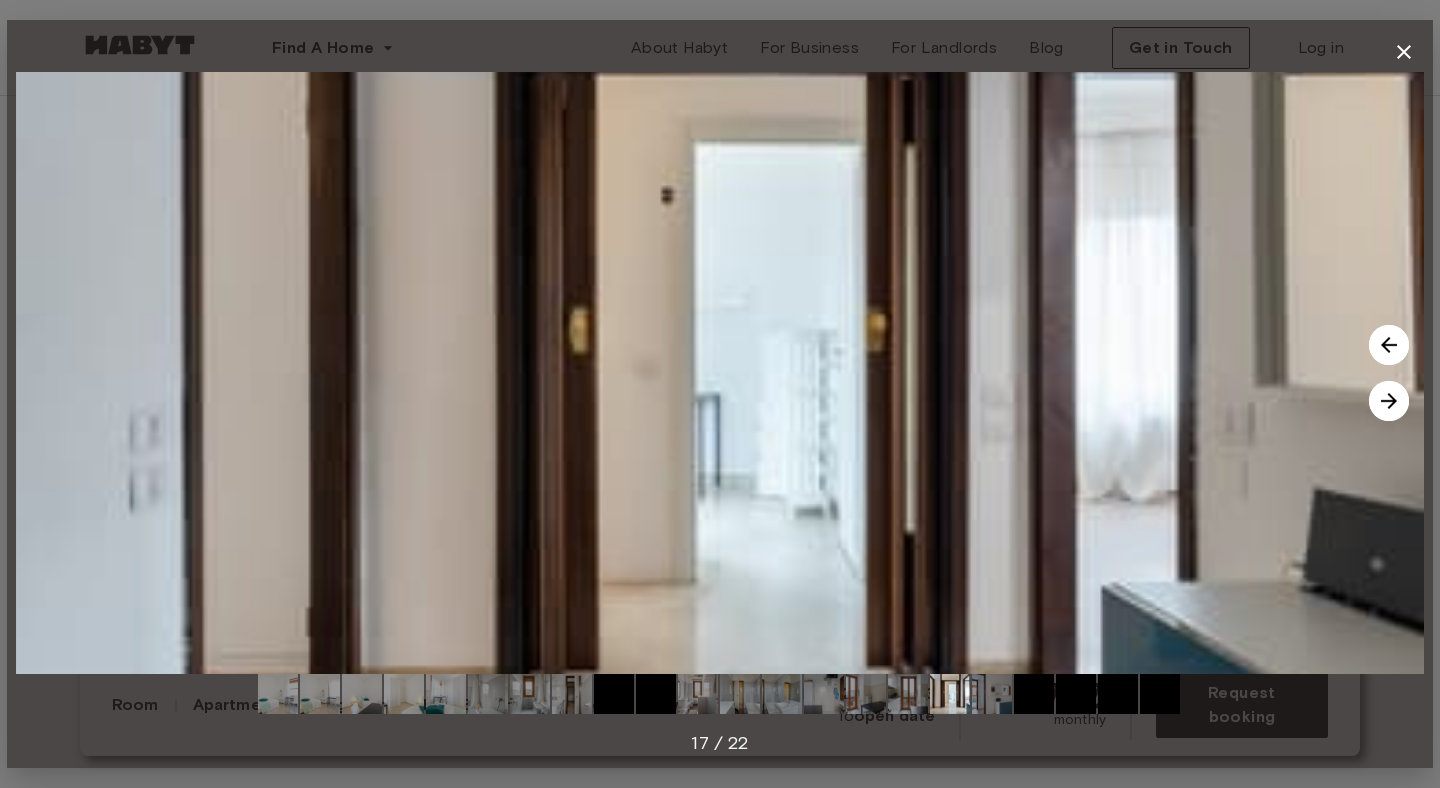 click 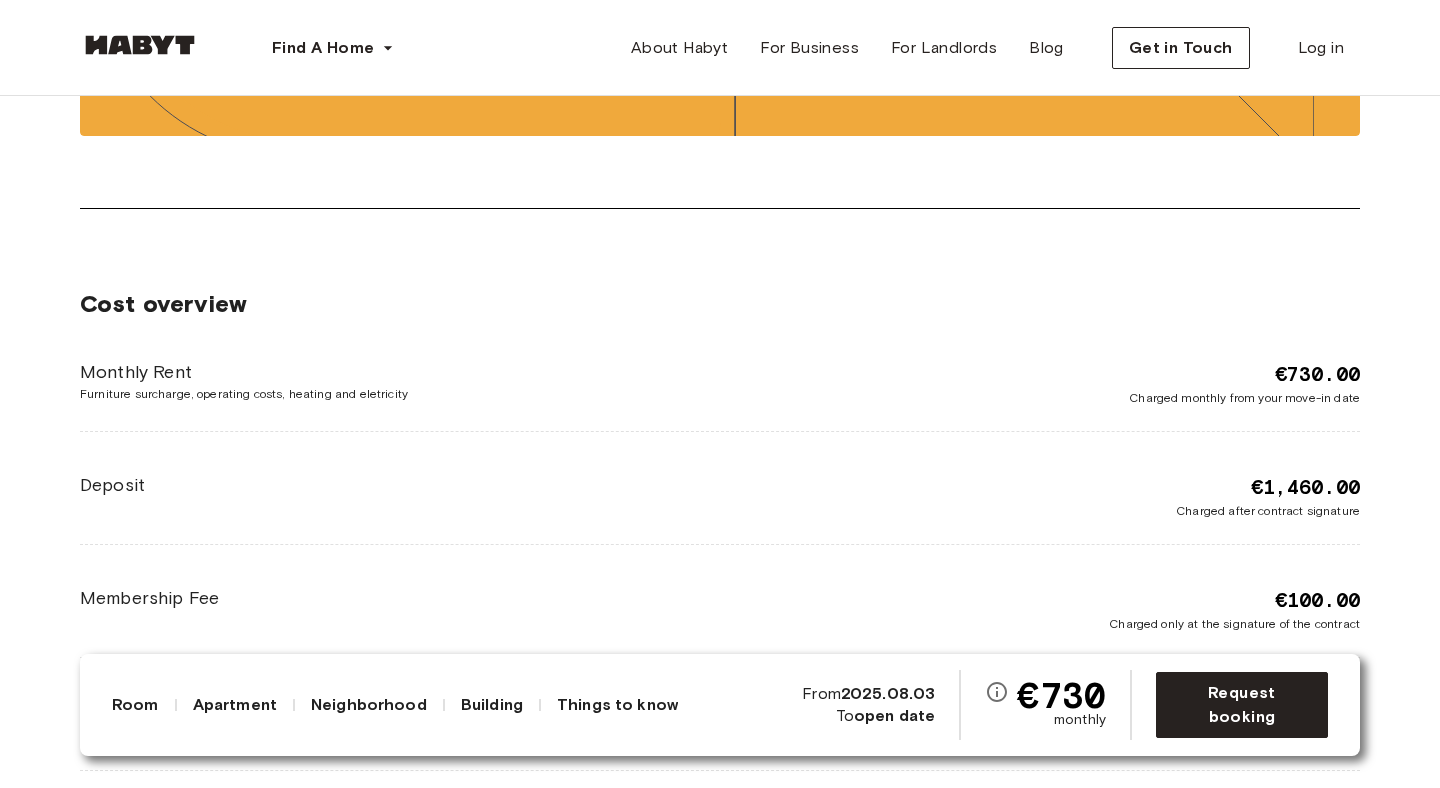 scroll, scrollTop: 3407, scrollLeft: 0, axis: vertical 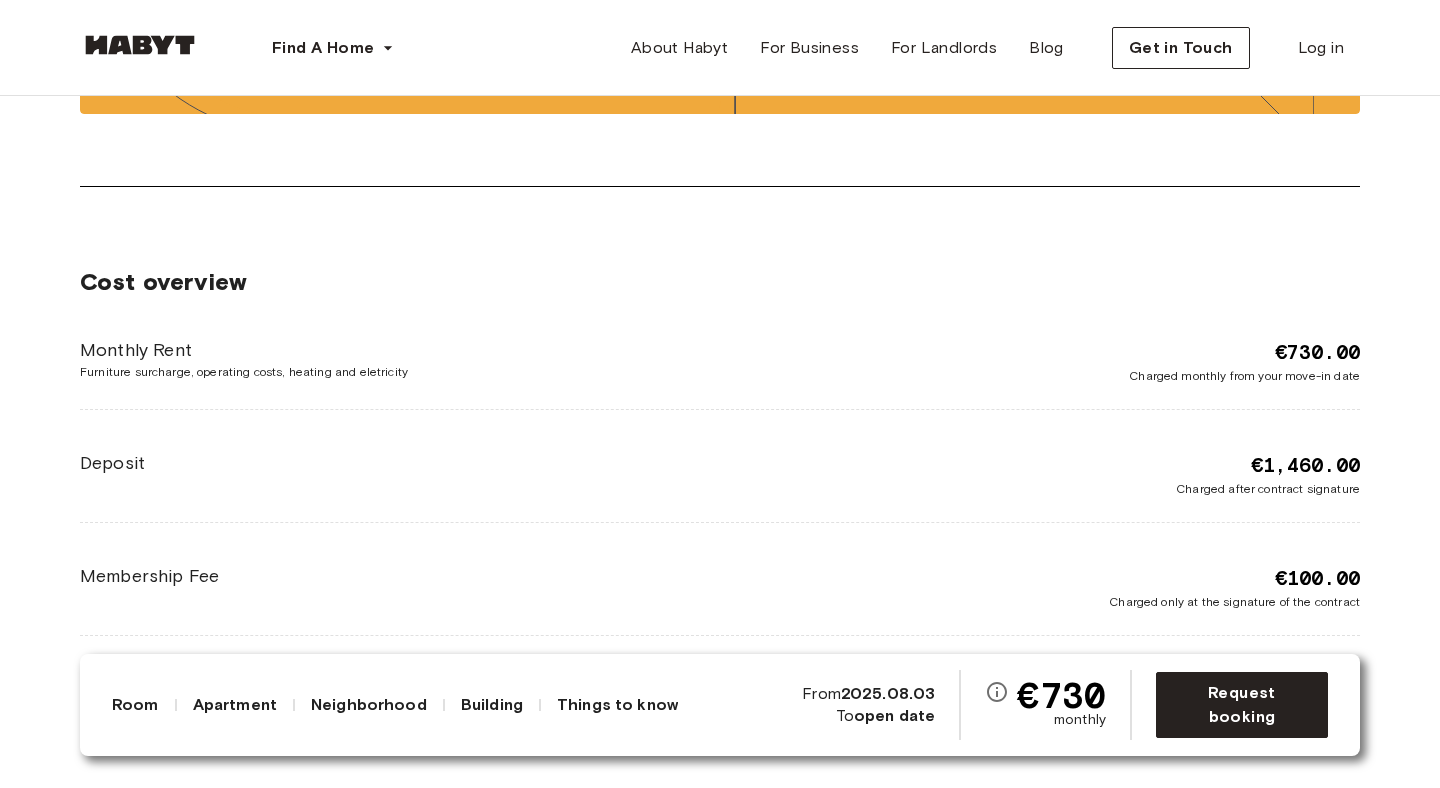 click on "From  2025.08.03" at bounding box center [868, 694] 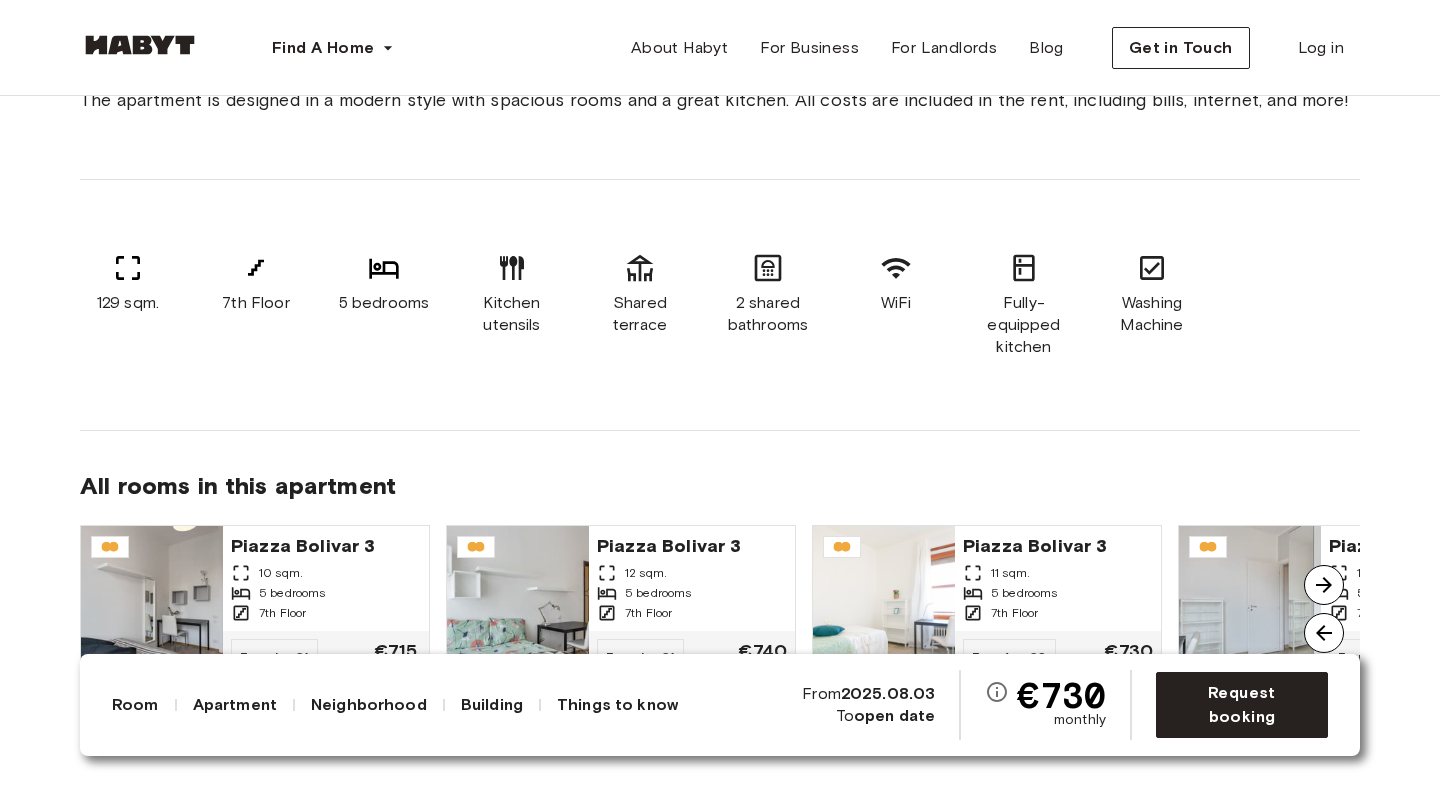 scroll, scrollTop: 1546, scrollLeft: 0, axis: vertical 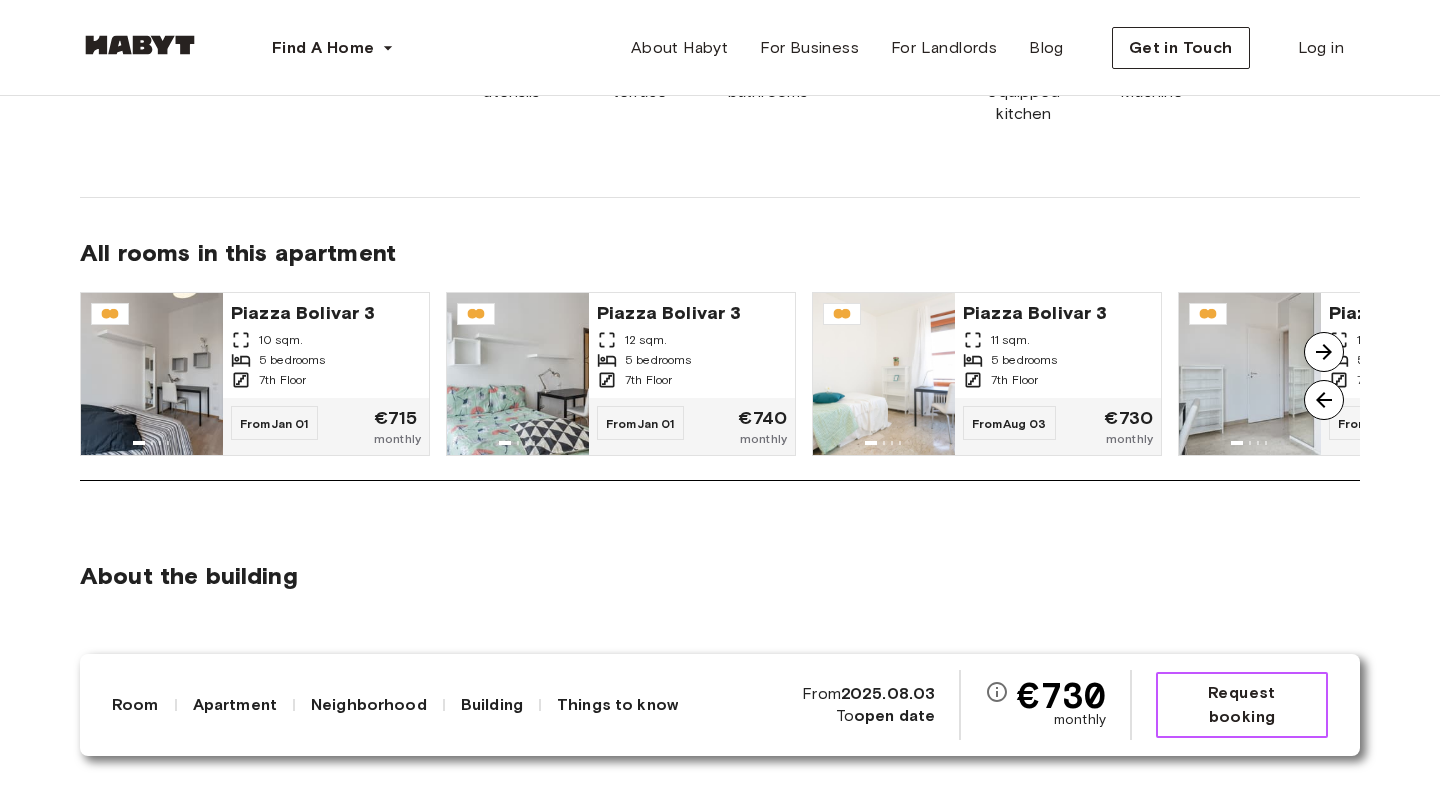 click on "Request booking" at bounding box center [1242, 705] 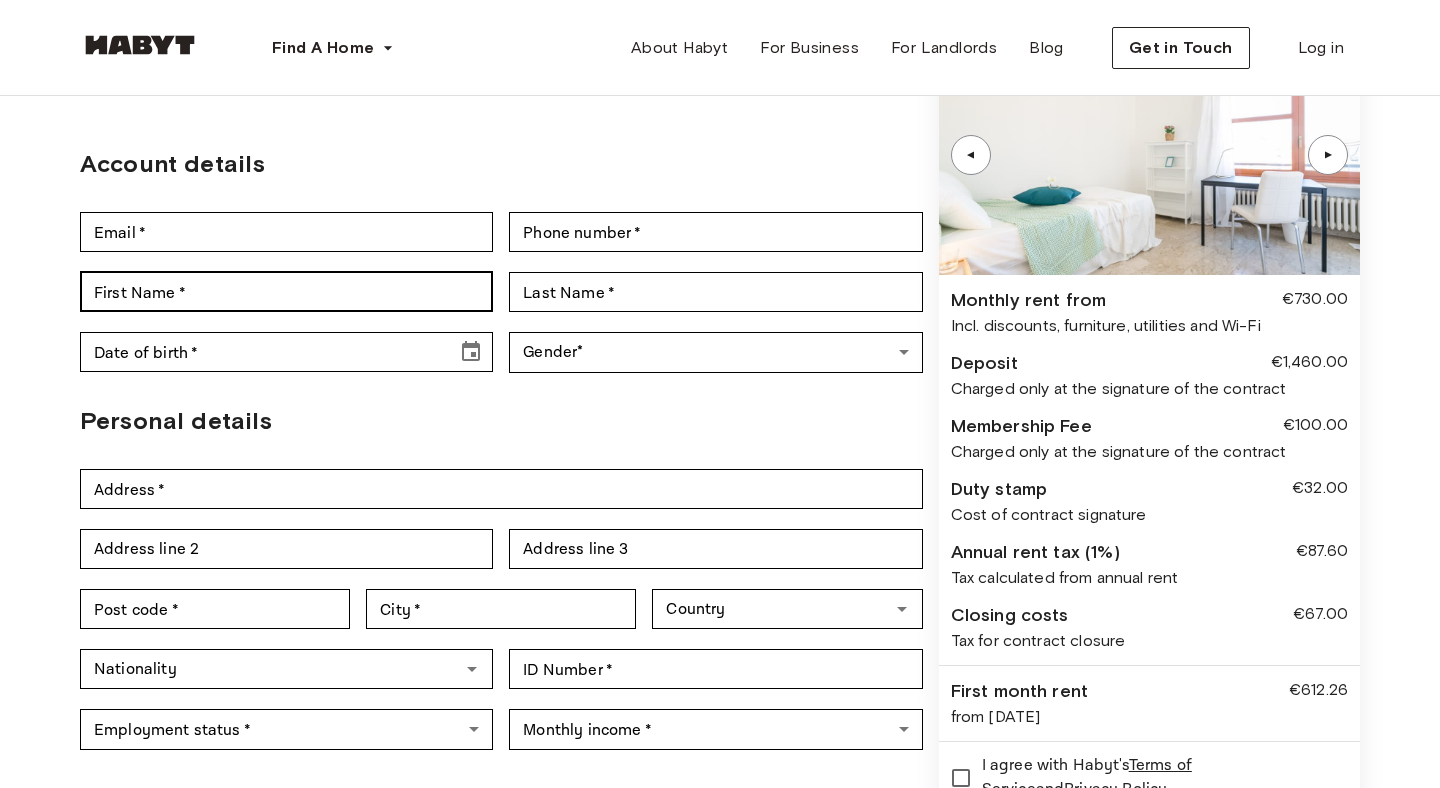 scroll, scrollTop: 0, scrollLeft: 0, axis: both 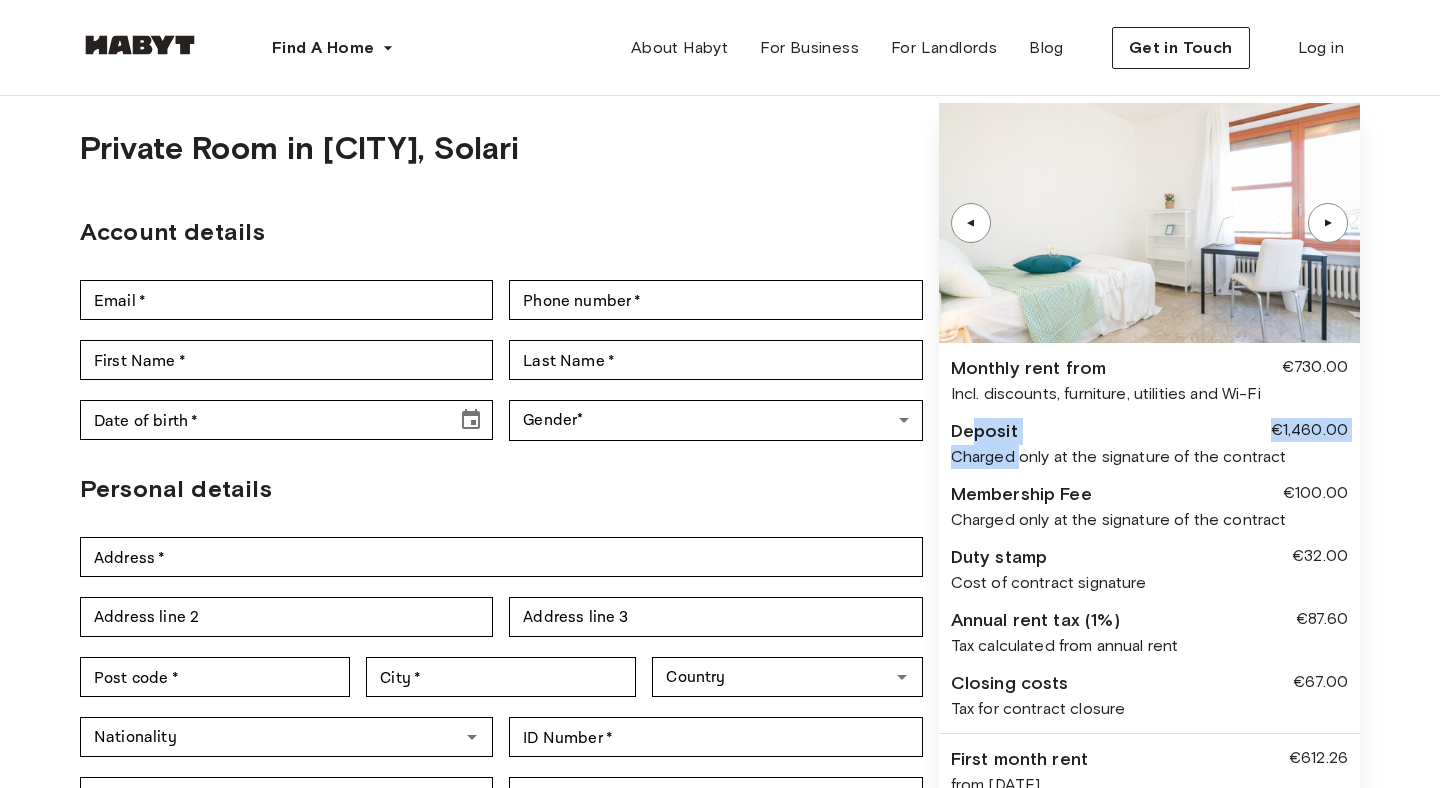 drag, startPoint x: 975, startPoint y: 431, endPoint x: 1052, endPoint y: 466, distance: 84.58132 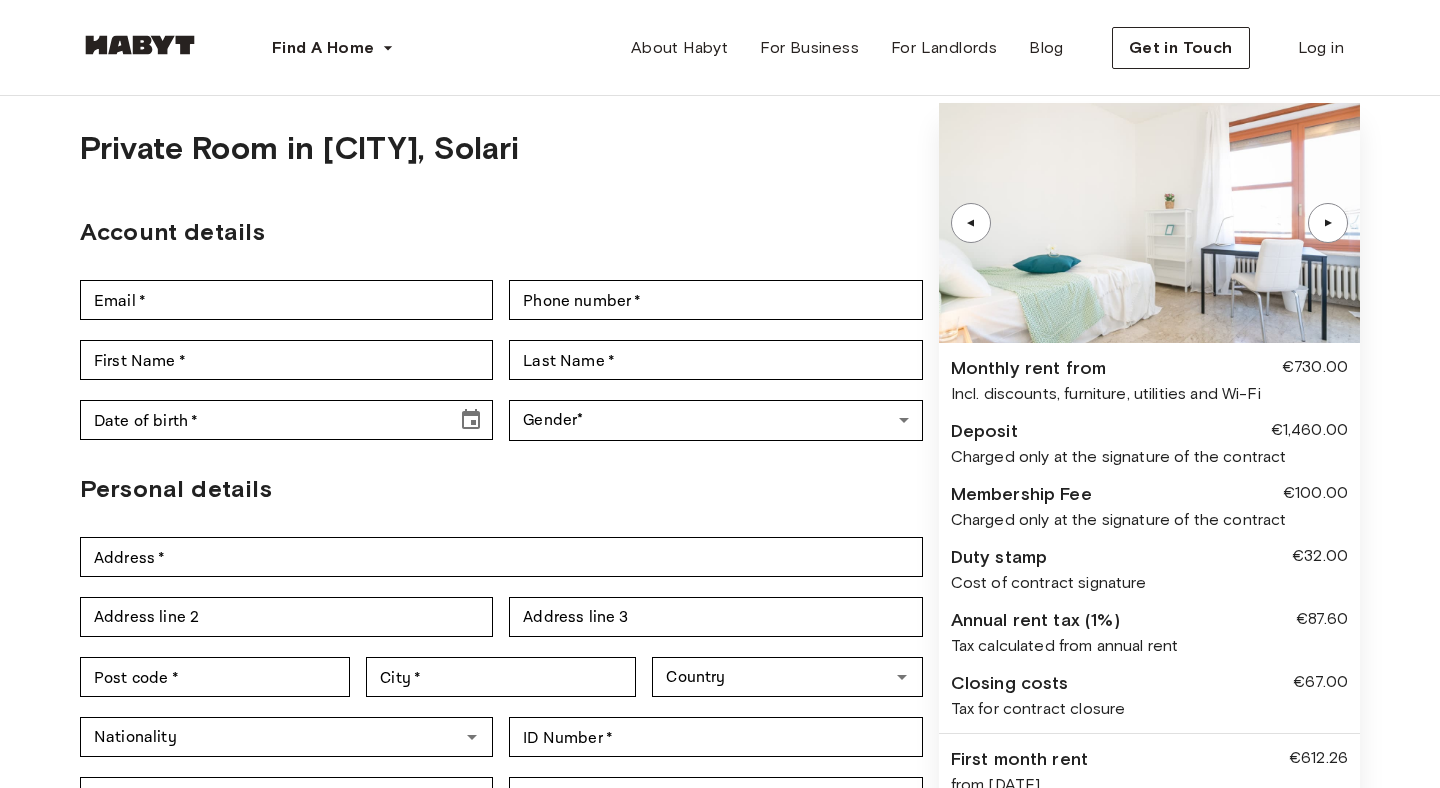 click on "Back to room details Private Room in Milan, Solari Account details Email   * Email   * Phone number   * Phone number   * First Name   * First Name   * Last Name   * Last Name   * Date of birth   * Date of birth   * Gender  * ​ Gender Personal details Address   * Address   * Address line 2 Address line 2 Address line 3 Address line 3 Post code   * Post code   * City   * City   * Country Country Nationality Nationality ID Number   * ID Number   * Employment status   * ​ Employment status   * Monthly income   * ​ Monthly income   * ▲ ▲ Monthly rent from €730.00 Incl. discounts, furniture, utilities and Wi-Fi Deposit €1,460.00 Charged only at the signature of the contract Membership Fee €100.00 Charged only at the signature of the contract Duty stamp €32.00 Cost of contract signature Annual rent tax (1%) €87.60 Tax calculated from annual rent Closing costs €67.00 Tax for contract closure First month rent €612.26 from Aug 6, 2025 Terms of Service" at bounding box center (720, 497) 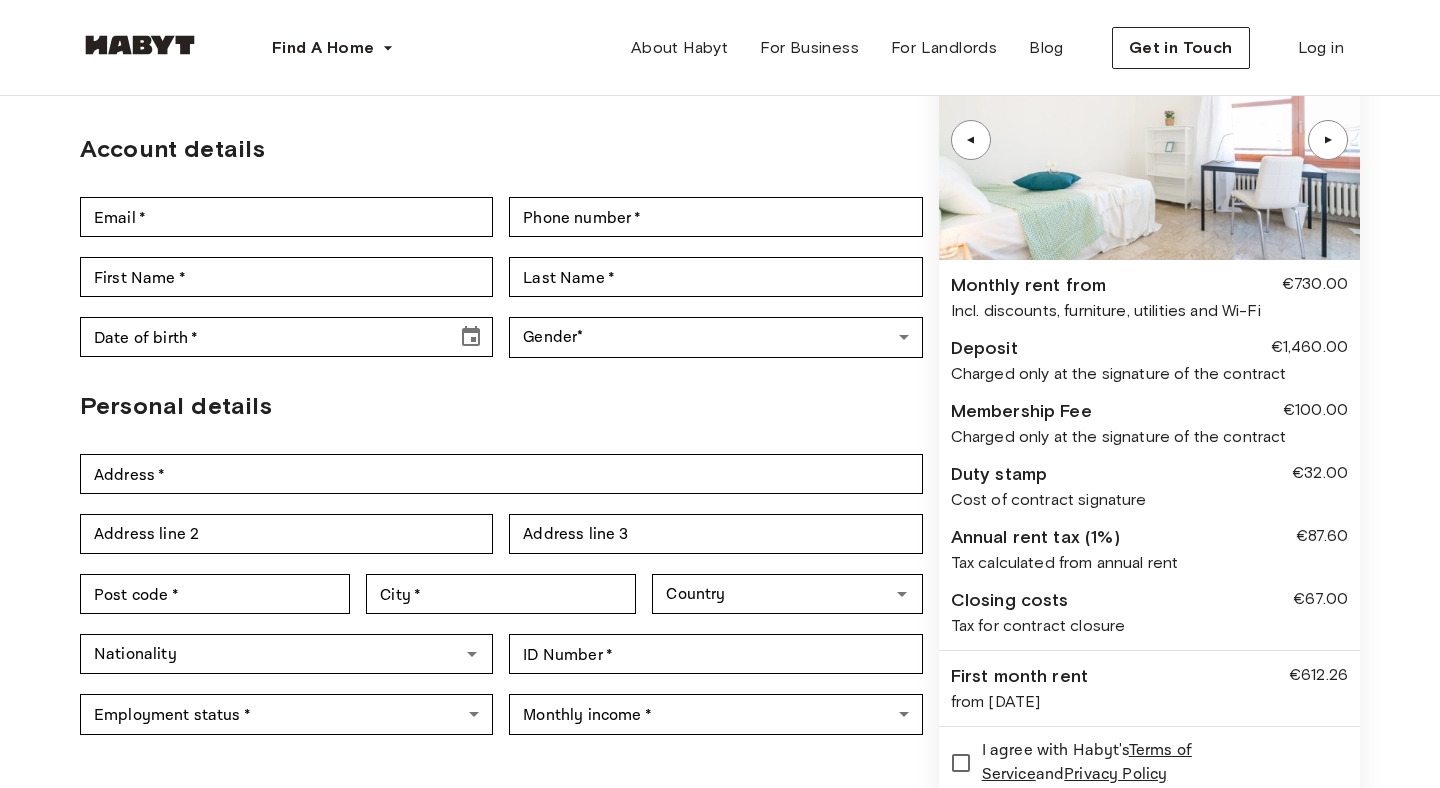 scroll, scrollTop: 147, scrollLeft: 0, axis: vertical 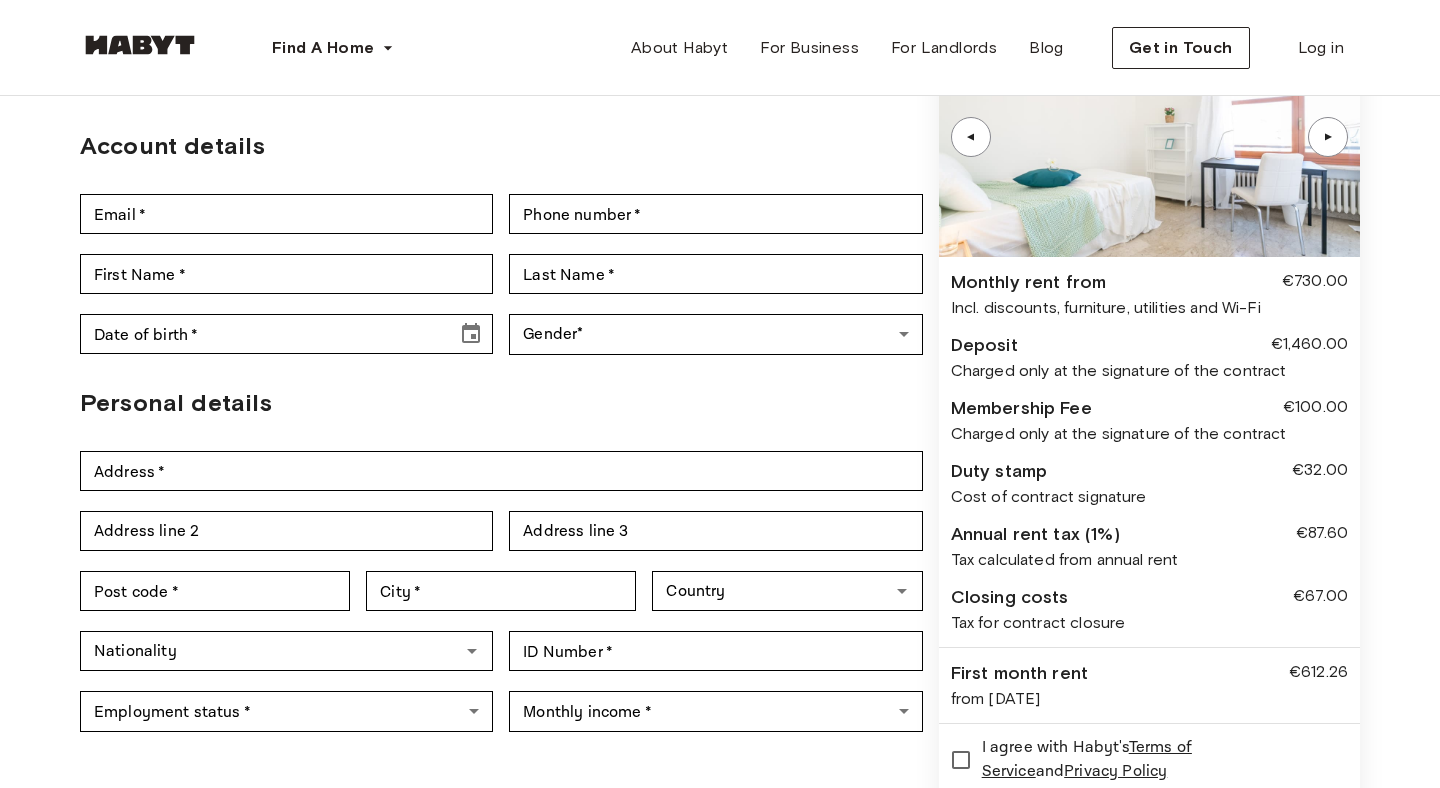 drag, startPoint x: 998, startPoint y: 421, endPoint x: 1058, endPoint y: 421, distance: 60 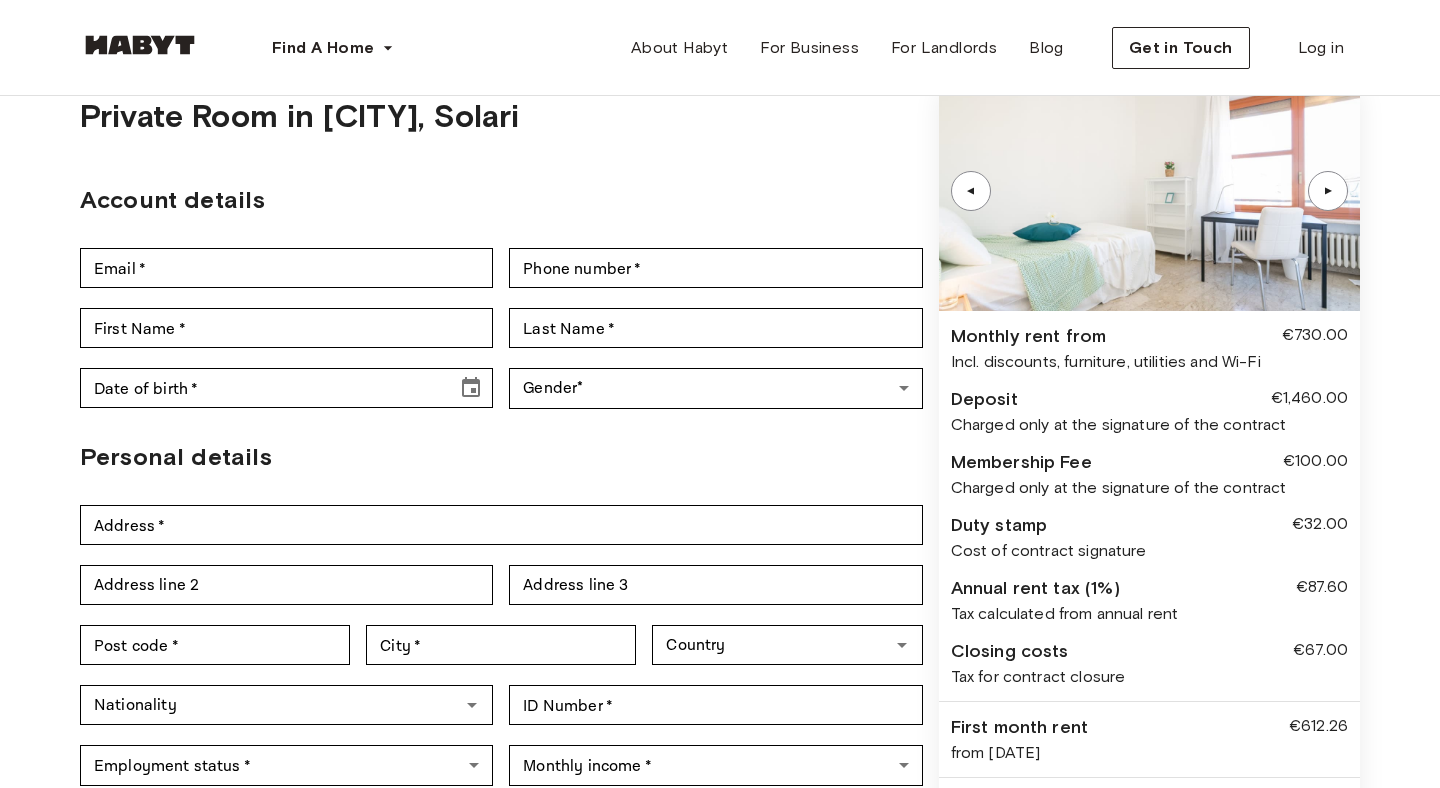 scroll, scrollTop: 0, scrollLeft: 0, axis: both 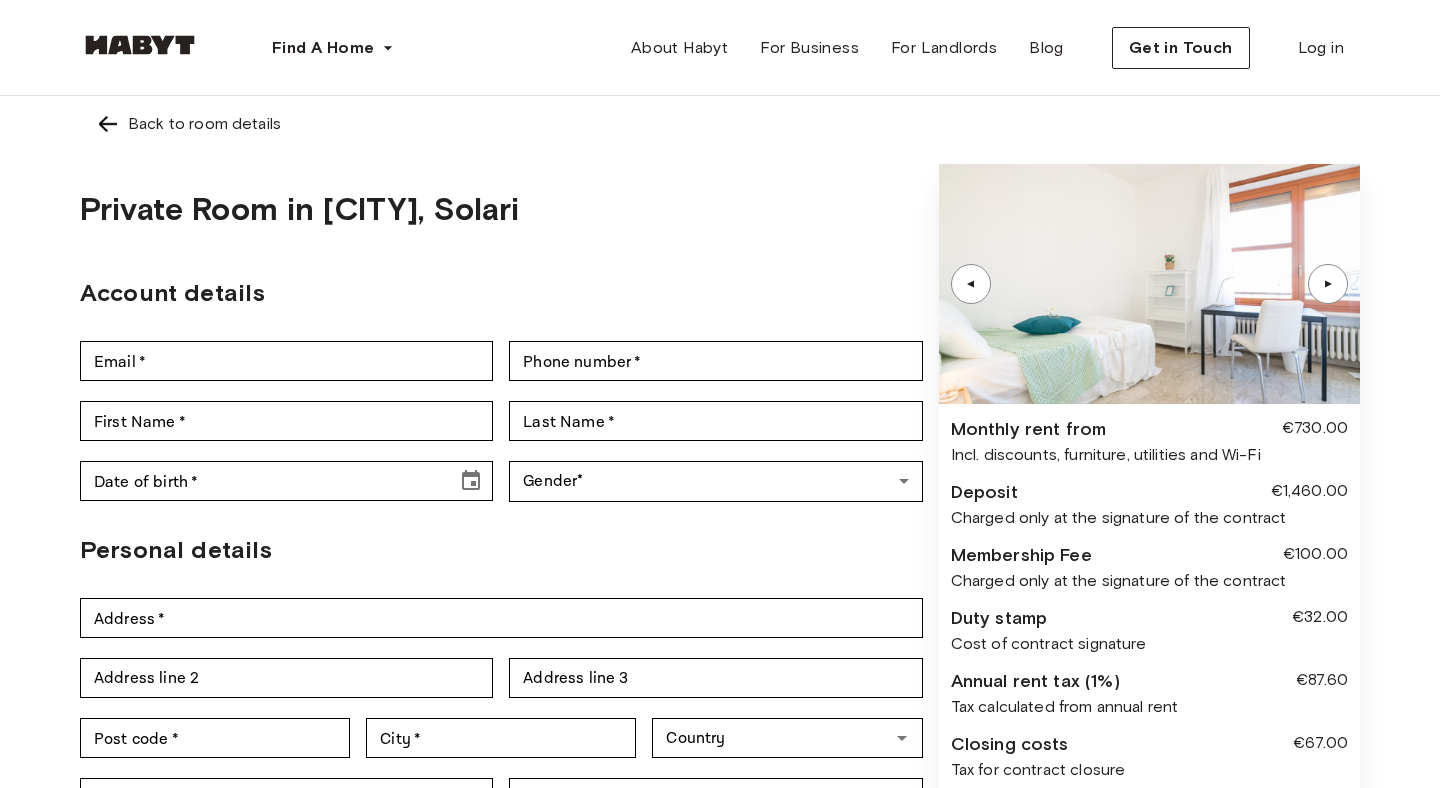 click at bounding box center (108, 124) 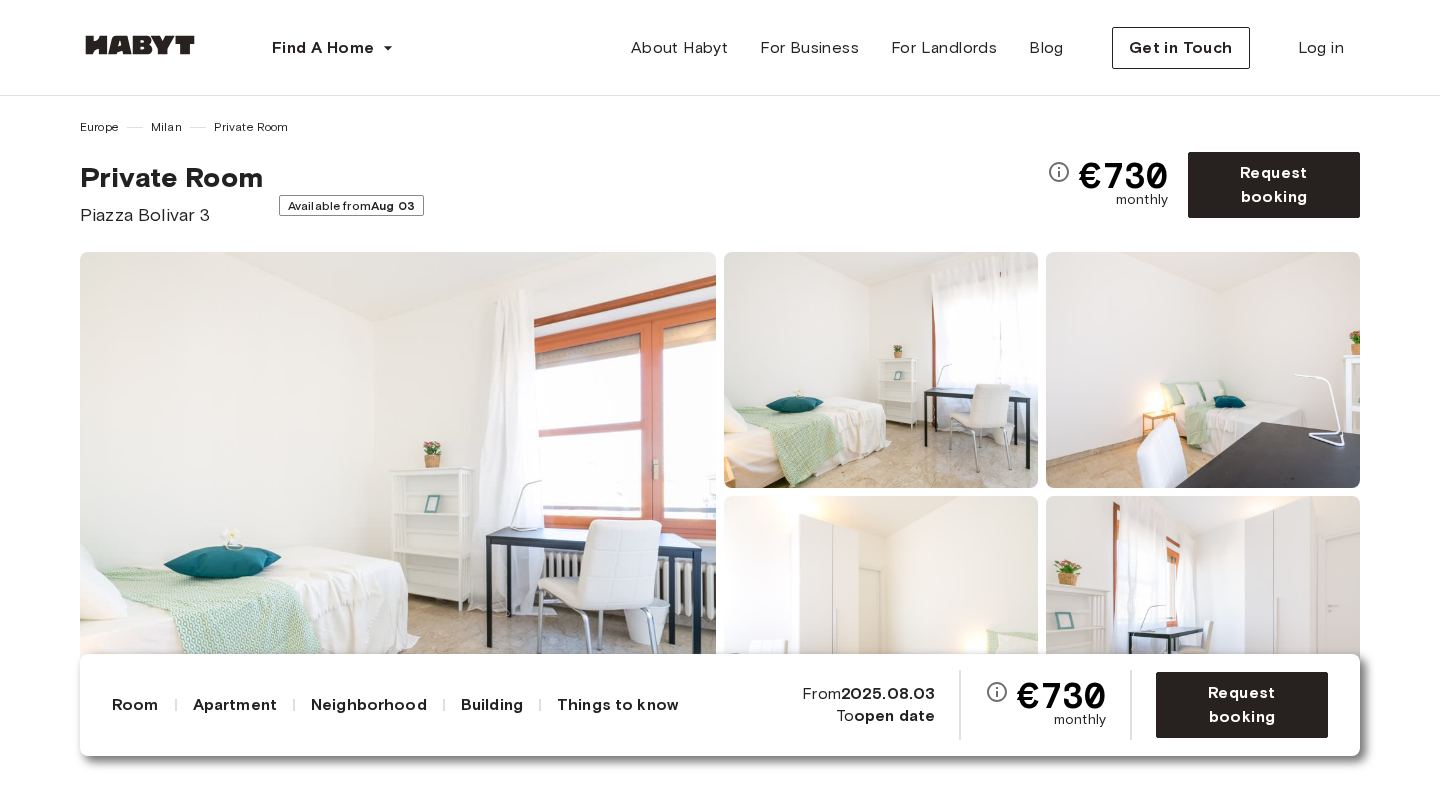 scroll, scrollTop: 0, scrollLeft: 0, axis: both 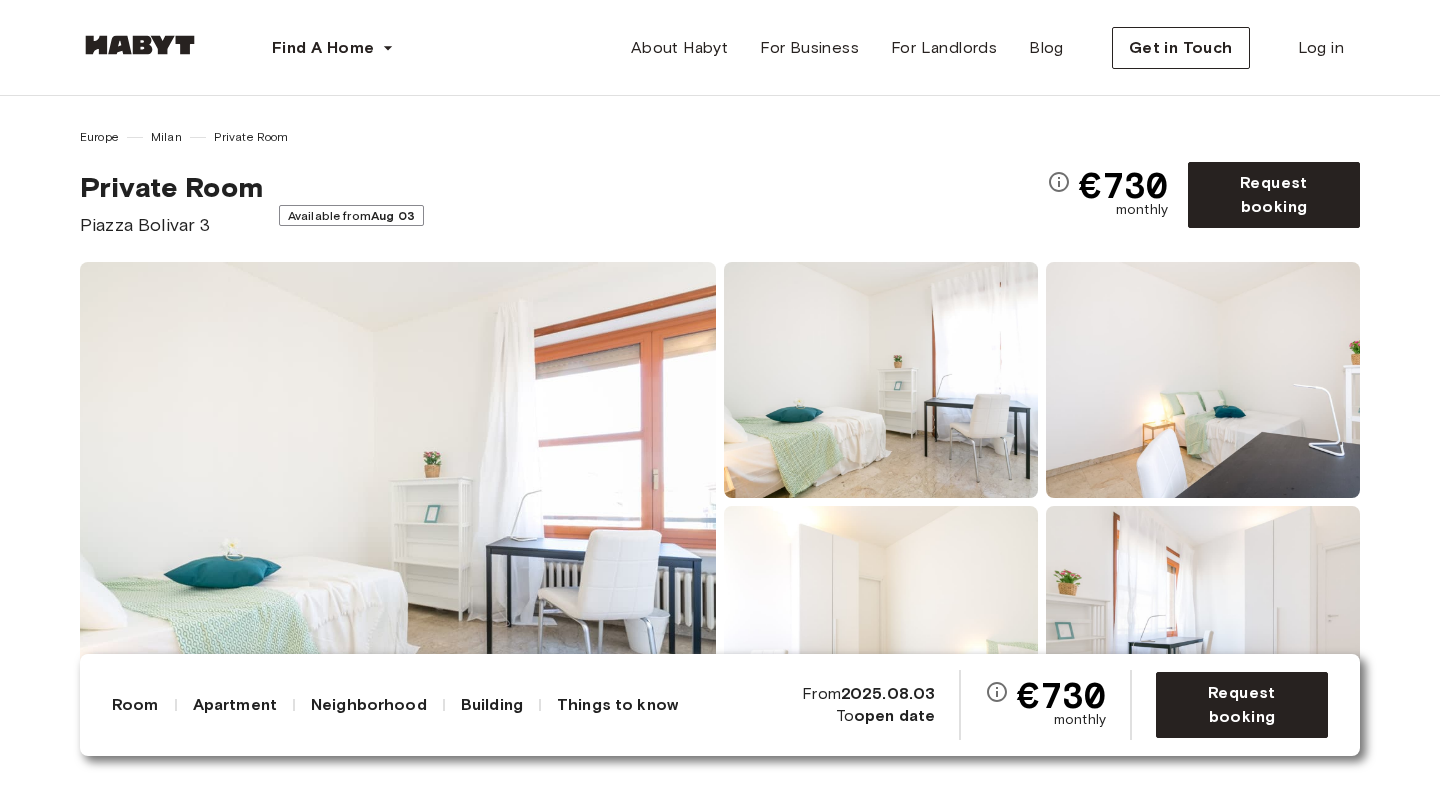 click on "Available from  Aug 03" at bounding box center [351, 215] 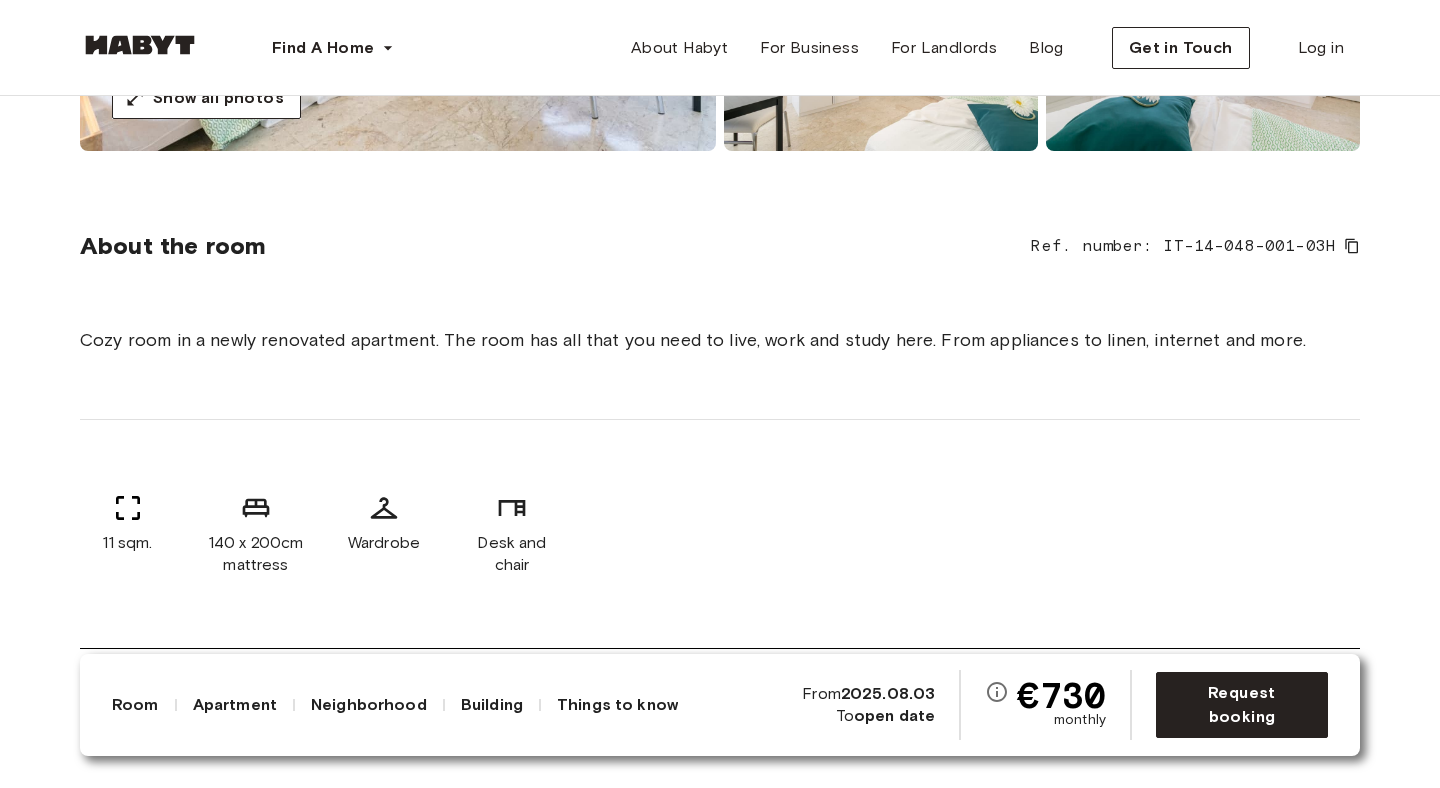 scroll, scrollTop: 0, scrollLeft: 0, axis: both 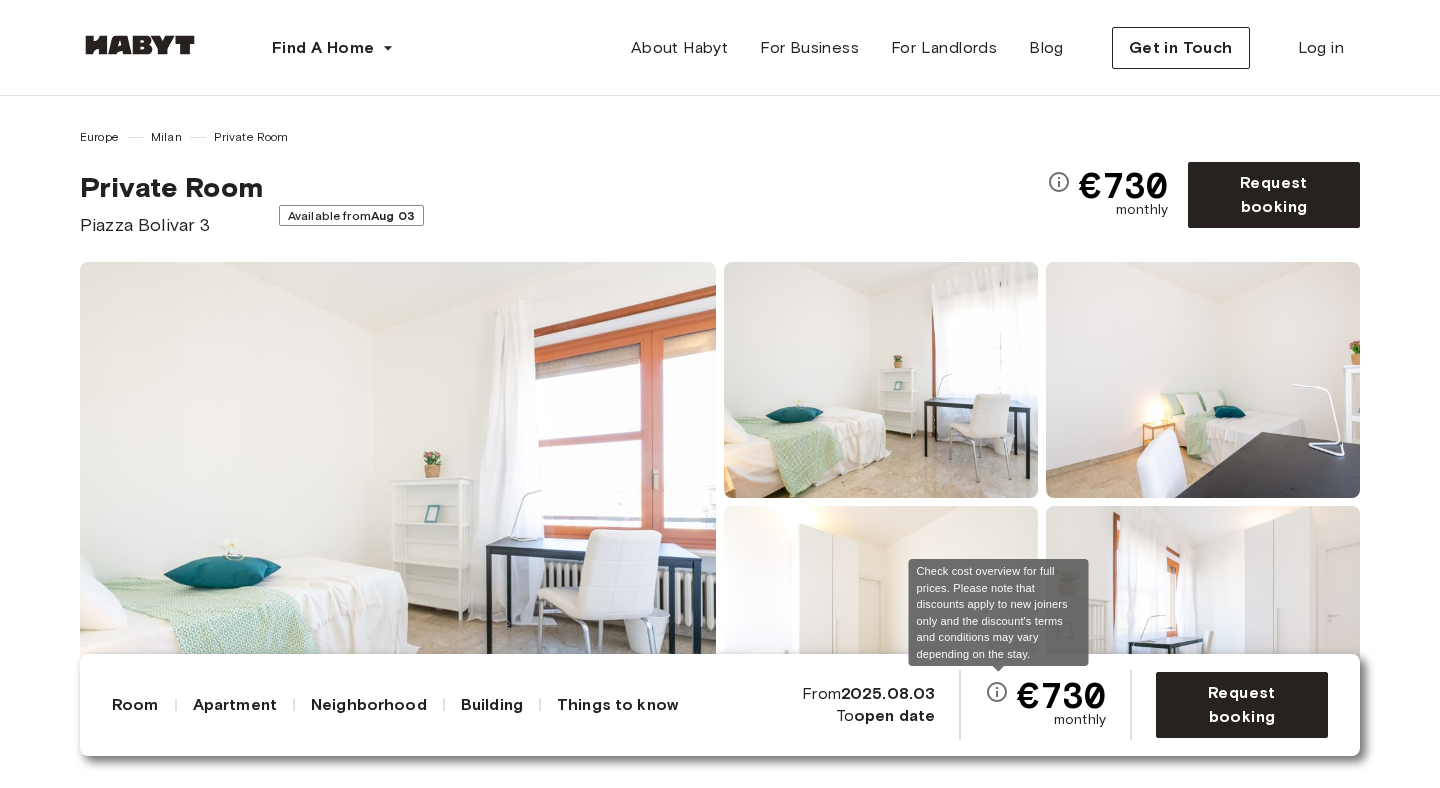 click 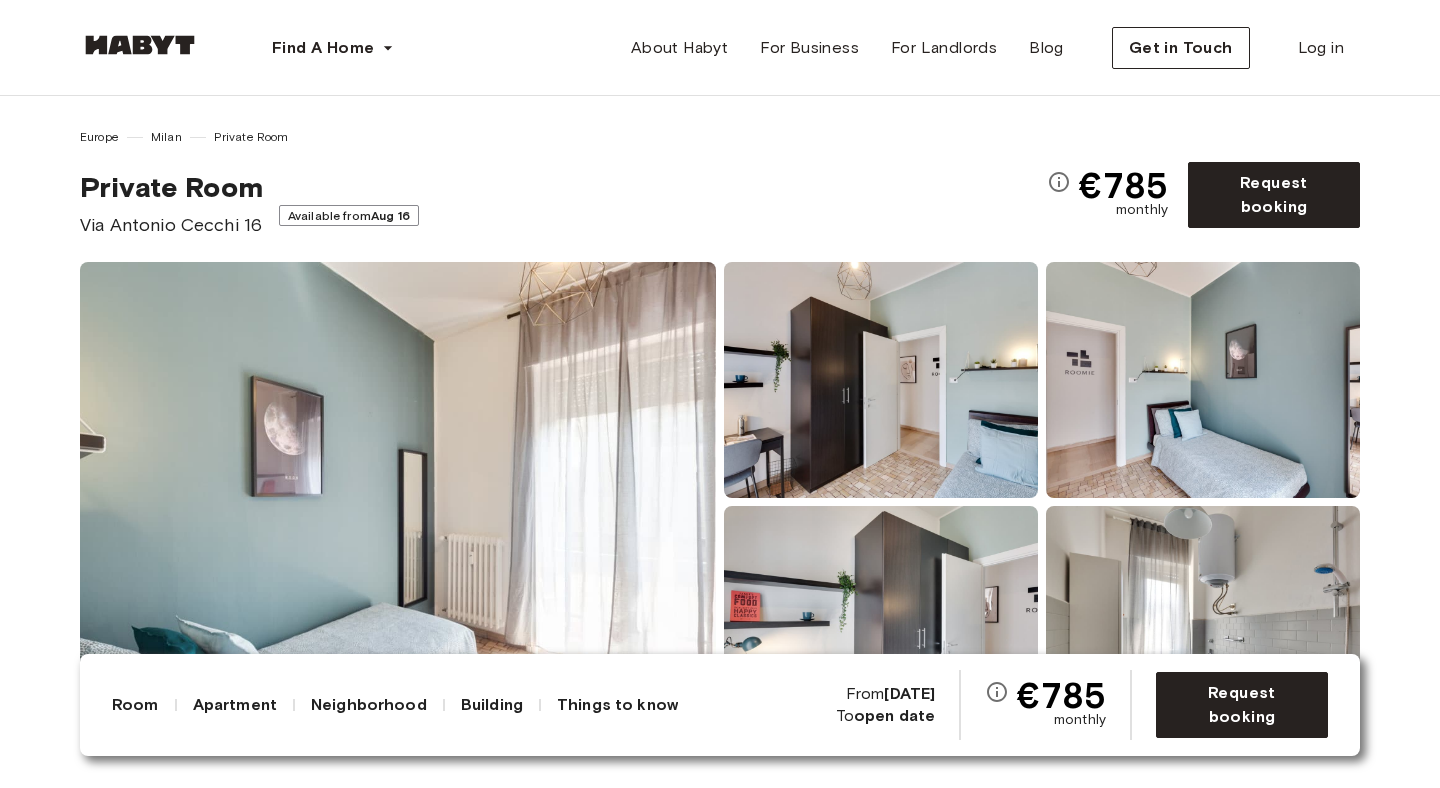 scroll, scrollTop: 0, scrollLeft: 0, axis: both 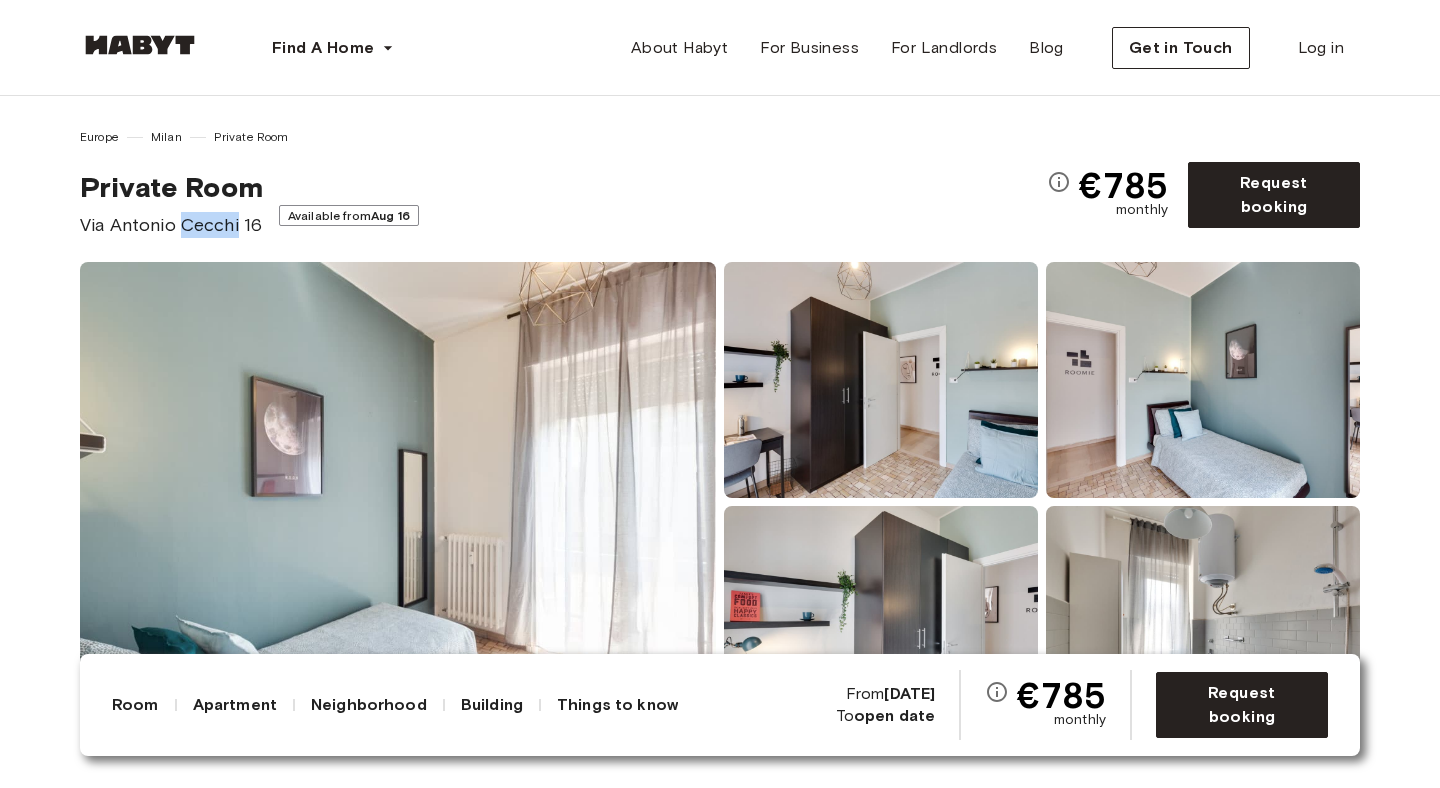 click on "Via Antonio Cecchi 16" at bounding box center (171, 225) 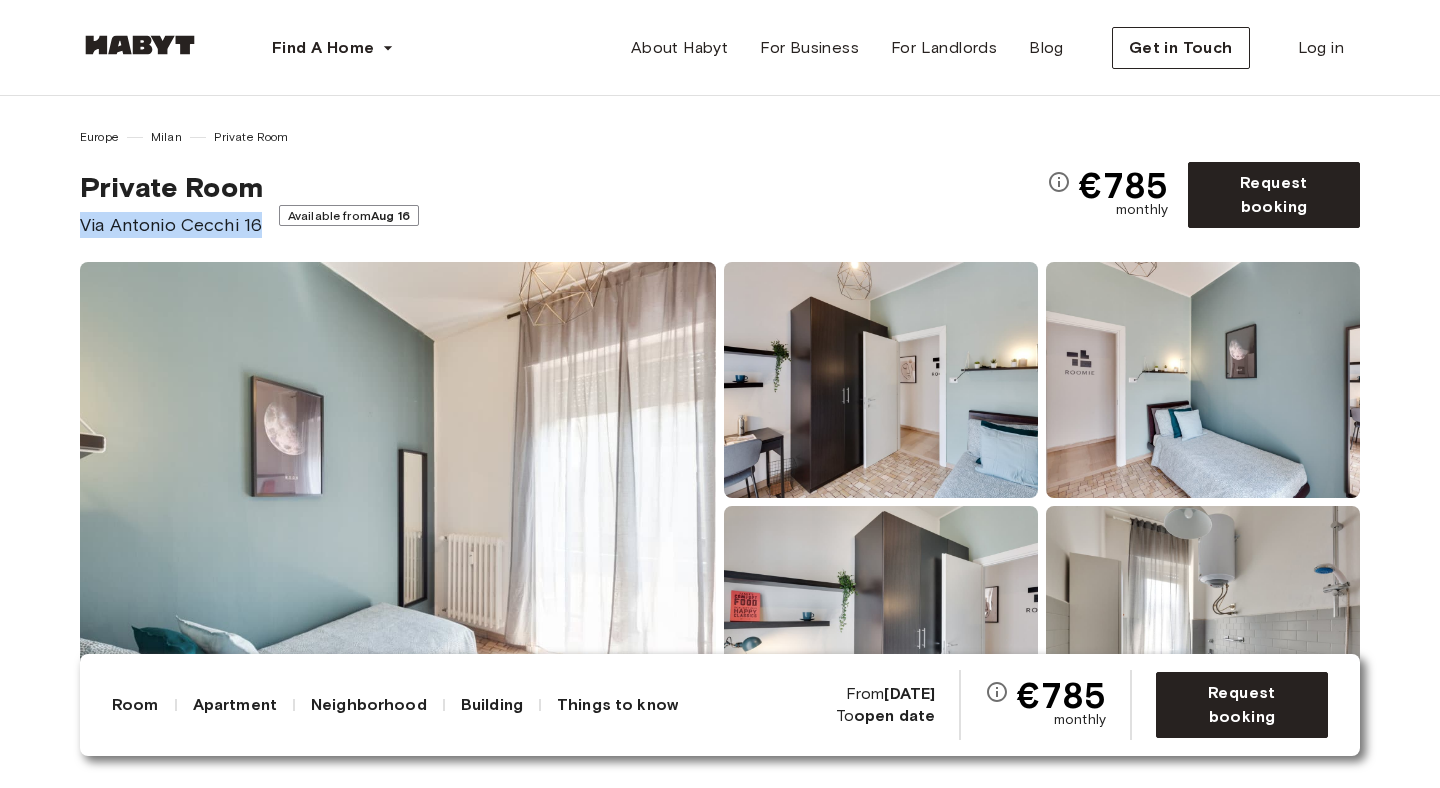 click on "Via Antonio Cecchi 16" at bounding box center [171, 225] 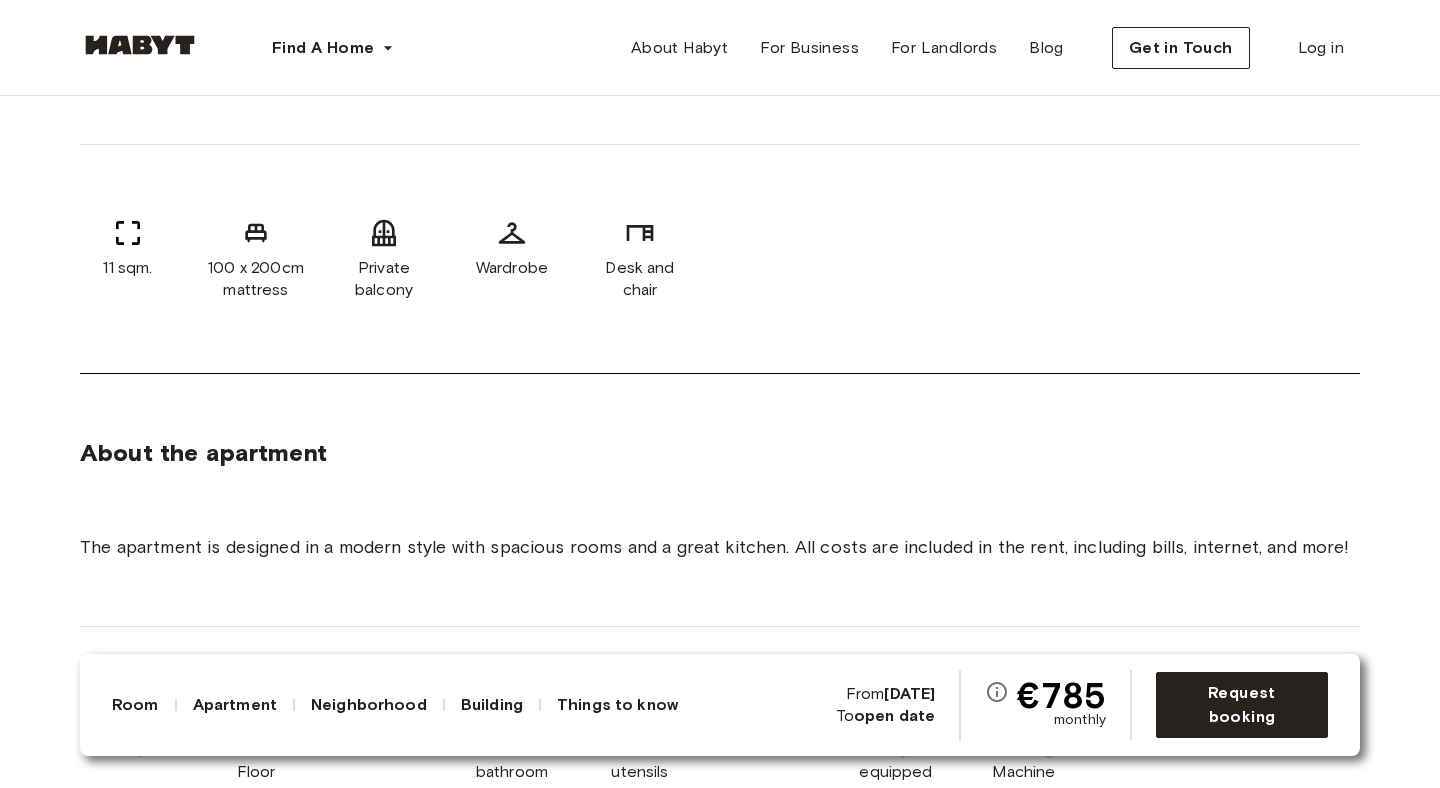 scroll, scrollTop: 0, scrollLeft: 0, axis: both 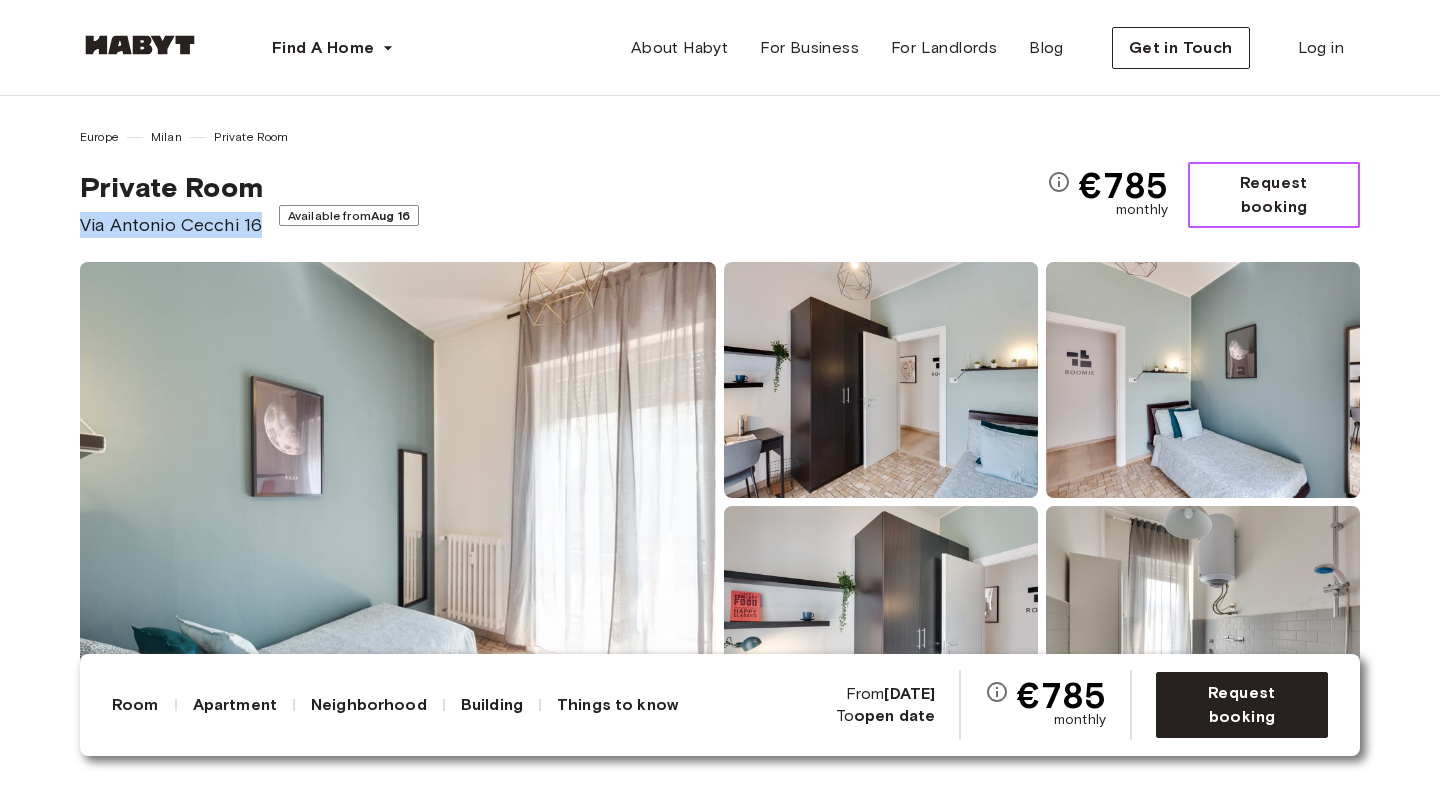 click on "Request booking" at bounding box center (1274, 195) 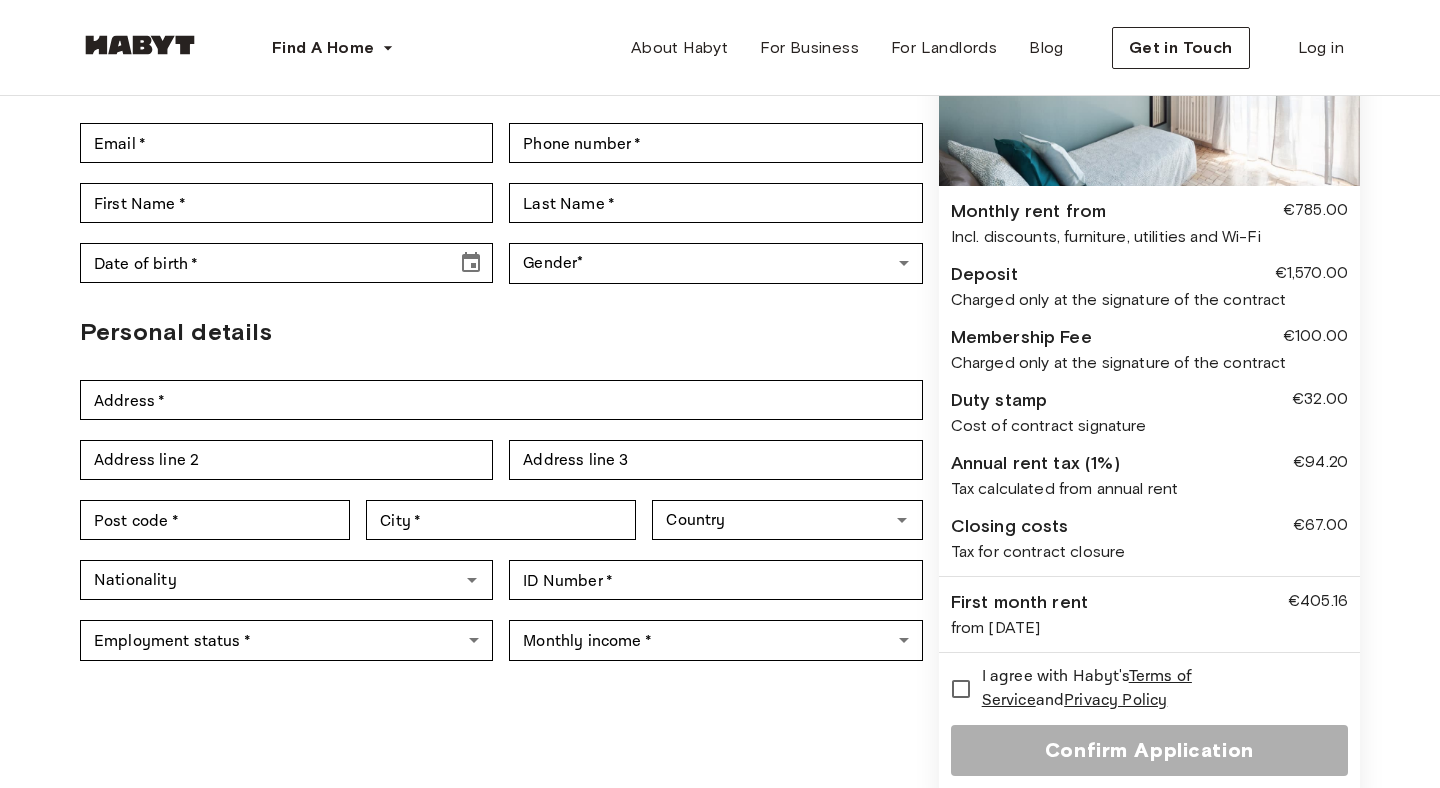 scroll, scrollTop: 224, scrollLeft: 0, axis: vertical 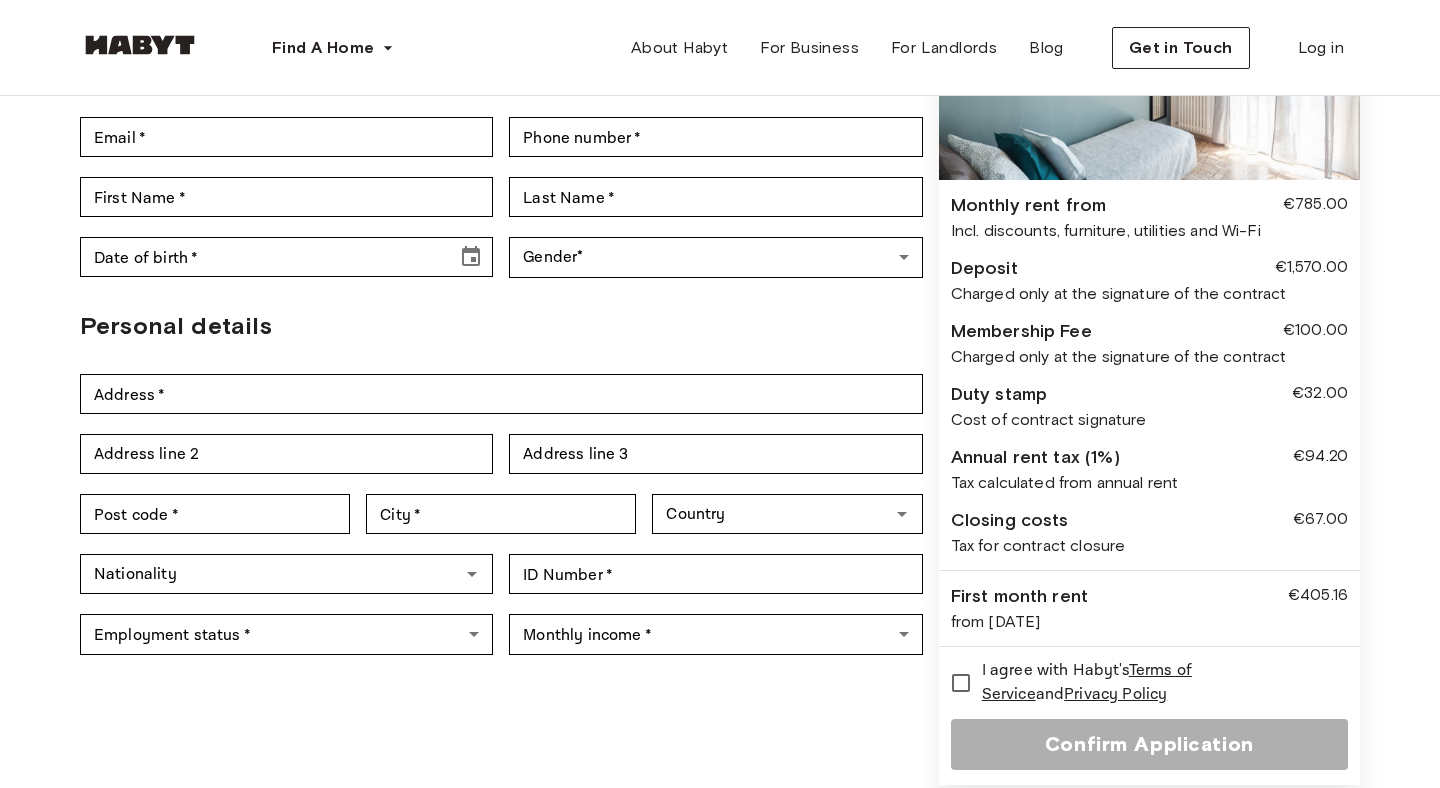click on "Monthly rent from" at bounding box center [1029, 205] 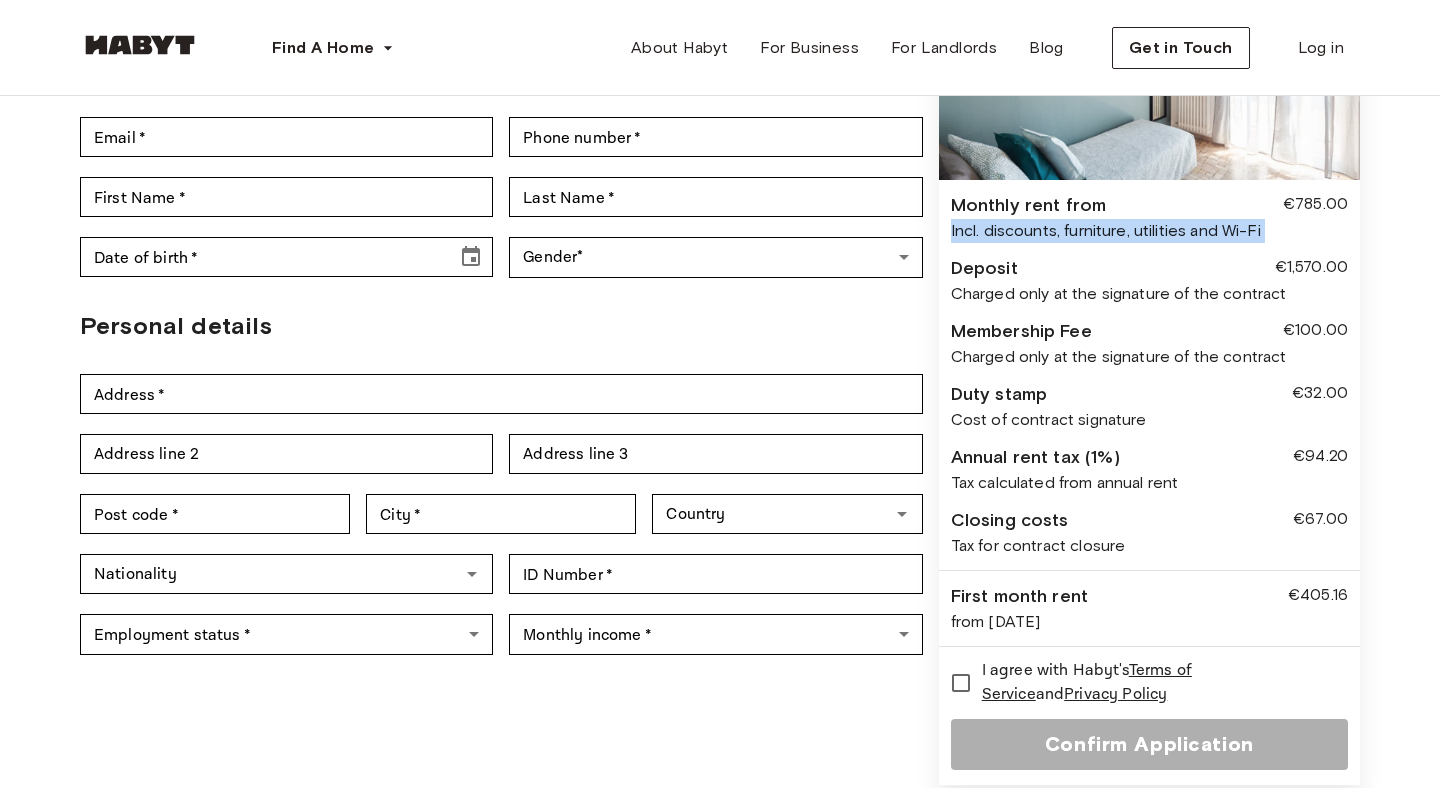 click on "Incl. discounts, furniture, utilities and Wi-Fi" at bounding box center [1149, 231] 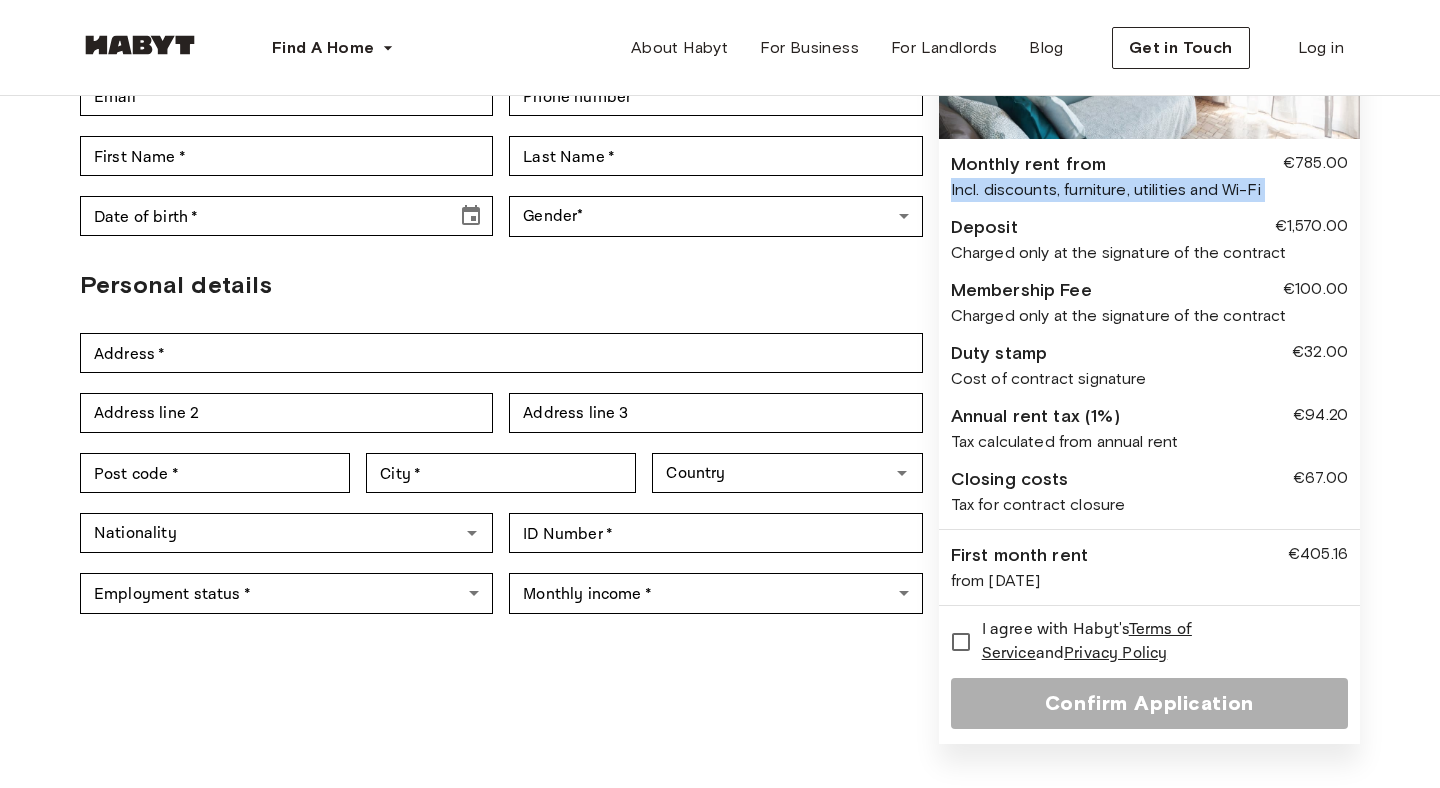 scroll, scrollTop: 259, scrollLeft: 0, axis: vertical 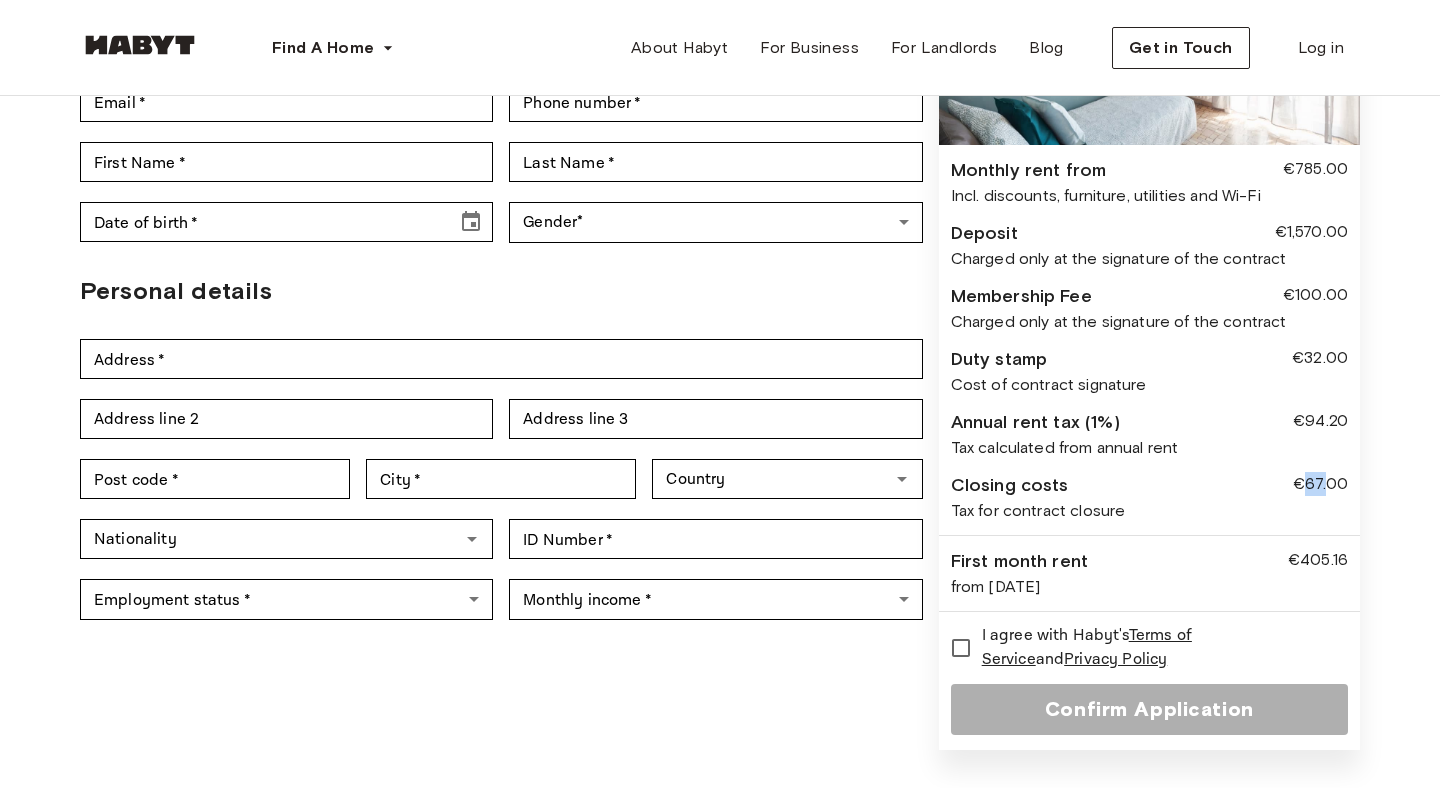 drag, startPoint x: 1306, startPoint y: 475, endPoint x: 1332, endPoint y: 475, distance: 26 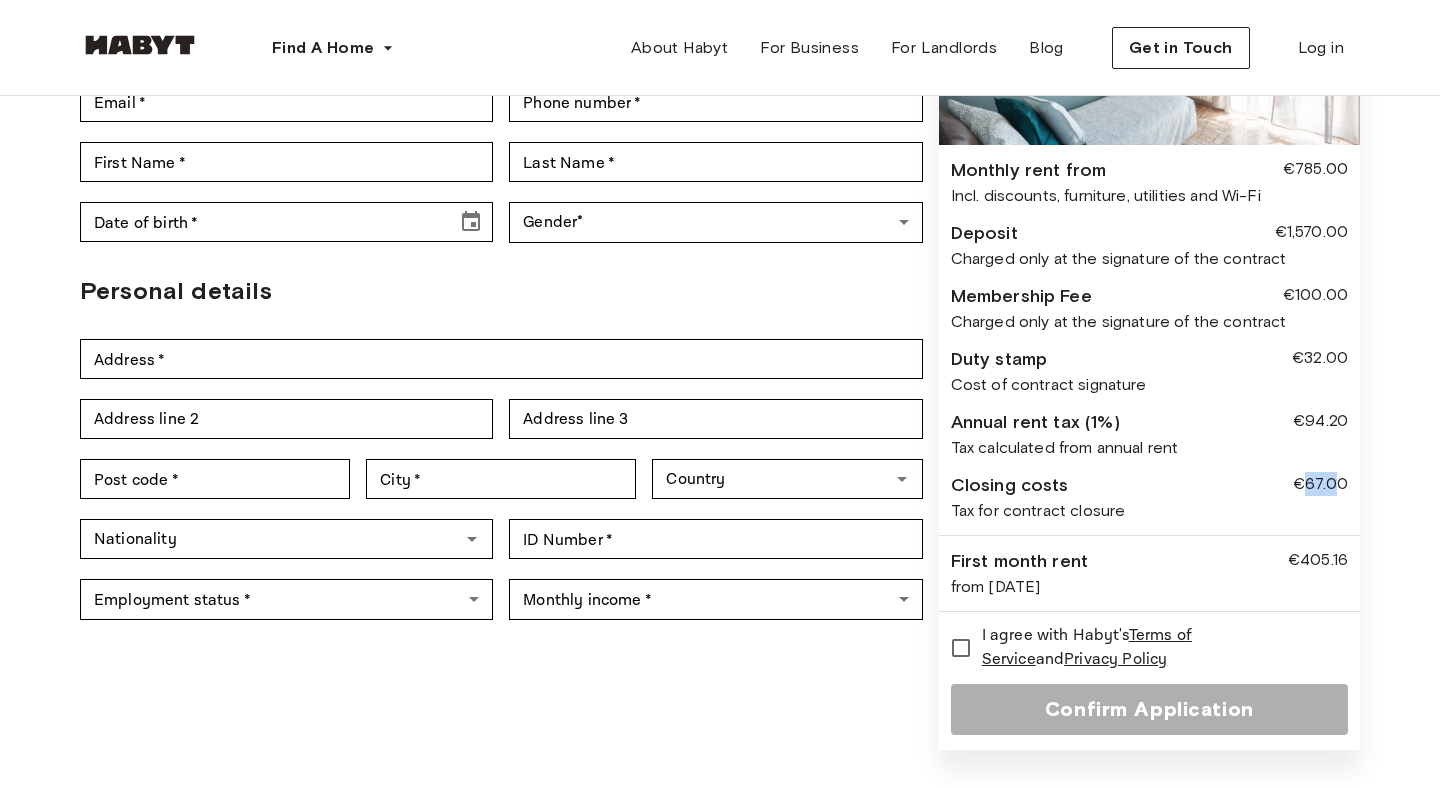 click on "€67.00" at bounding box center [1320, 485] 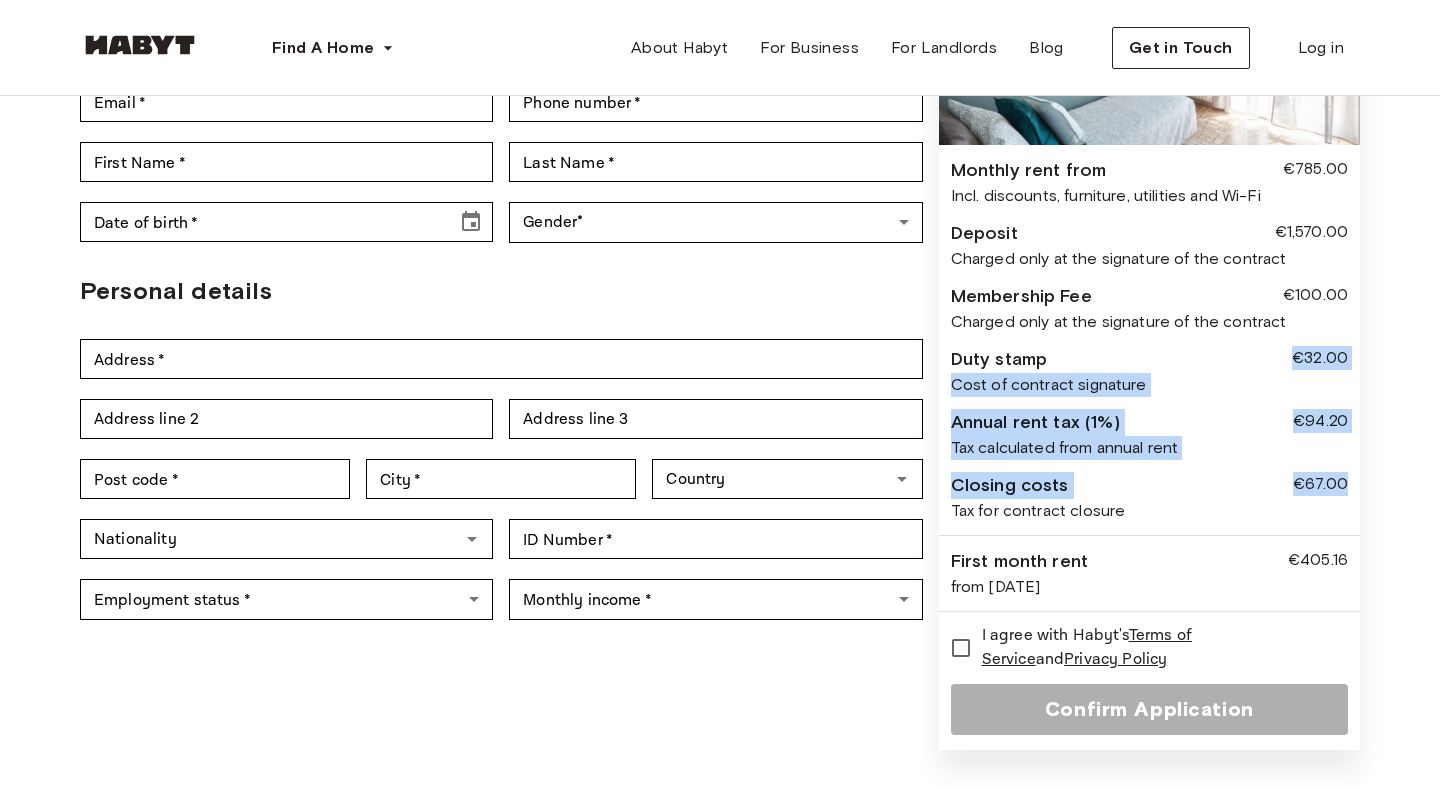 drag, startPoint x: 1348, startPoint y: 483, endPoint x: 1297, endPoint y: 359, distance: 134.07834 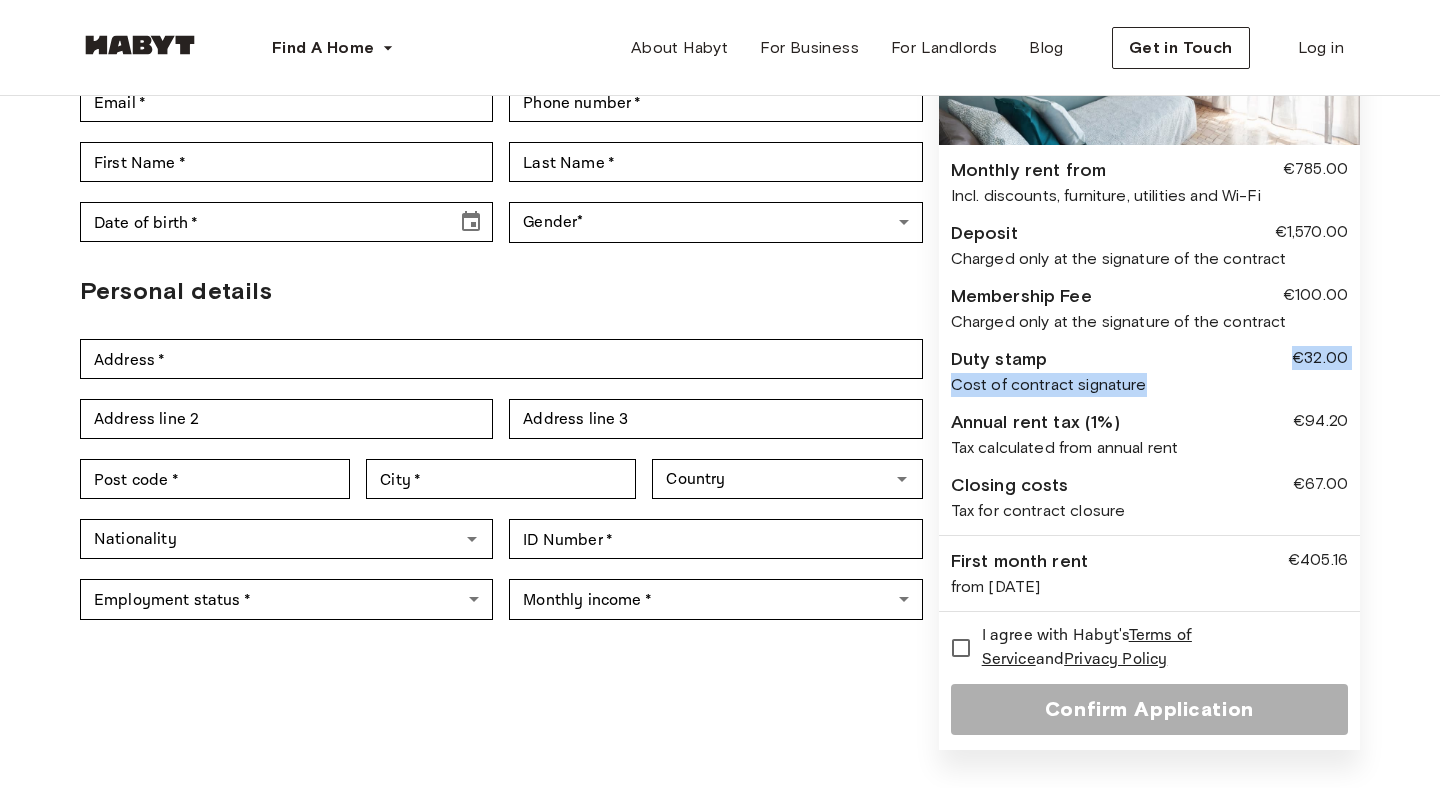 drag, startPoint x: 1296, startPoint y: 353, endPoint x: 1342, endPoint y: 397, distance: 63.655323 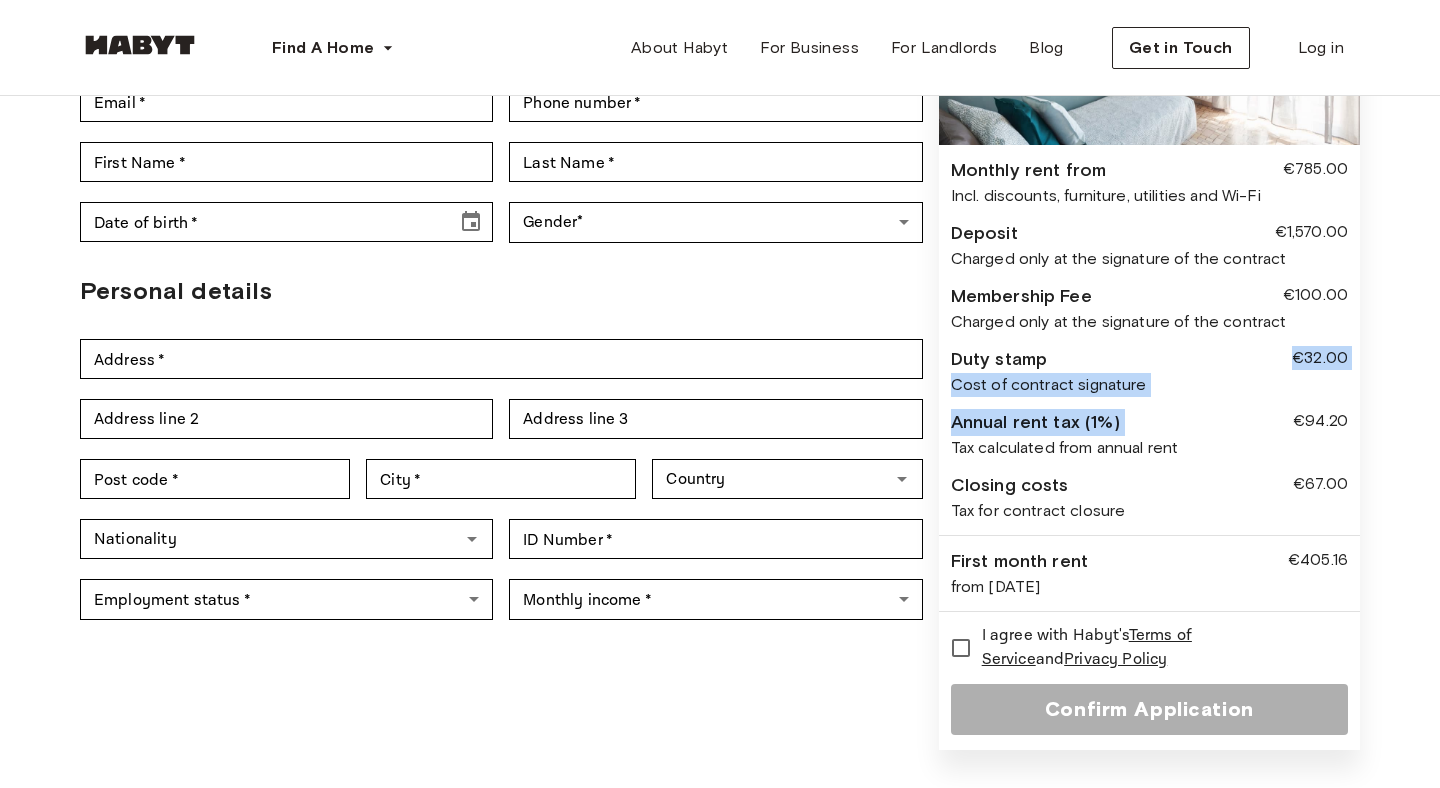 click on "Cost of contract signature" at bounding box center (1149, 385) 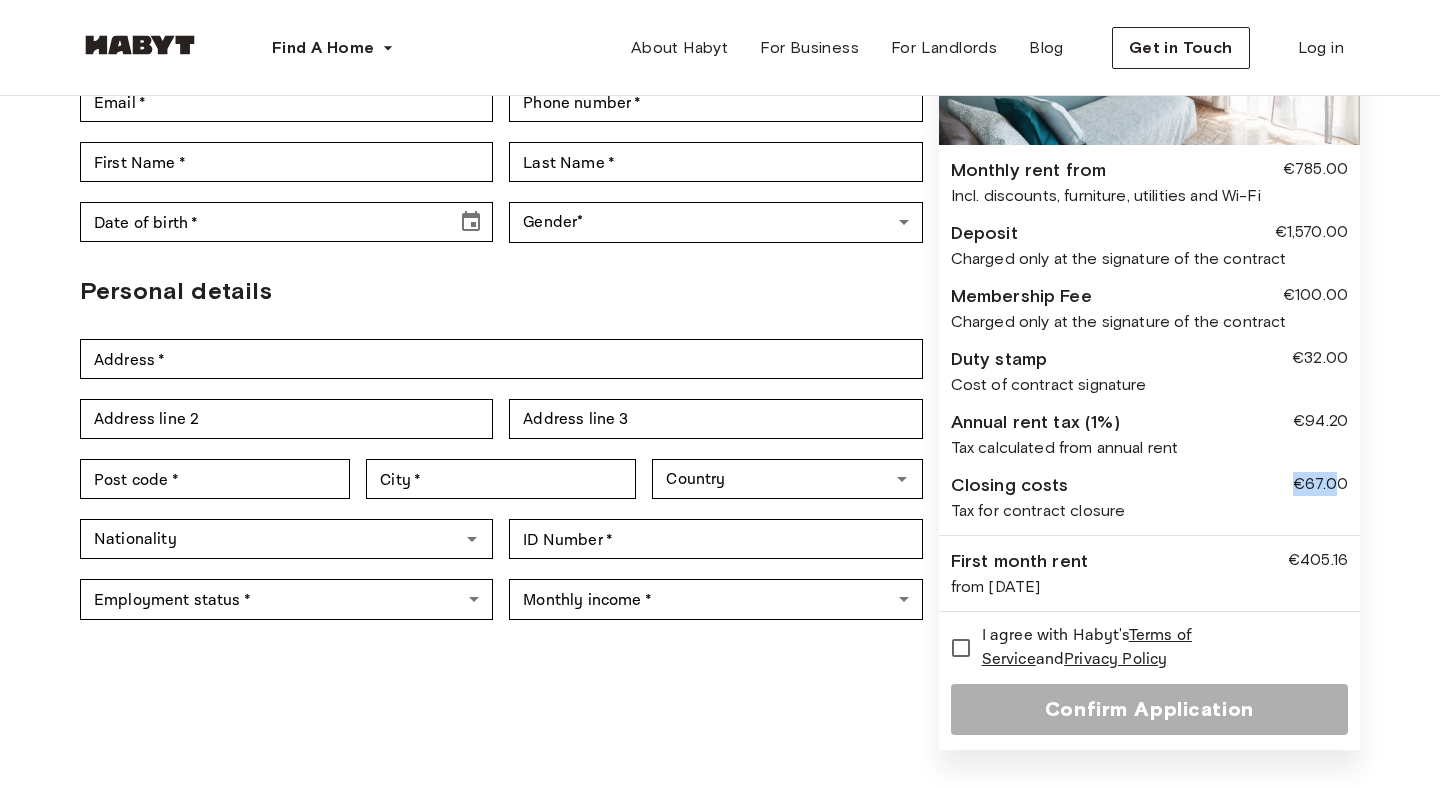 drag, startPoint x: 1342, startPoint y: 488, endPoint x: 1324, endPoint y: 468, distance: 26.907248 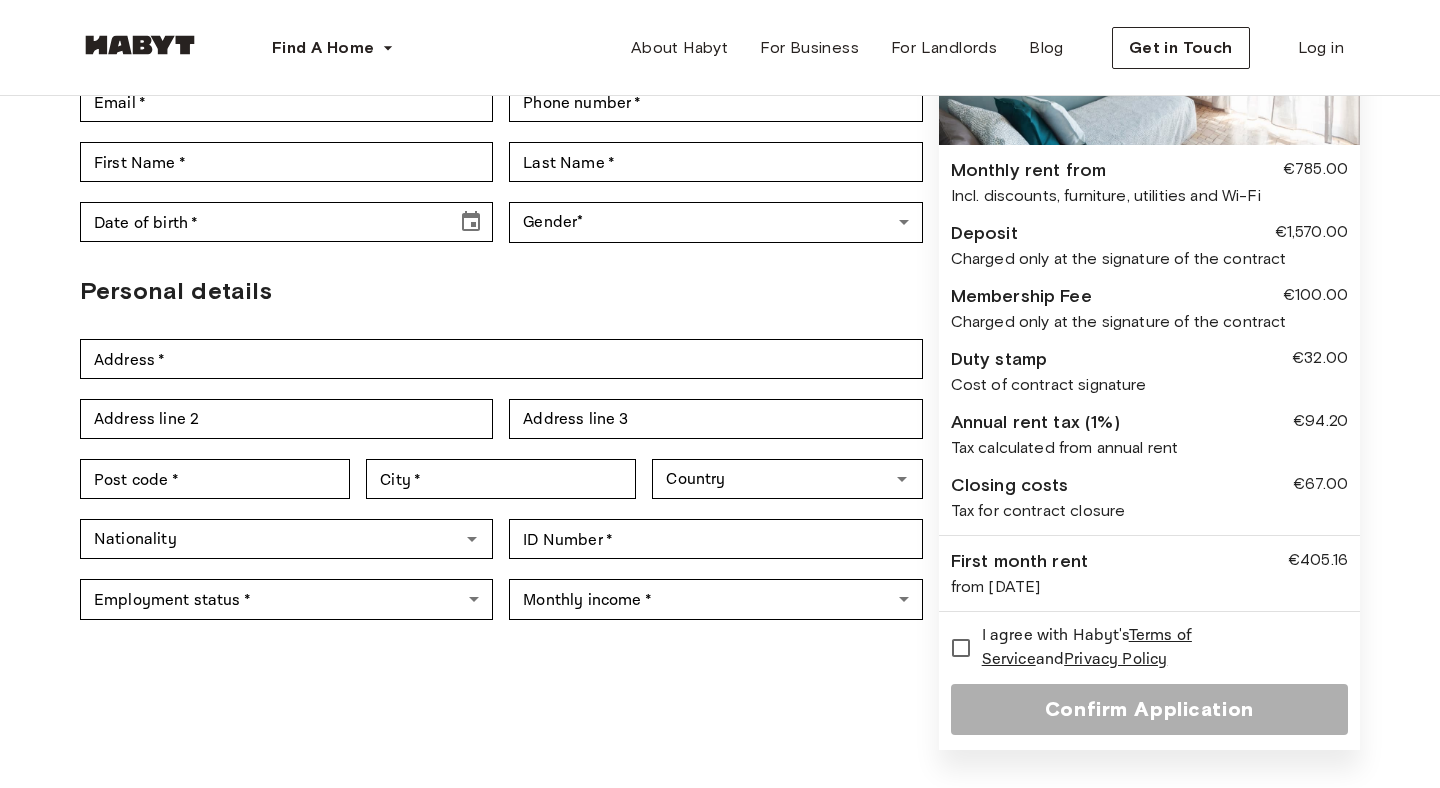 click on "▲ ▲ Monthly rent from €785.00 Incl. discounts, furniture, utilities and Wi-Fi Deposit €1,570.00 Charged only at the signature of the contract Membership Fee €100.00 Charged only at the signature of the contract Duty stamp €32.00 Cost of contract signature Annual rent tax (1%) €94.20 Tax calculated from annual rent Closing costs €67.00 Tax for contract closure First month rent €405.16 from Aug 16, 2025 I agree with Habyt's  Terms of Service  and  Privacy Policy Confirm Application" at bounding box center (1149, 327) 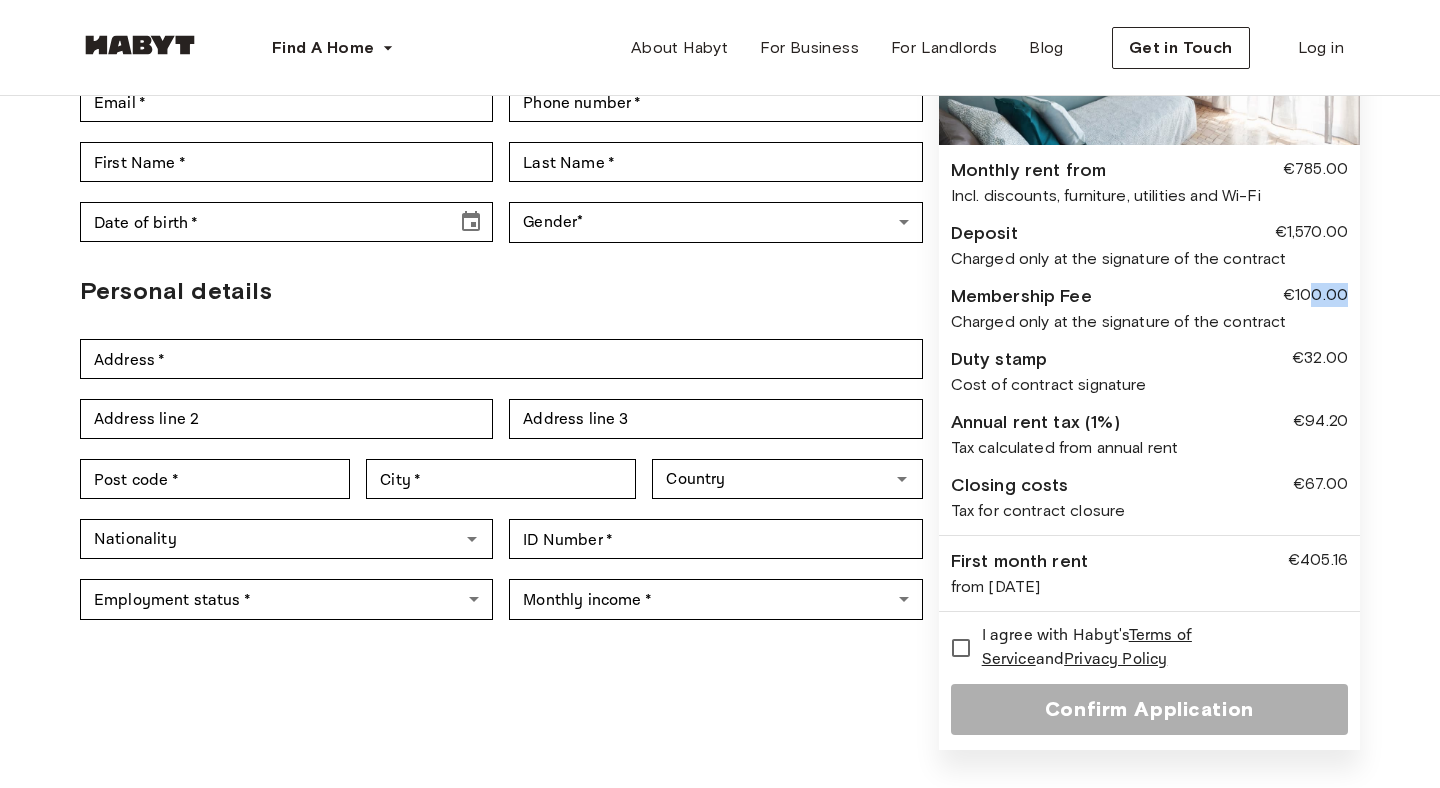 click on "Back to room details Private Room in Milan, Washington Account details Email   * Email   * Phone number   * Phone number   * First Name   * First Name   * Last Name   * Last Name   * Date of birth   * Date of birth   * Gender  * ​ Gender Personal details Address   * Address   * Address line 2 Address line 2 Address line 3 Address line 3 Post code   * Post code   * City   * City   * Country Country Nationality Nationality ID Number   * ID Number   * Employment status   * ​ Employment status   * Monthly income   * ​ Monthly income   * ▲ ▲ Monthly rent from €785.00 Incl. discounts, furniture, utilities and Wi-Fi Deposit €1,570.00 Charged only at the signature of the contract Membership Fee €100.00 Charged only at the signature of the contract Duty stamp €32.00 Cost of contract signature Annual rent tax (1%) €94.20 Tax calculated from annual rent Closing costs €67.00 Tax for contract closure First month rent €405.16 from Aug 16, 2025  and" at bounding box center [720, 299] 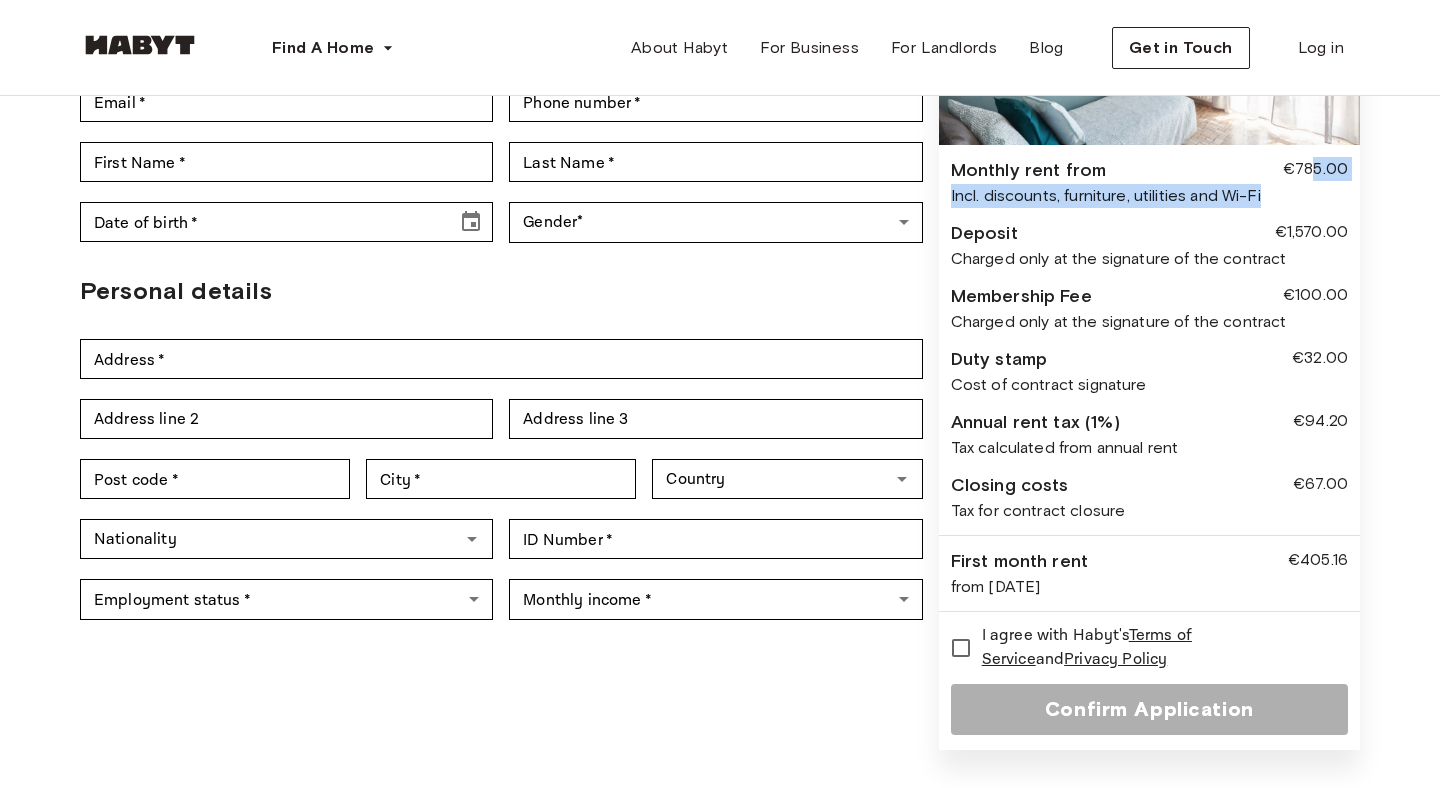 drag, startPoint x: 1309, startPoint y: 178, endPoint x: 1377, endPoint y: 191, distance: 69.2315 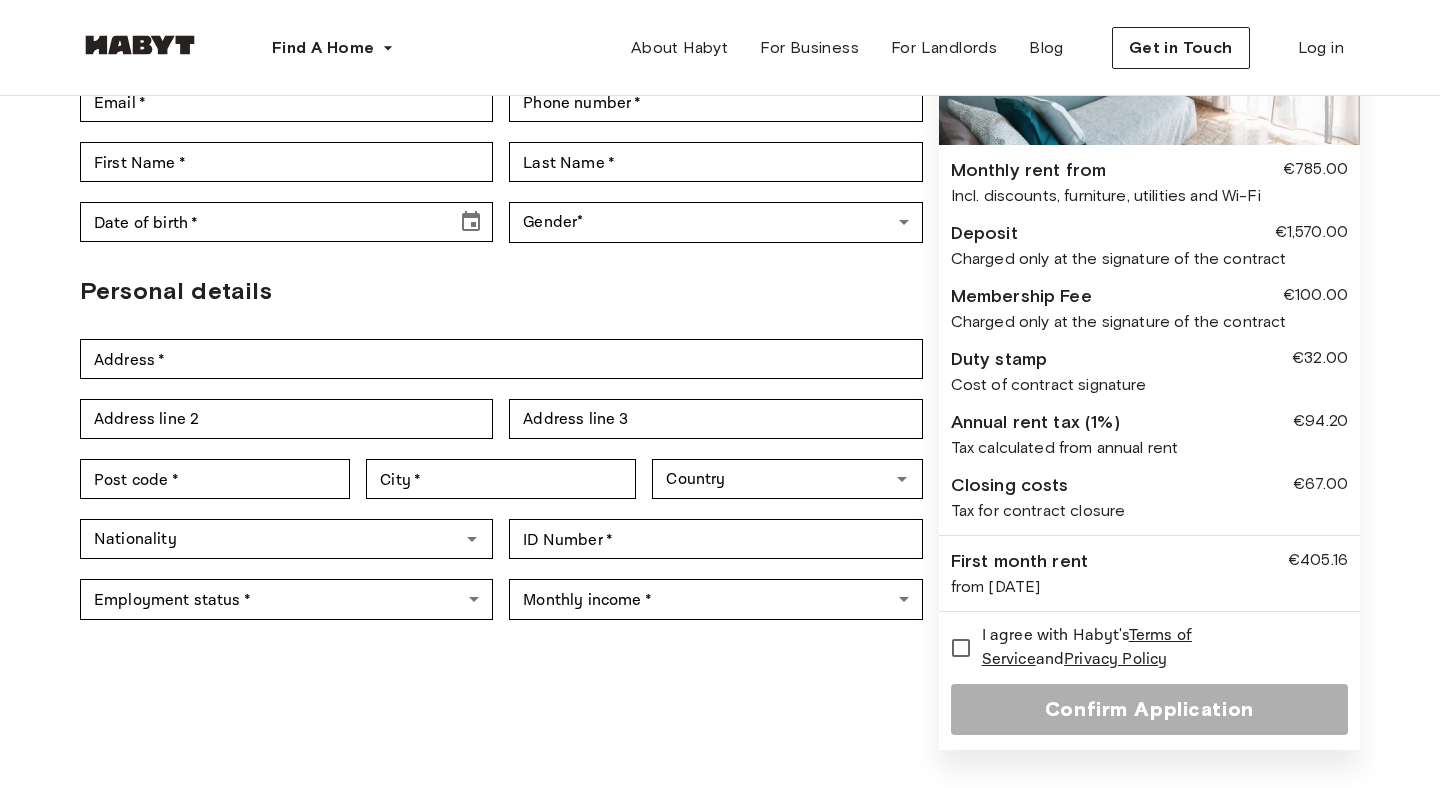 click at bounding box center (1149, 25) 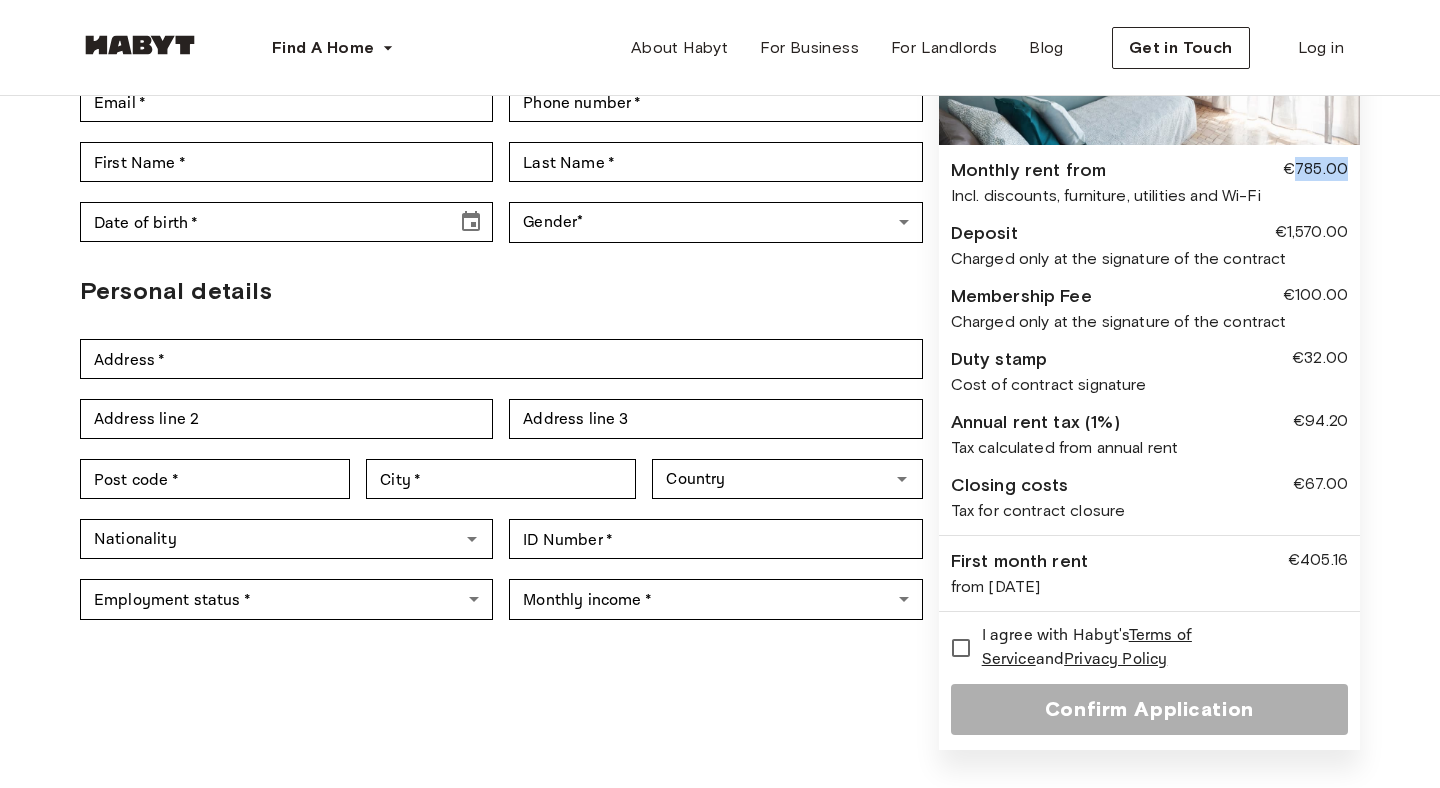 click on "€785.00" at bounding box center (1315, 170) 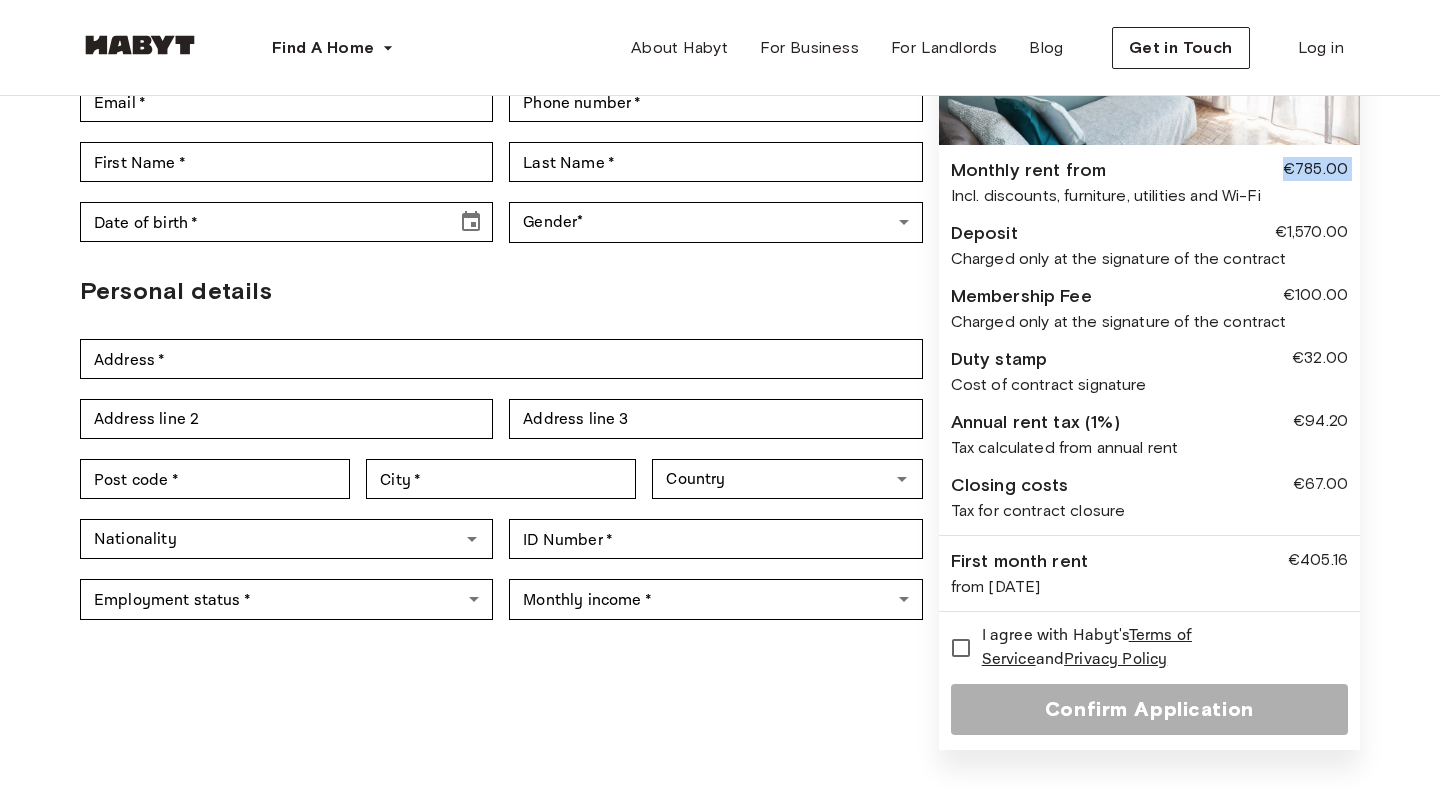 click on "€785.00" at bounding box center [1315, 170] 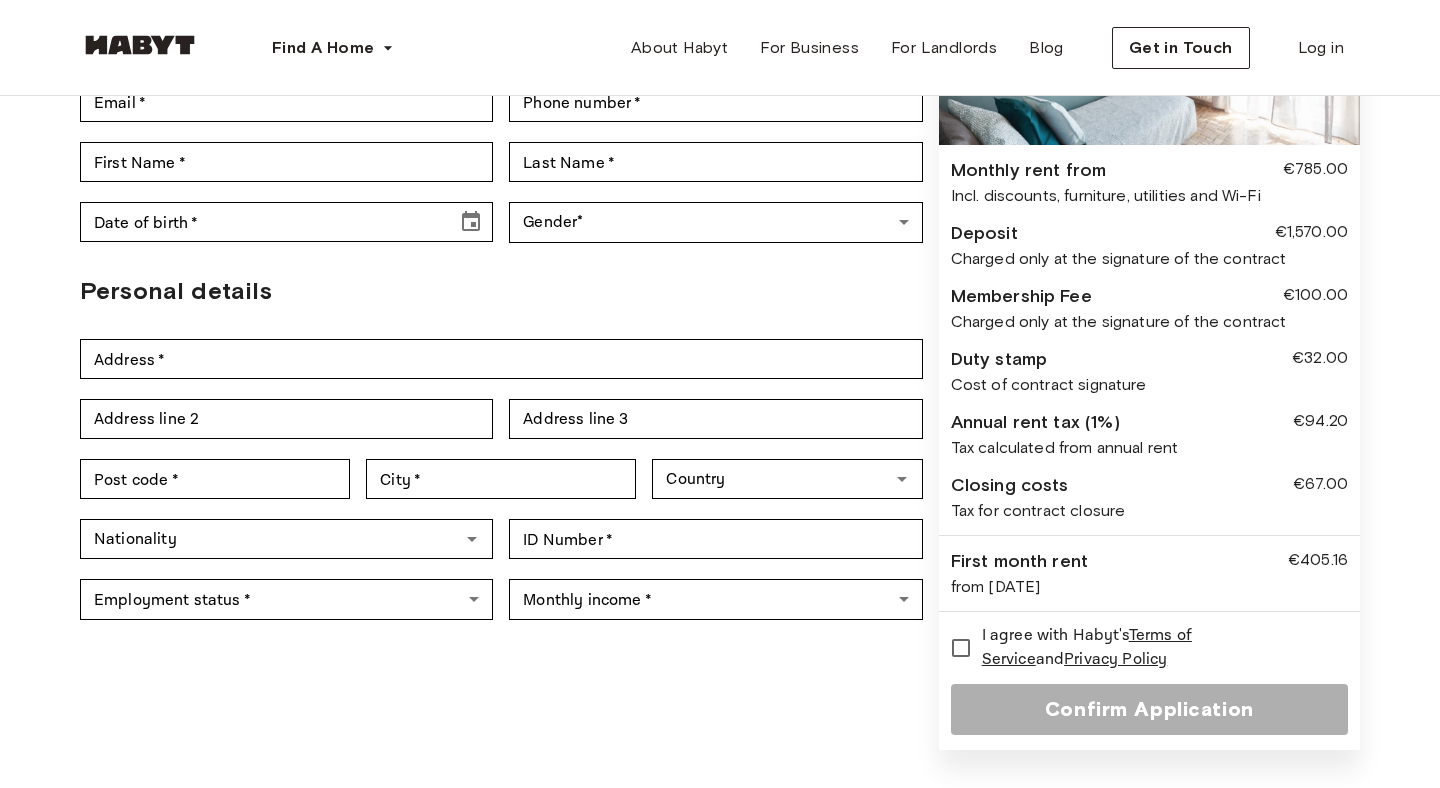 click on "€785.00" at bounding box center (1315, 170) 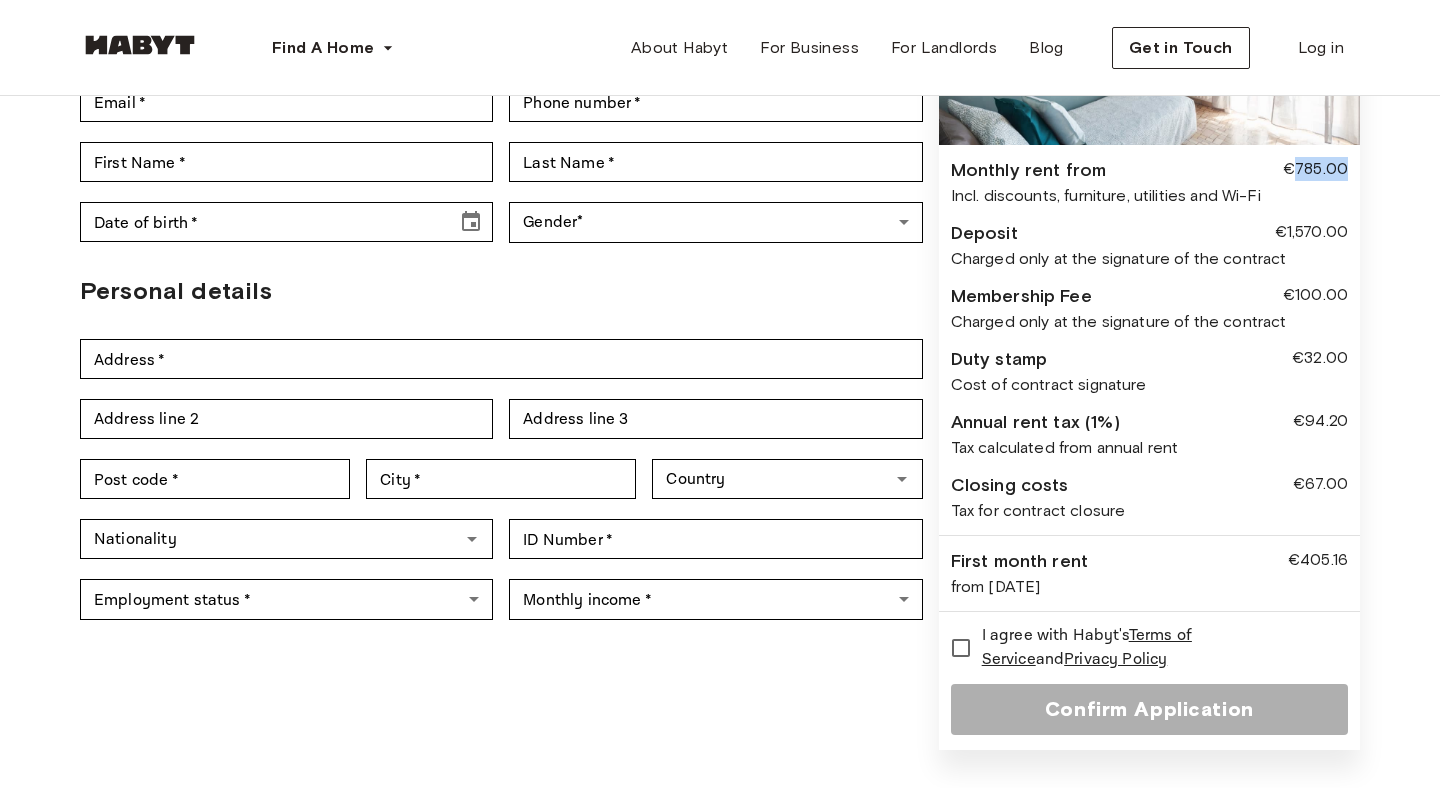 click on "€785.00" at bounding box center (1315, 170) 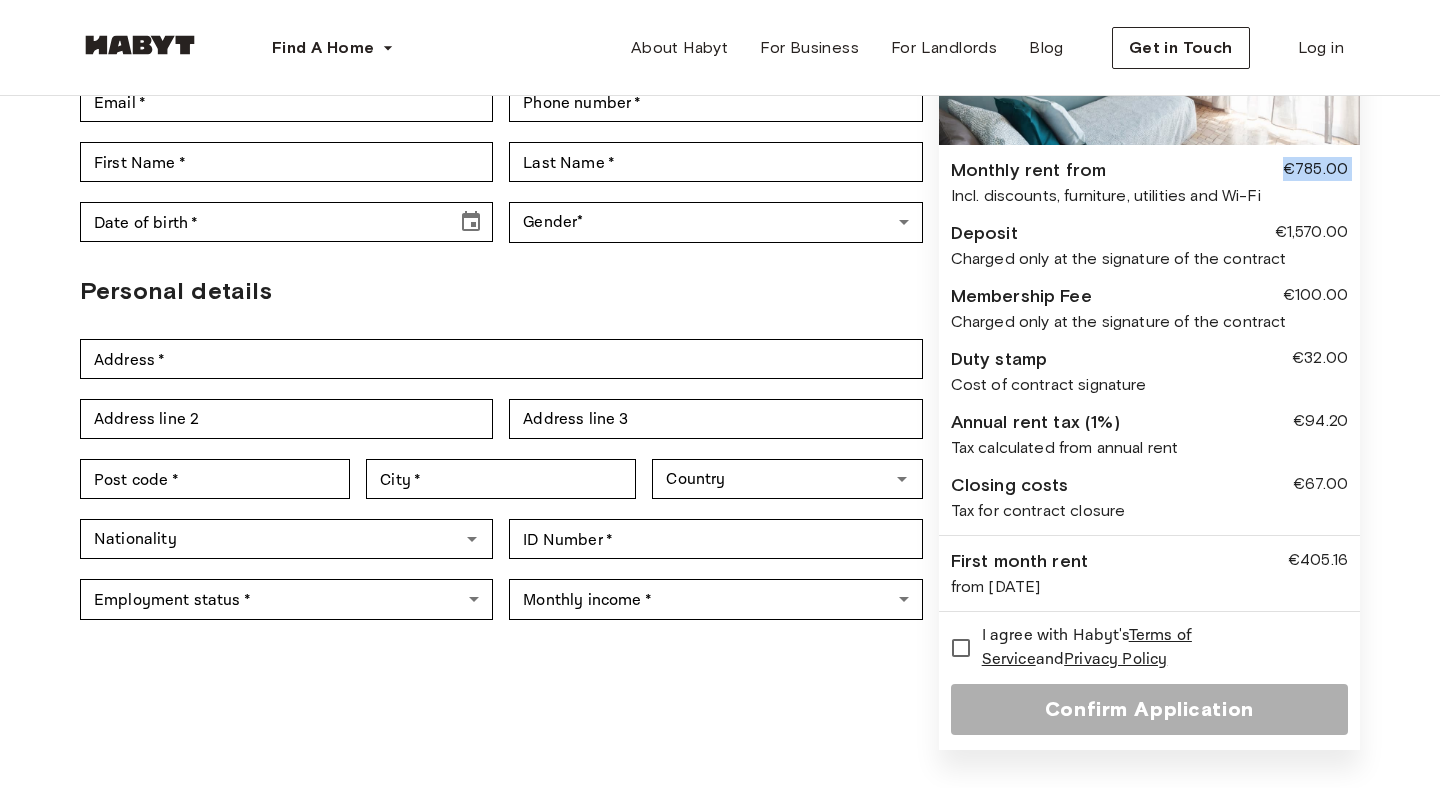 click on "€785.00" at bounding box center (1315, 170) 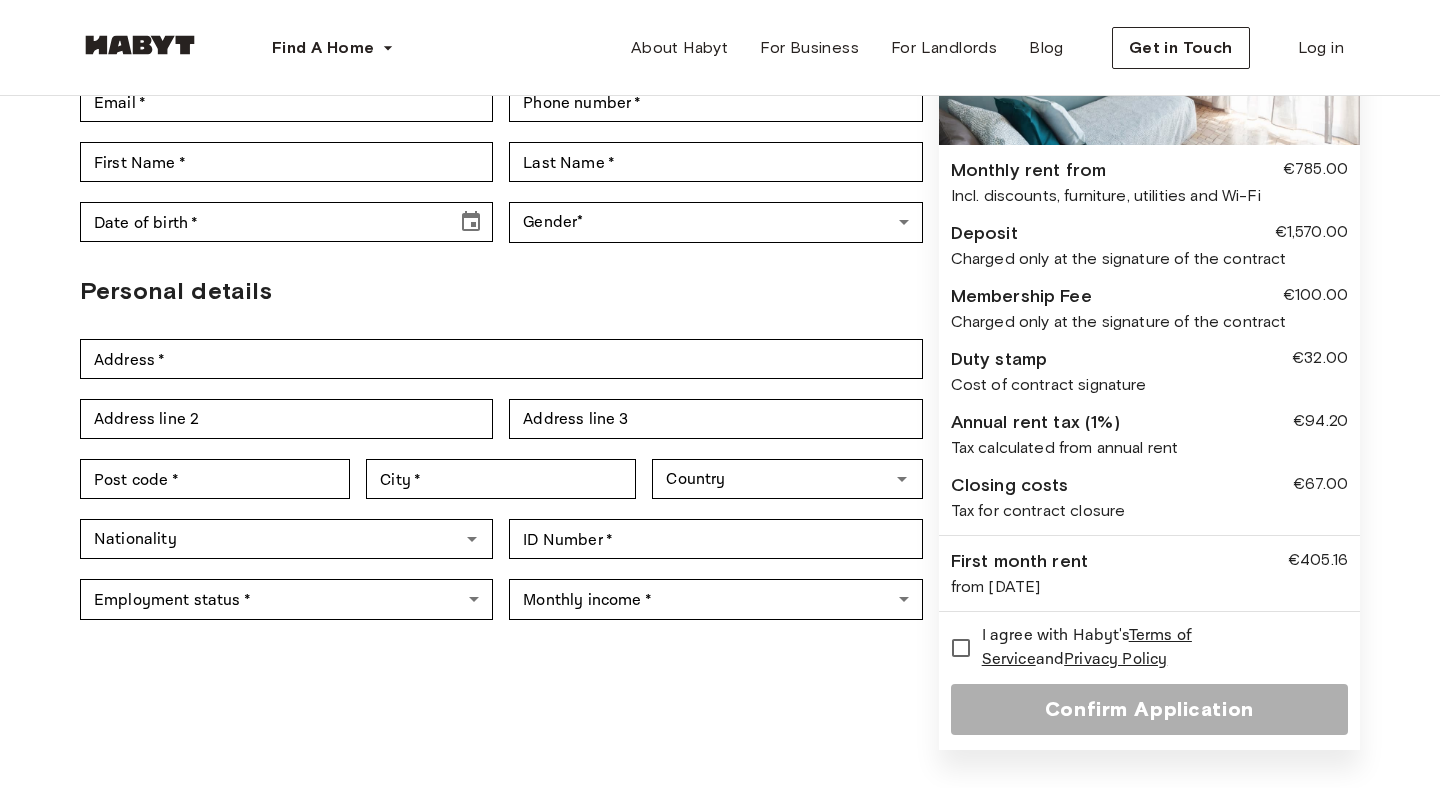 click on "€785.00" at bounding box center (1315, 170) 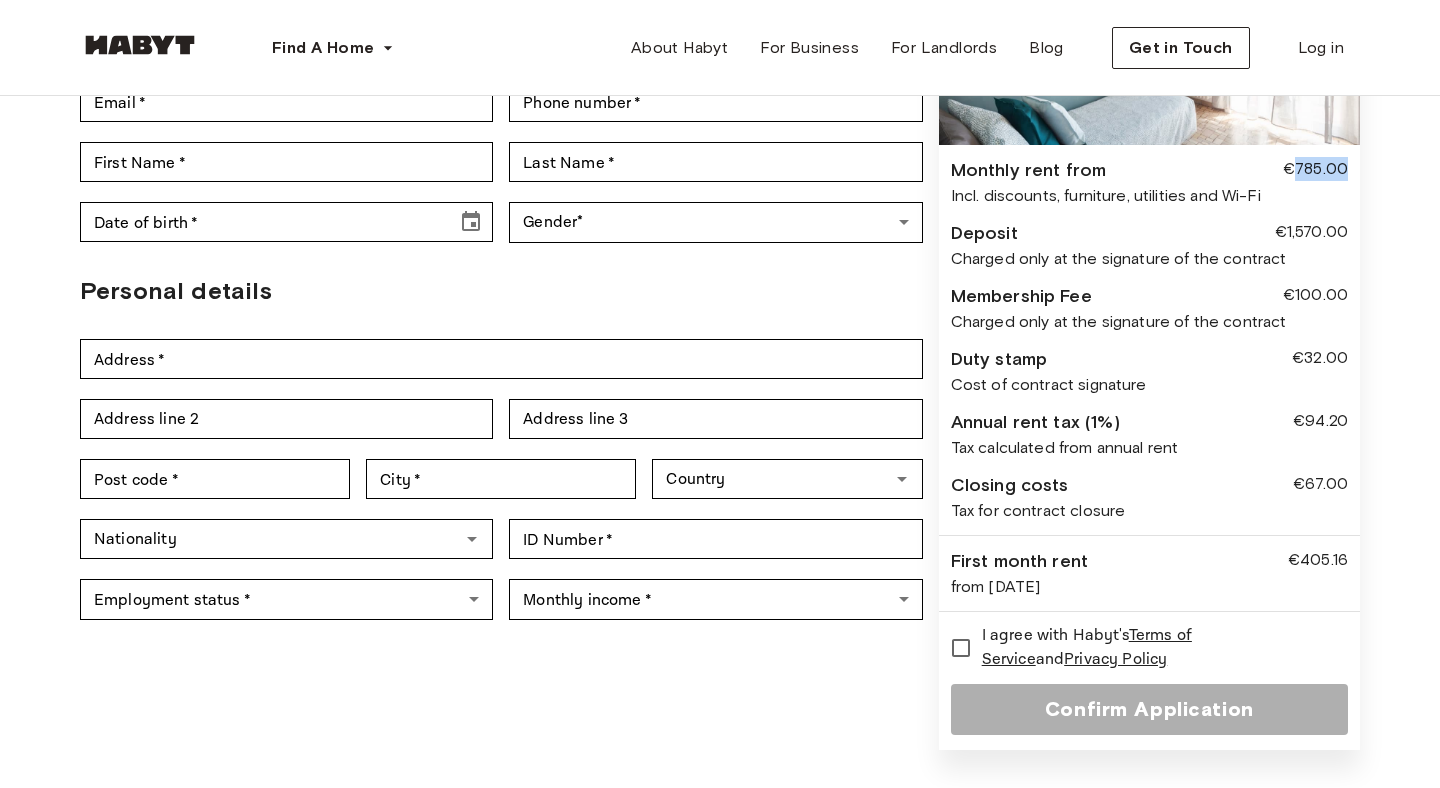 click on "€785.00" at bounding box center [1315, 170] 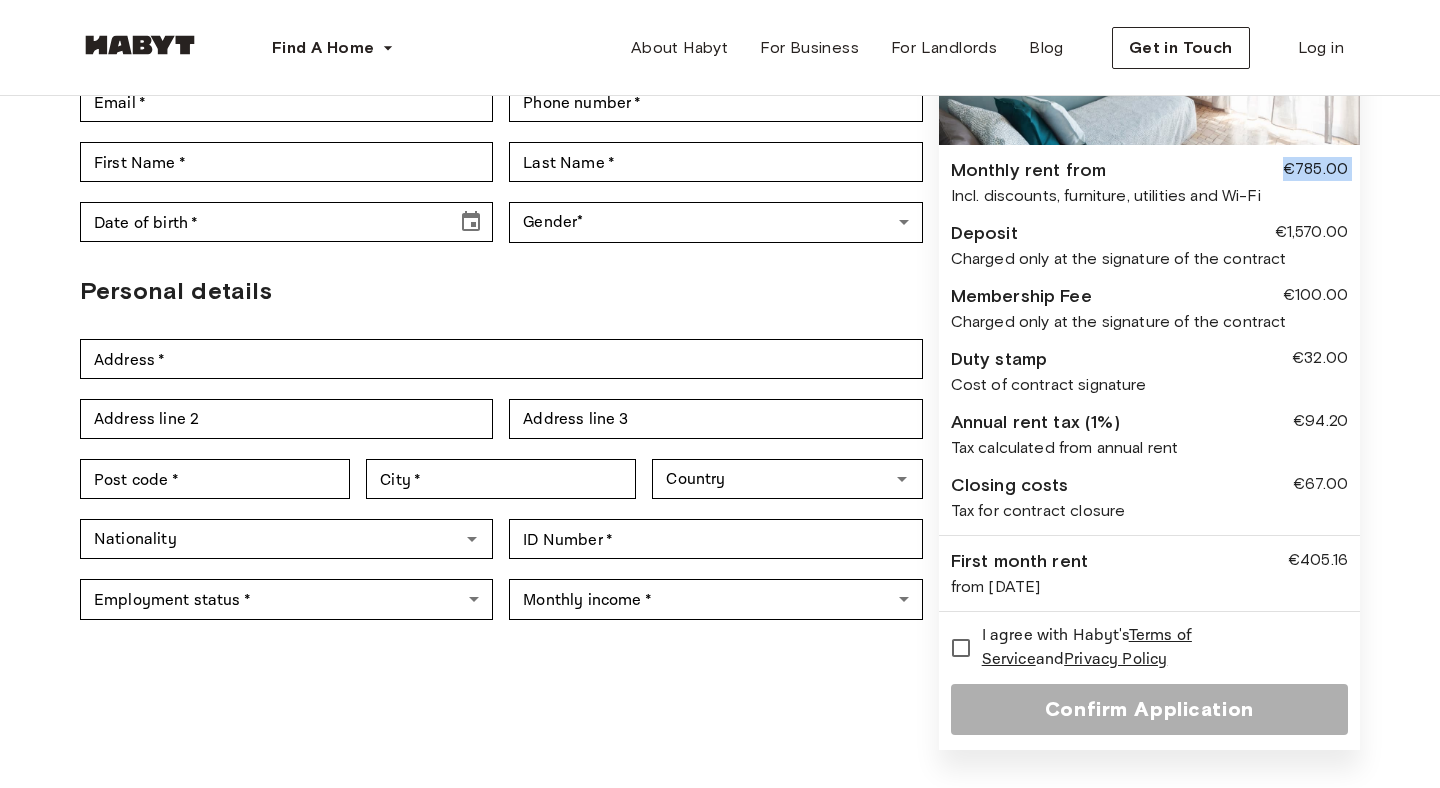 click on "€785.00" at bounding box center [1315, 170] 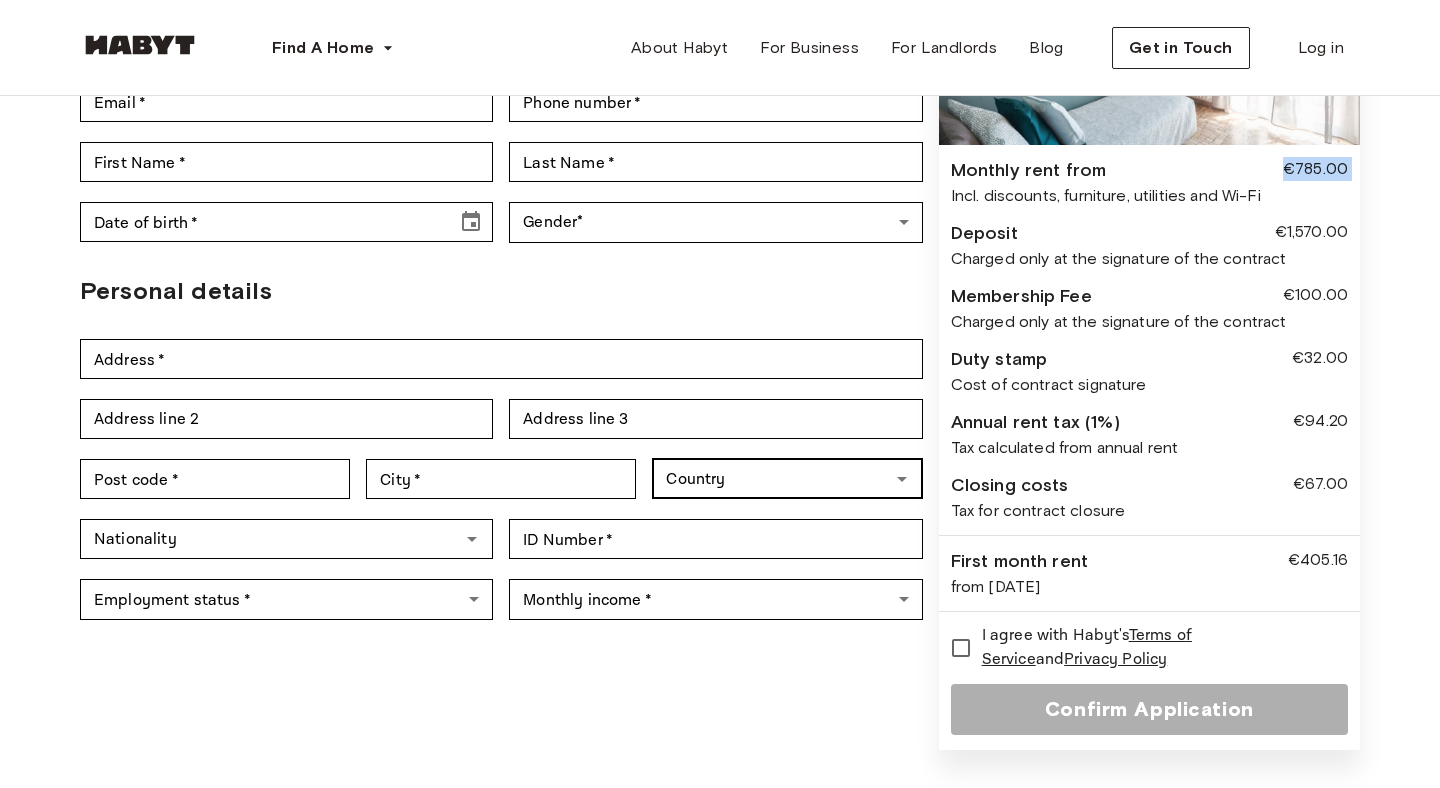 scroll, scrollTop: 0, scrollLeft: 0, axis: both 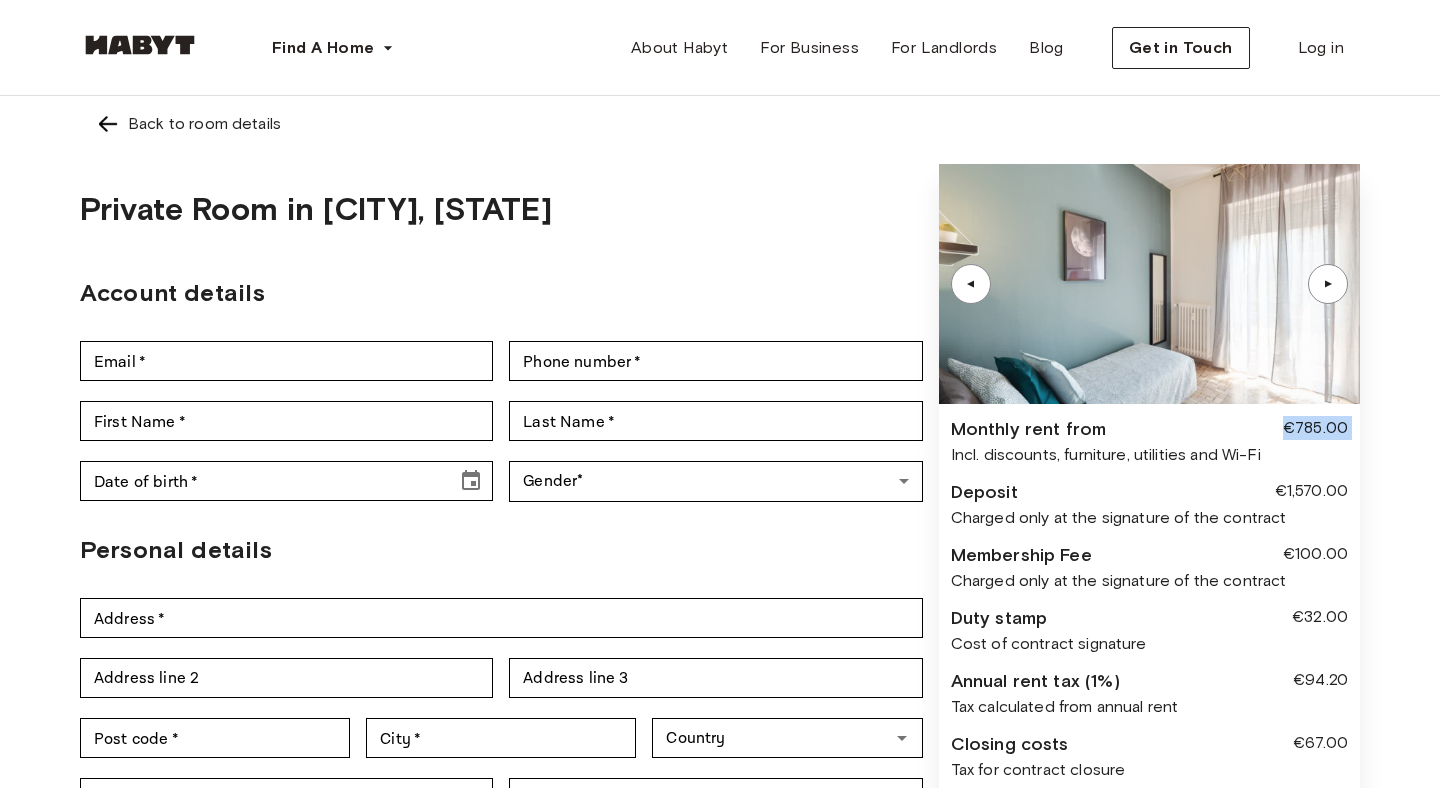click at bounding box center [108, 124] 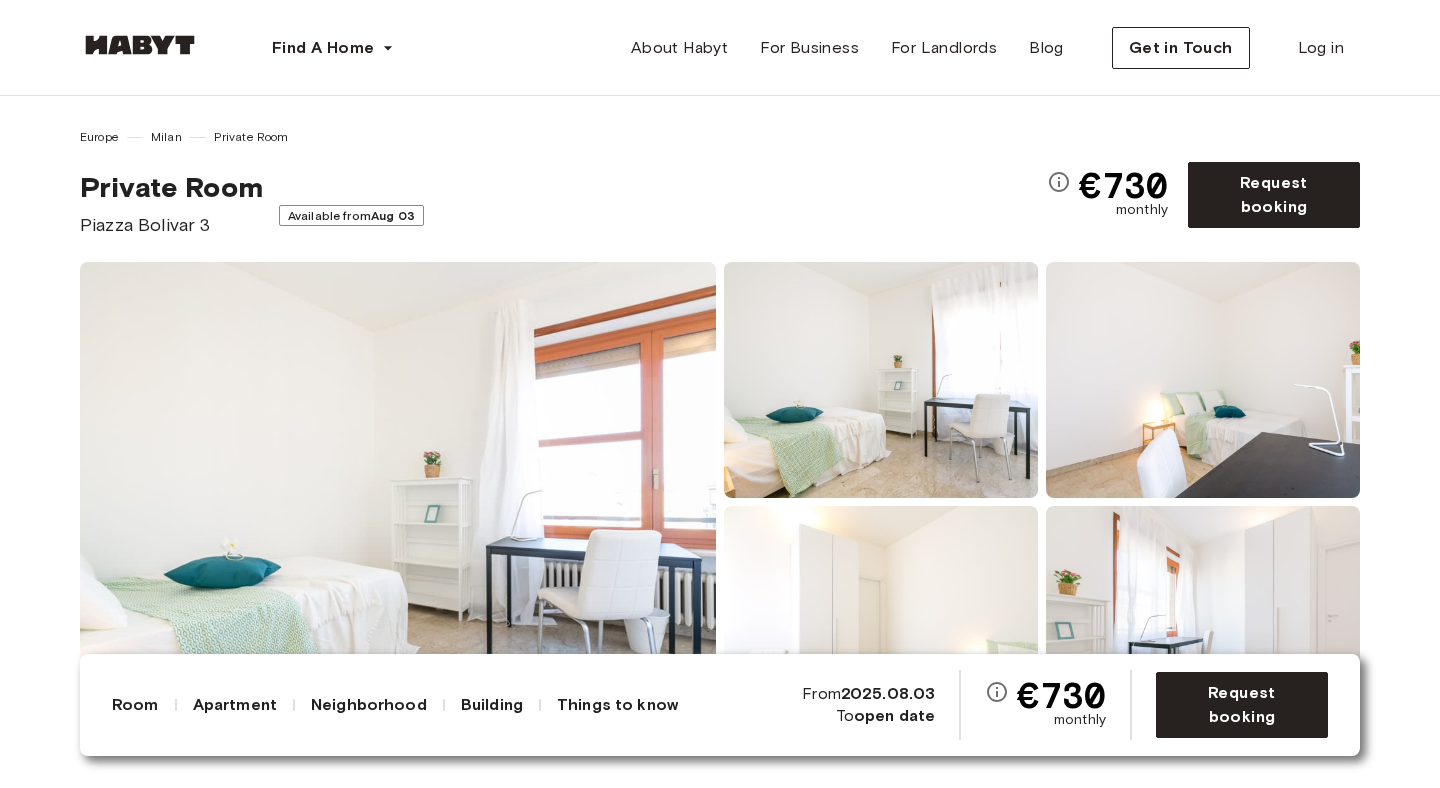 scroll, scrollTop: 0, scrollLeft: 0, axis: both 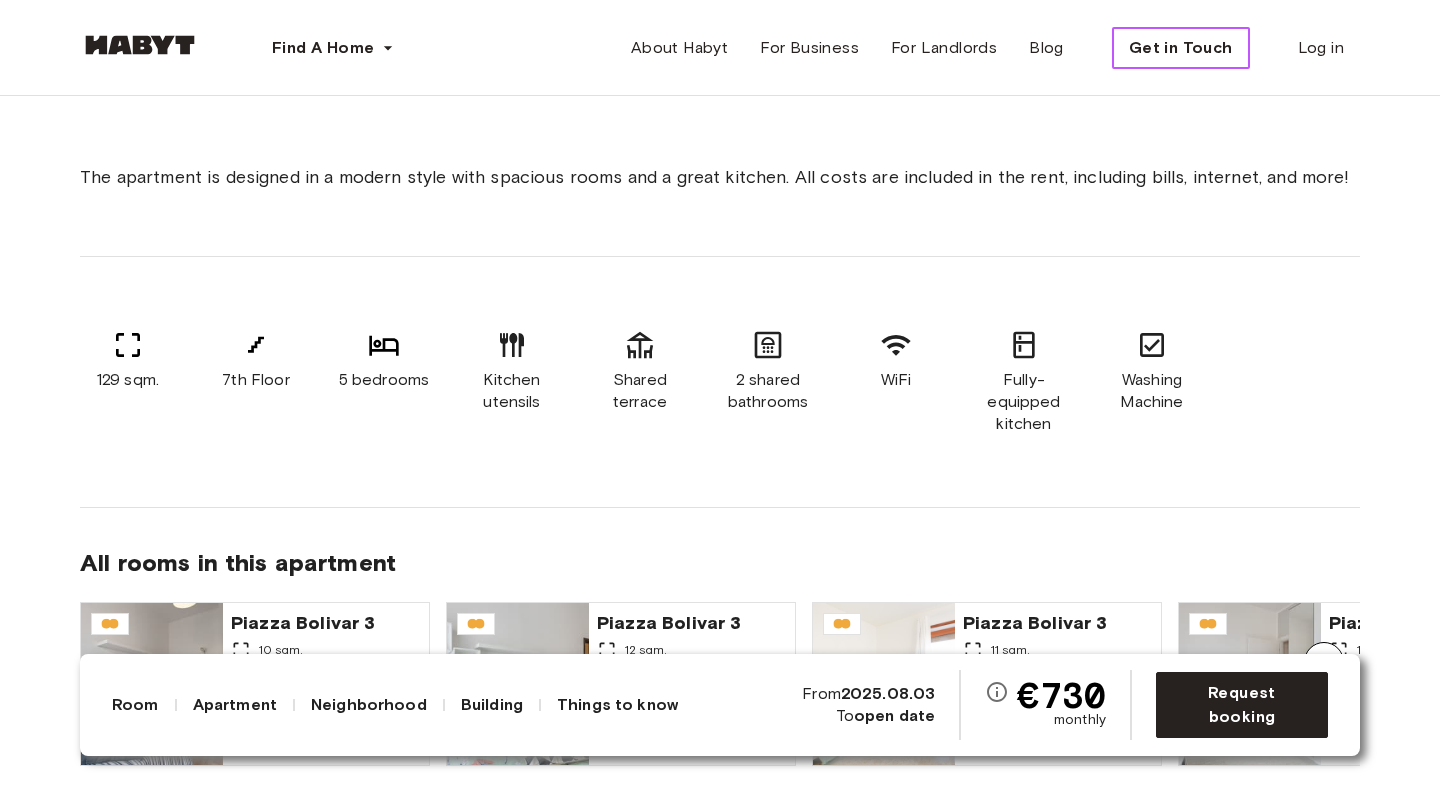 click on "Get in Touch" at bounding box center [1181, 48] 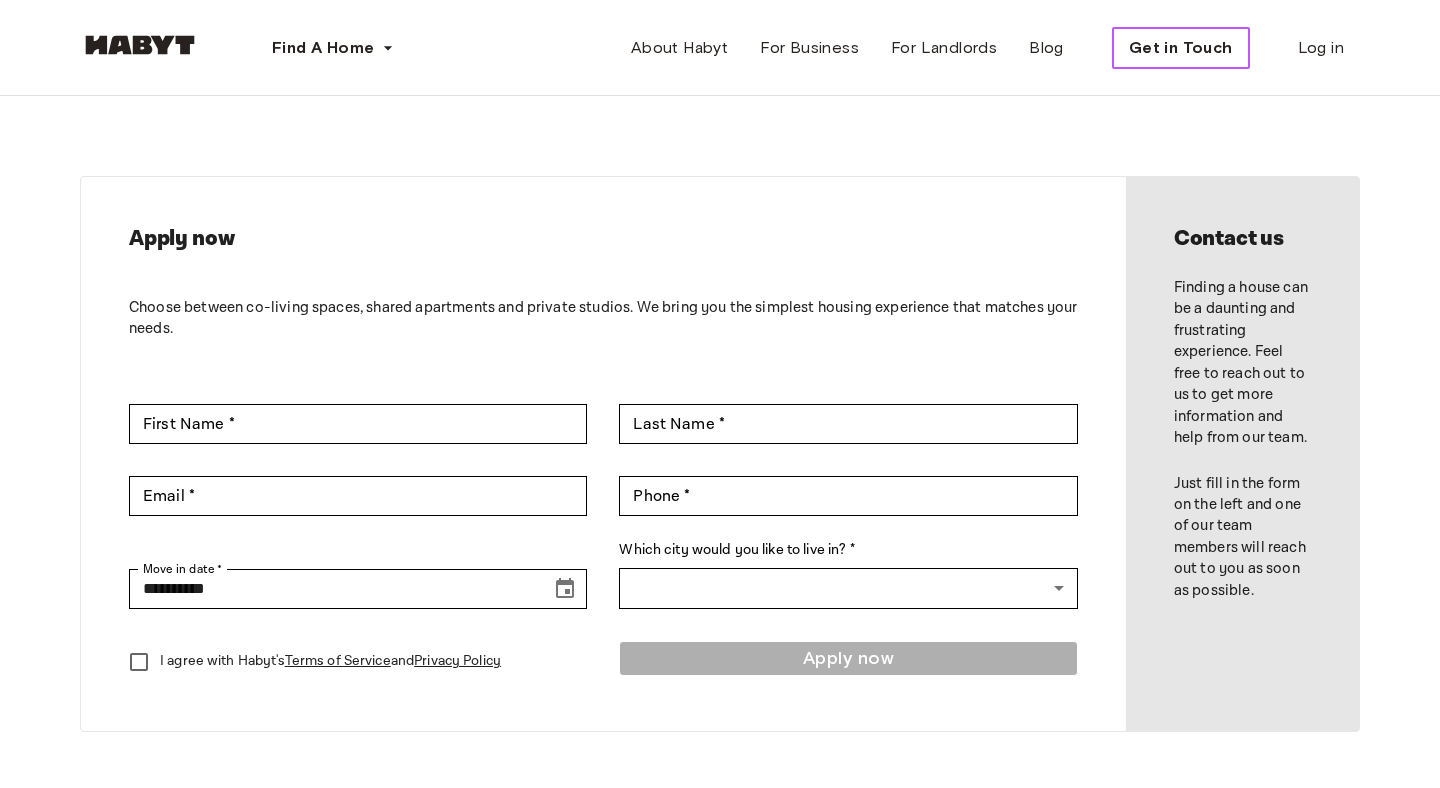type 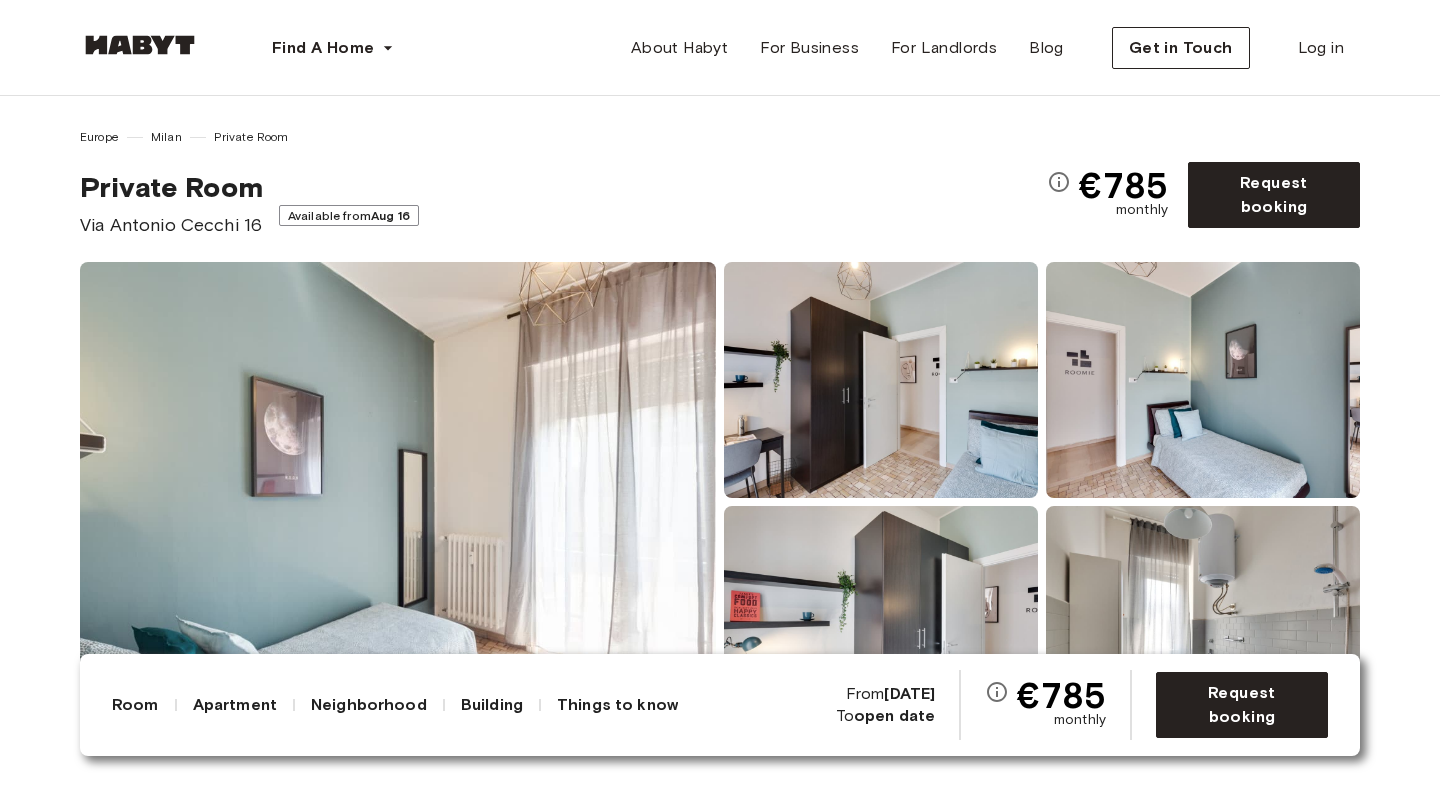 scroll, scrollTop: 0, scrollLeft: 0, axis: both 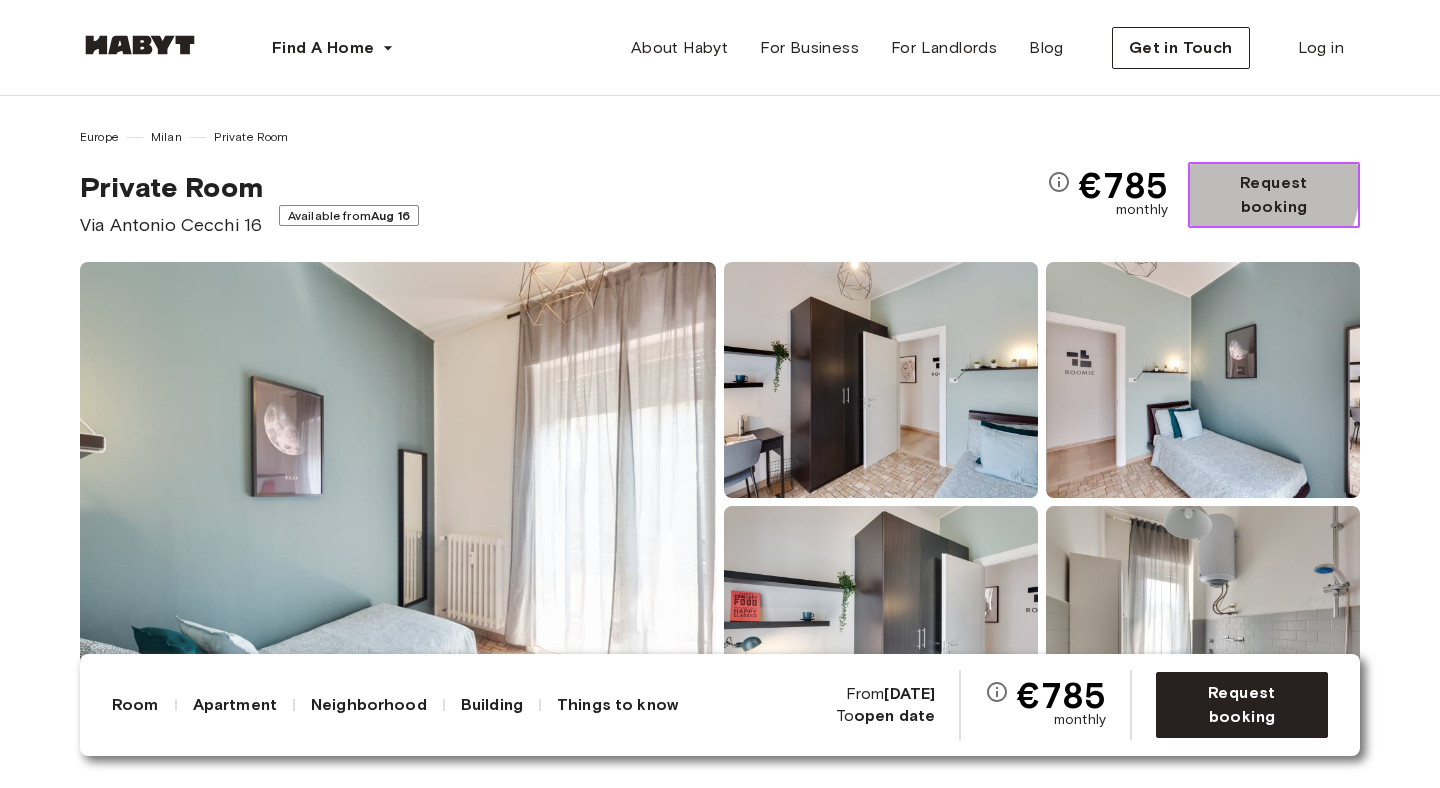 click on "Request booking" at bounding box center (1274, 195) 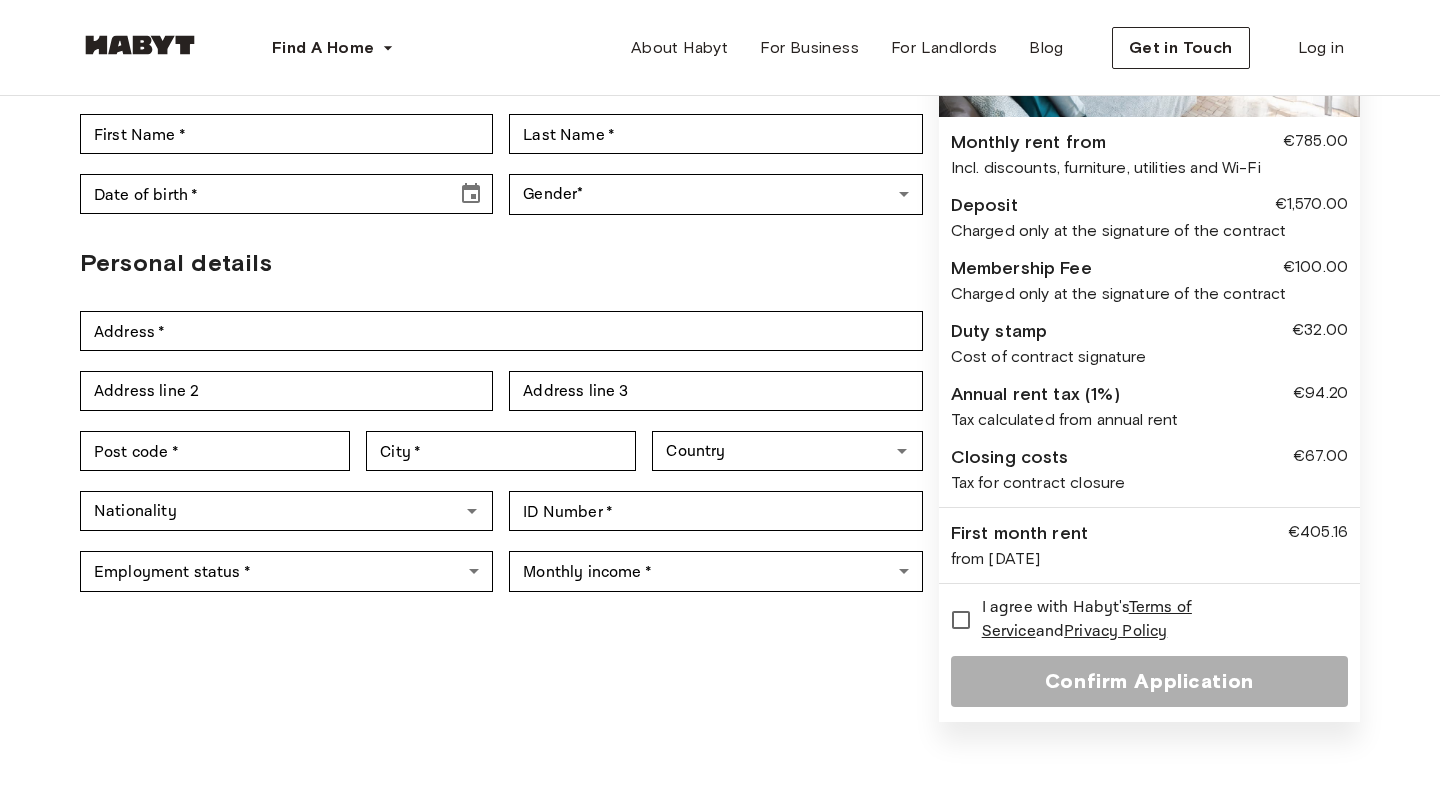 scroll, scrollTop: 0, scrollLeft: 0, axis: both 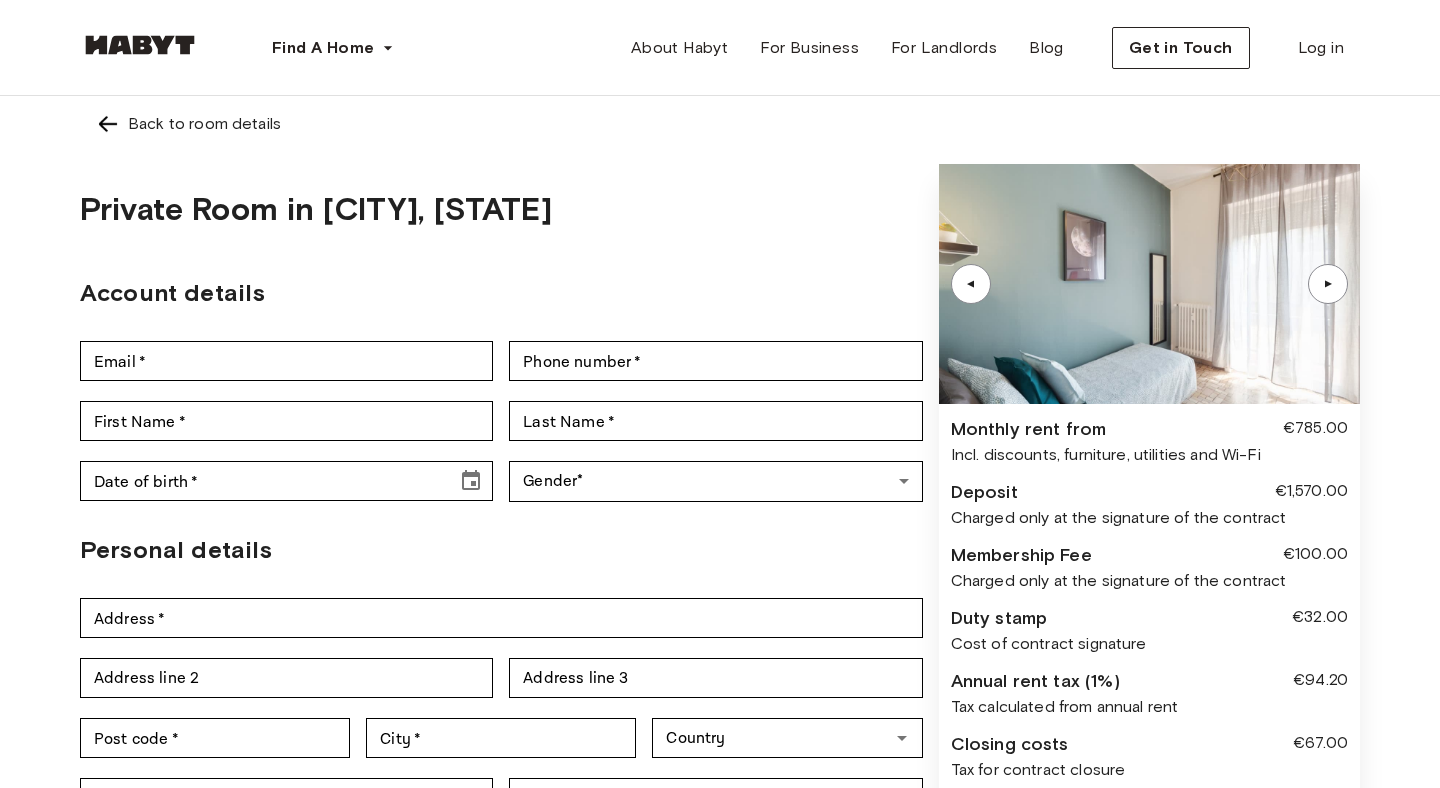 click at bounding box center [108, 124] 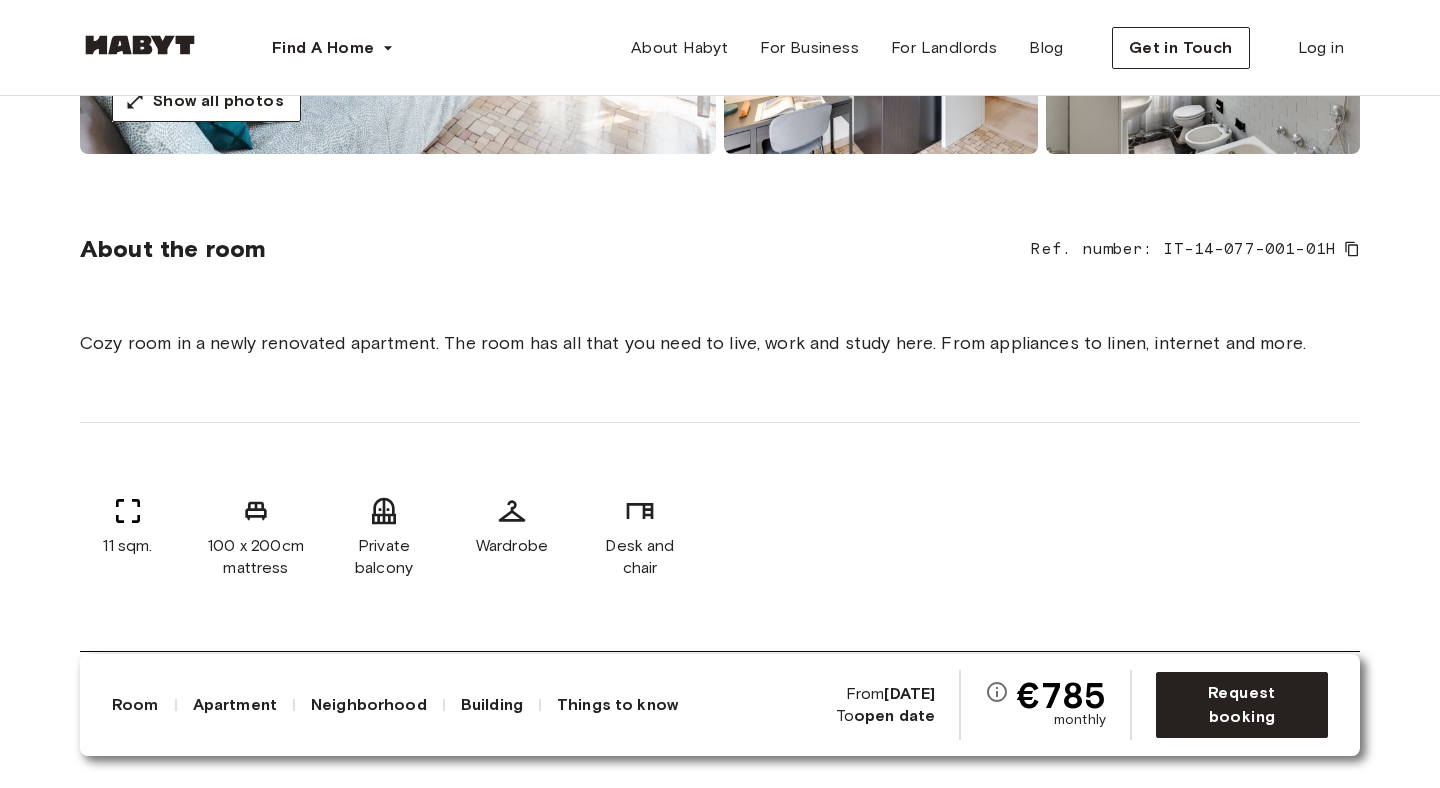 scroll, scrollTop: 15, scrollLeft: 0, axis: vertical 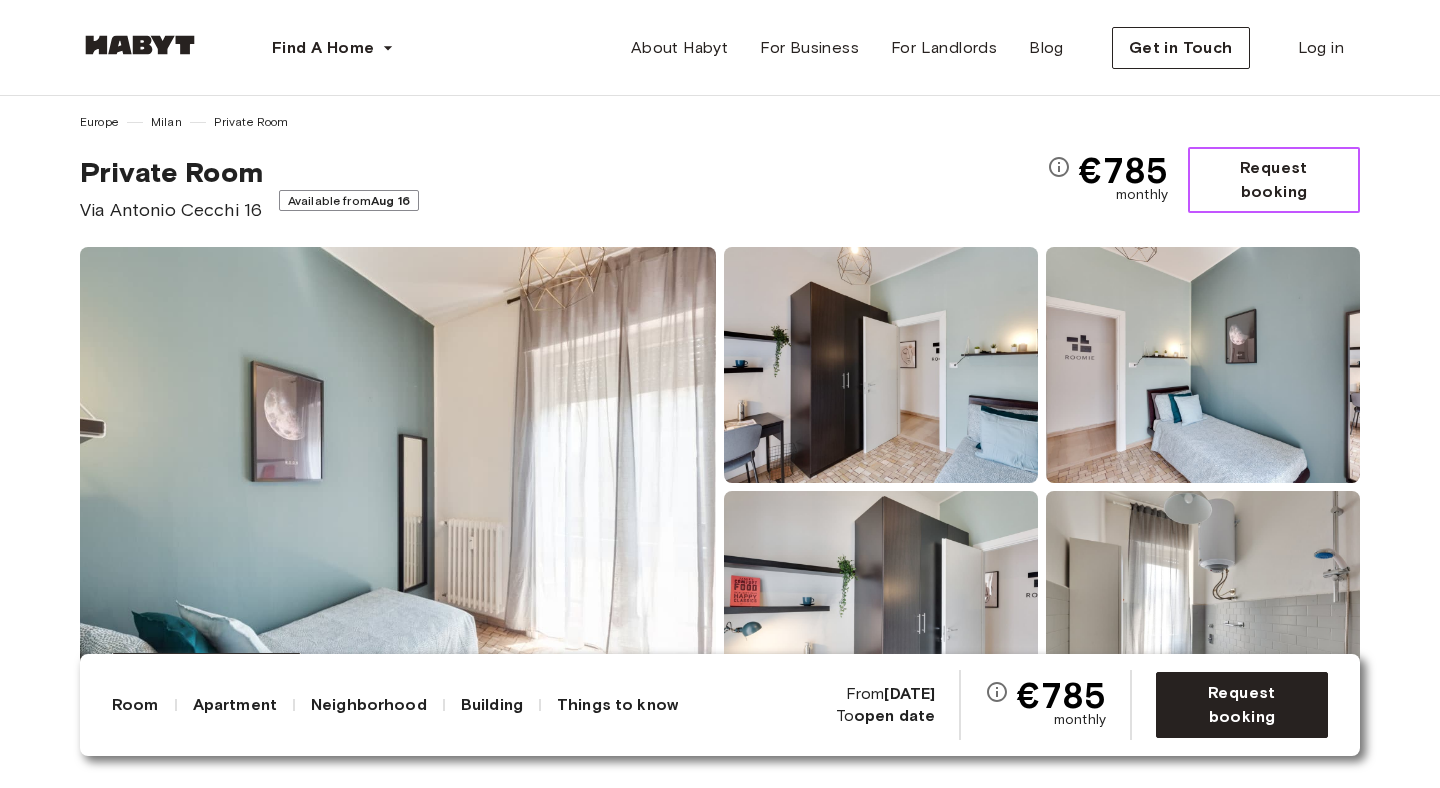 click on "Request booking" at bounding box center [1274, 180] 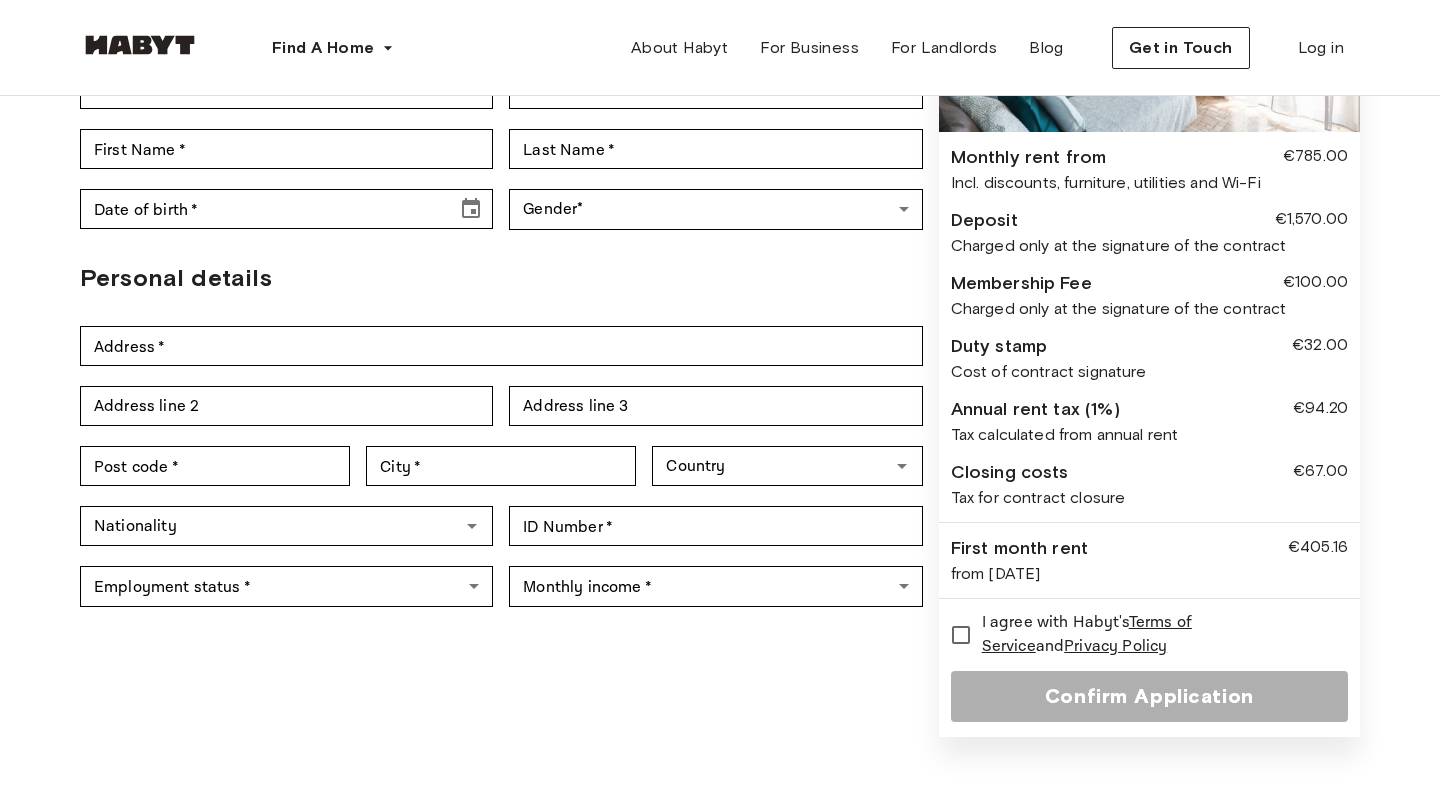 scroll, scrollTop: 265, scrollLeft: 0, axis: vertical 